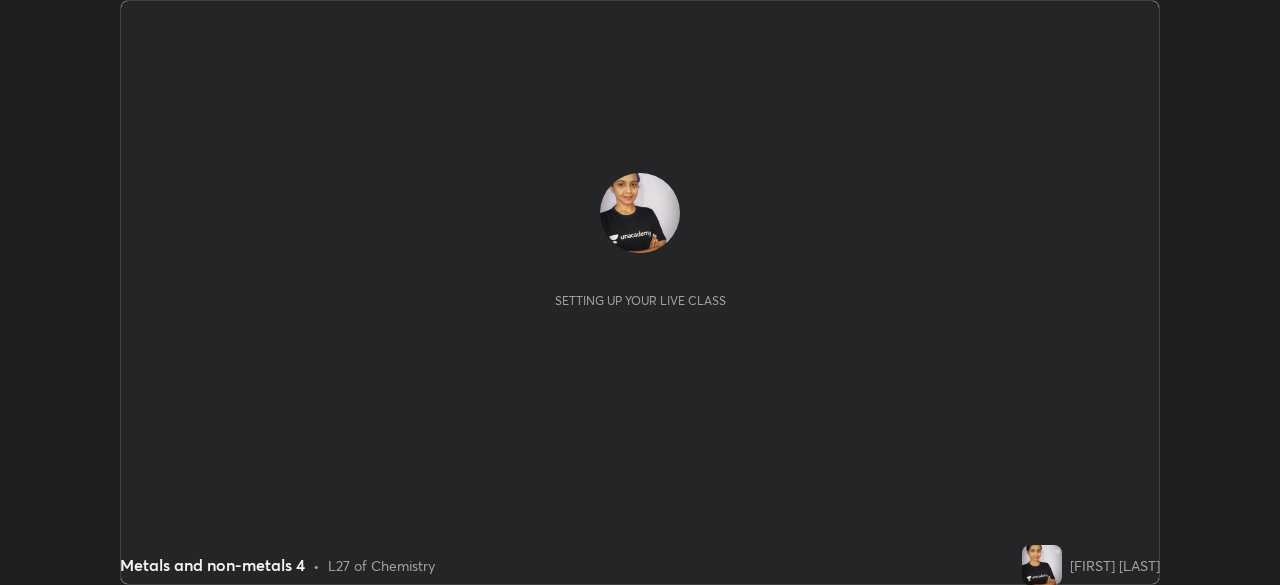 scroll, scrollTop: 0, scrollLeft: 0, axis: both 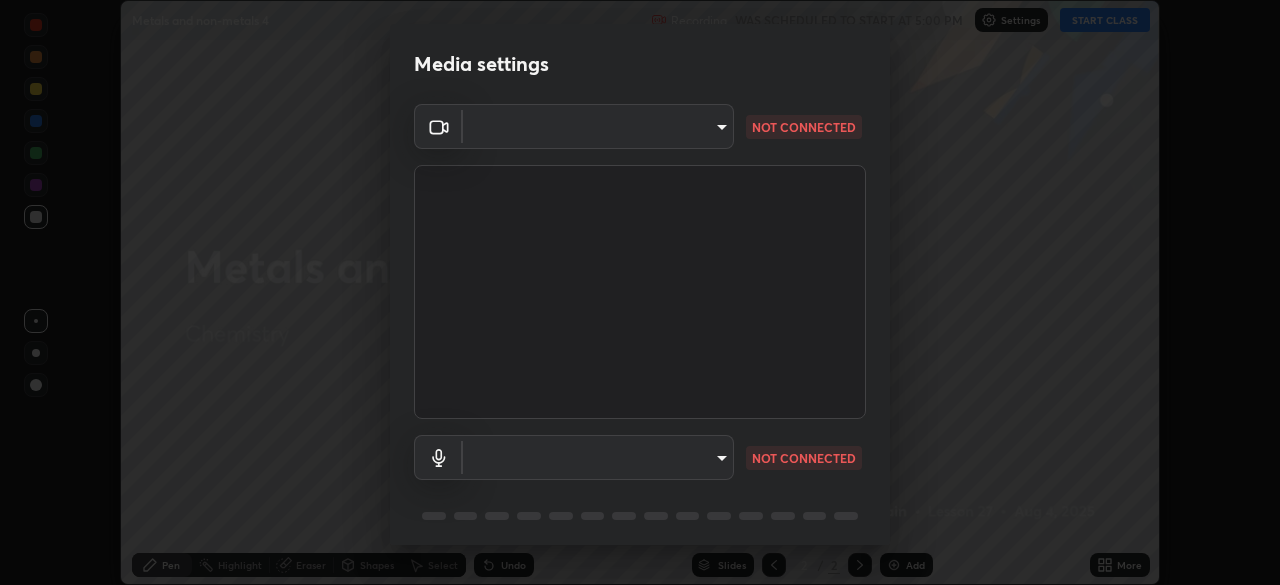 type on "[HASH]" 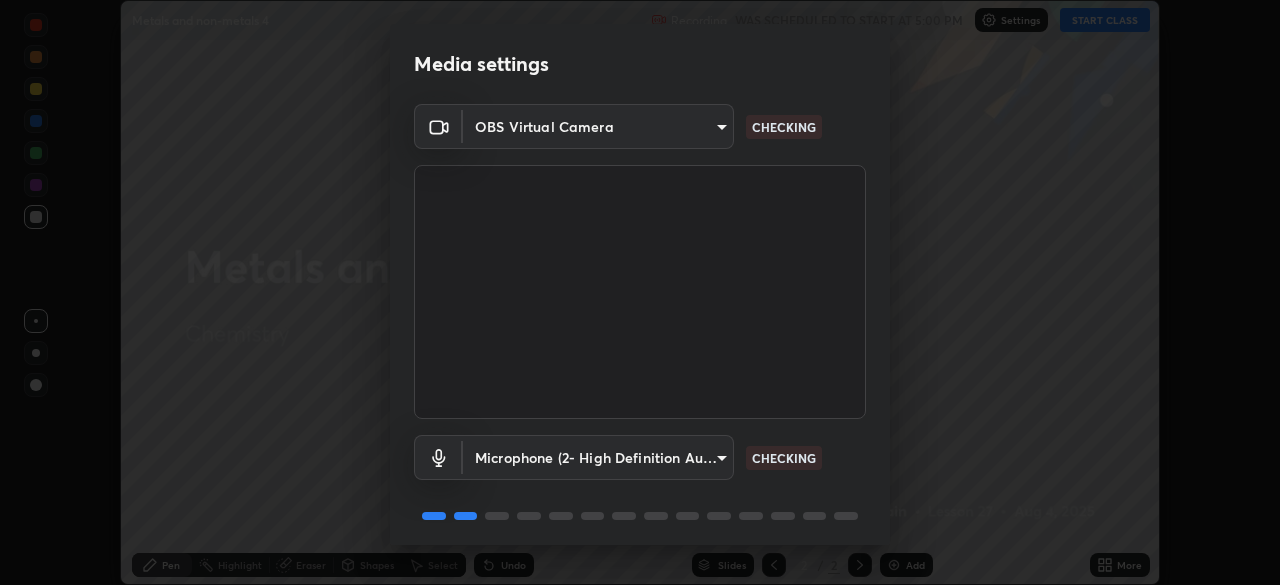 scroll, scrollTop: 71, scrollLeft: 0, axis: vertical 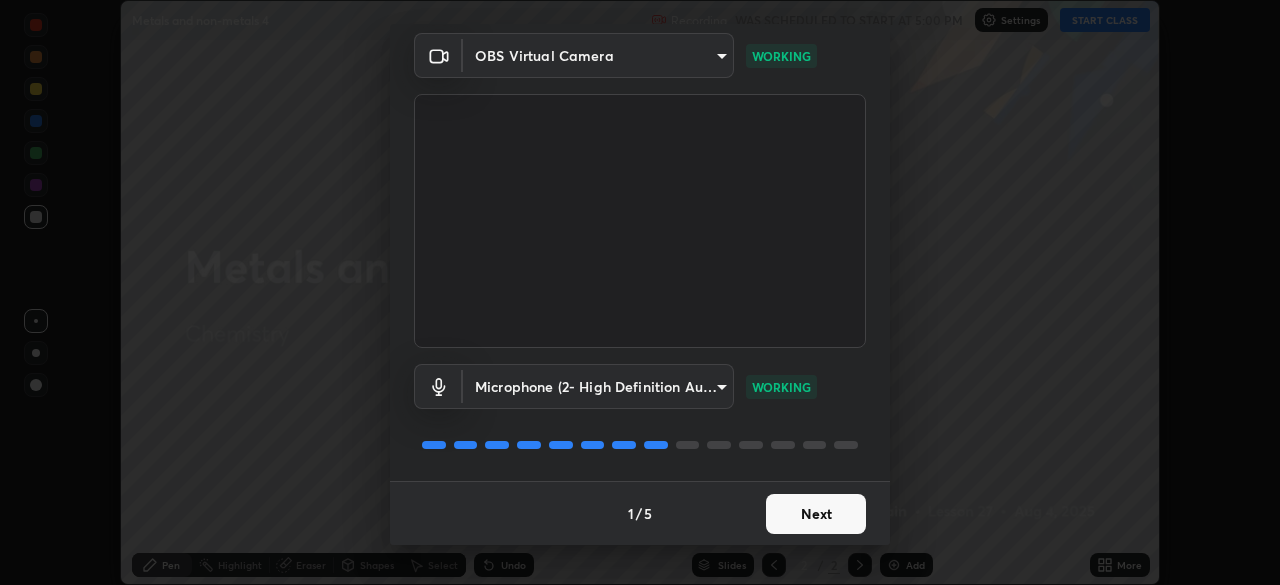 click on "Next" at bounding box center [816, 514] 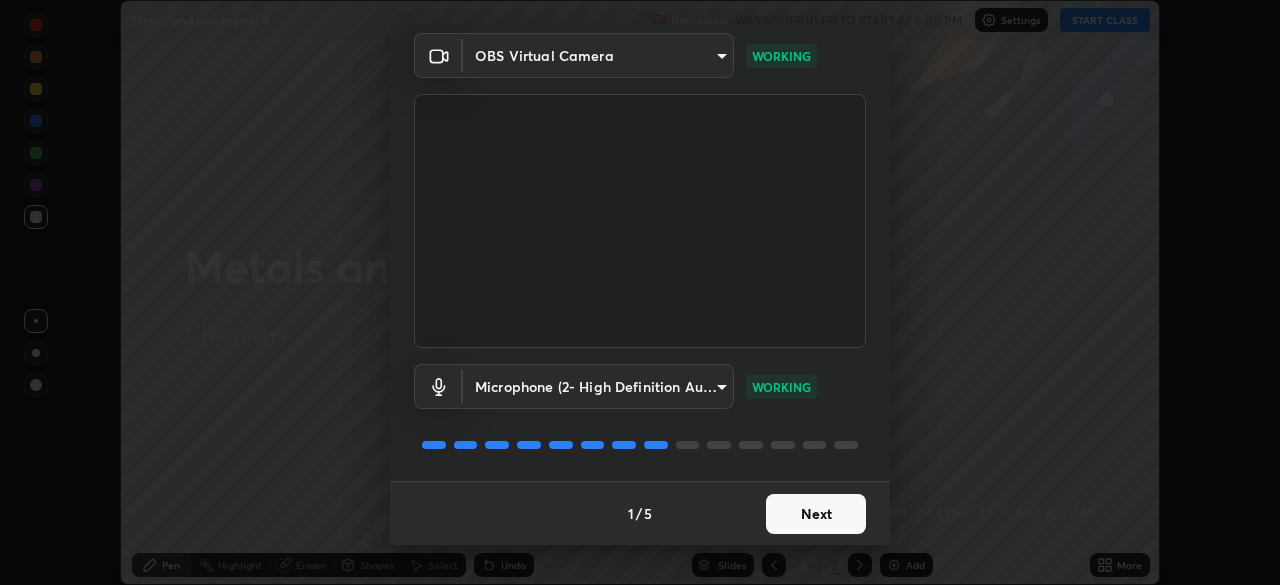 scroll, scrollTop: 0, scrollLeft: 0, axis: both 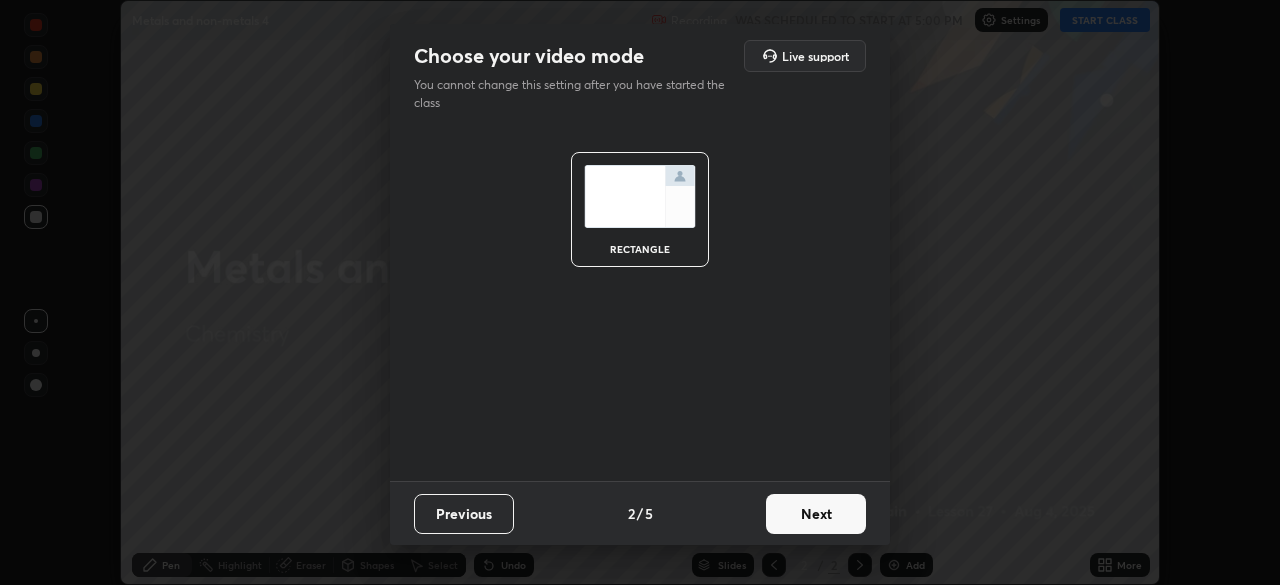 click on "Next" at bounding box center [816, 514] 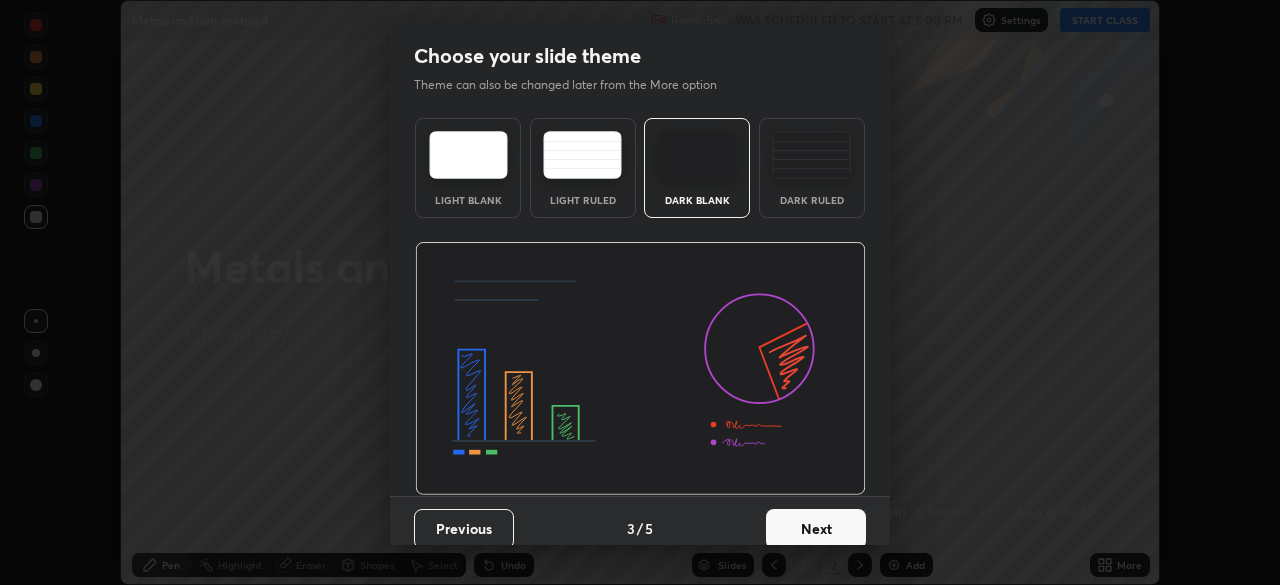 click on "Next" at bounding box center (816, 529) 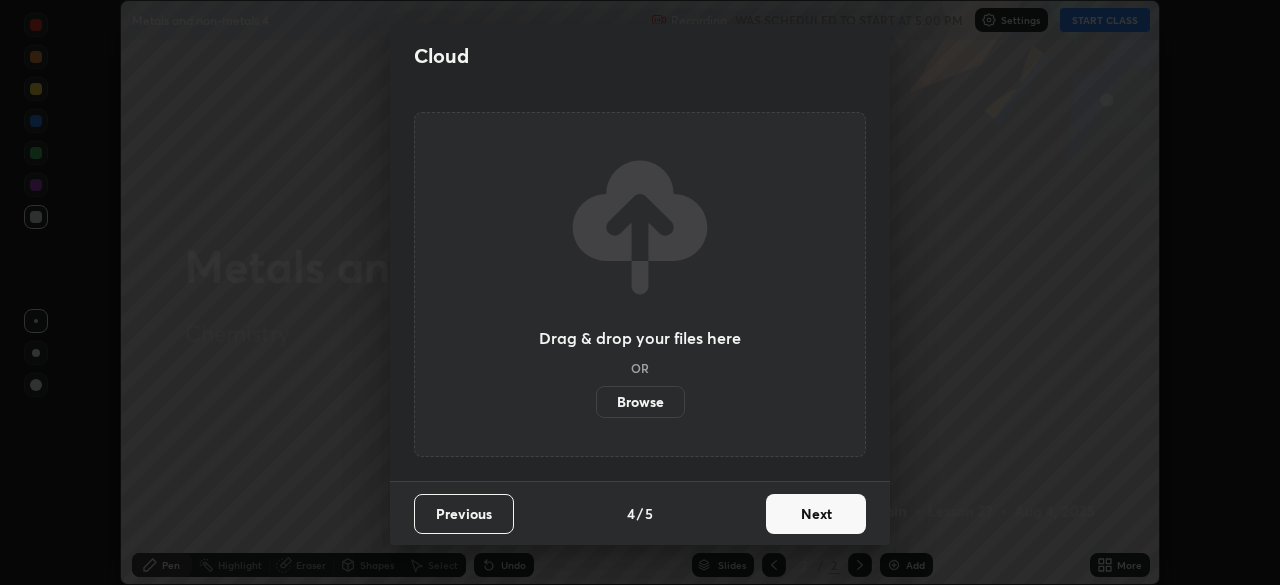 click on "Next" at bounding box center [816, 514] 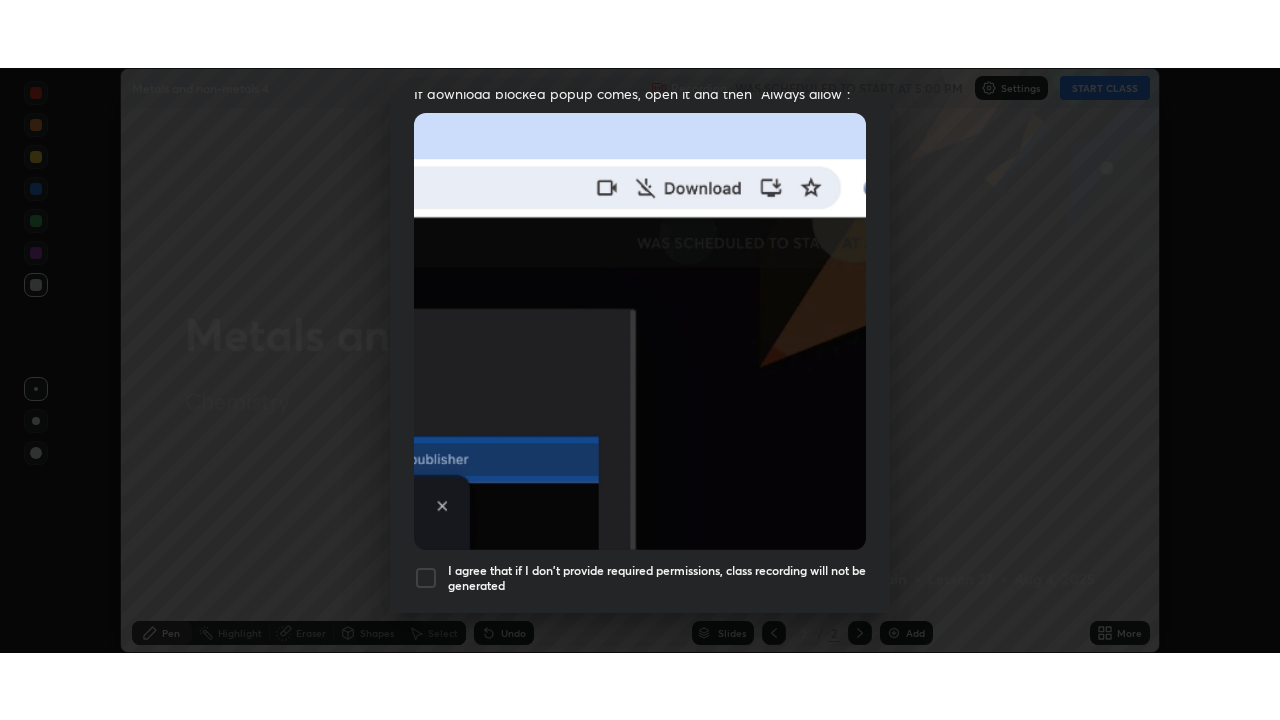 scroll, scrollTop: 479, scrollLeft: 0, axis: vertical 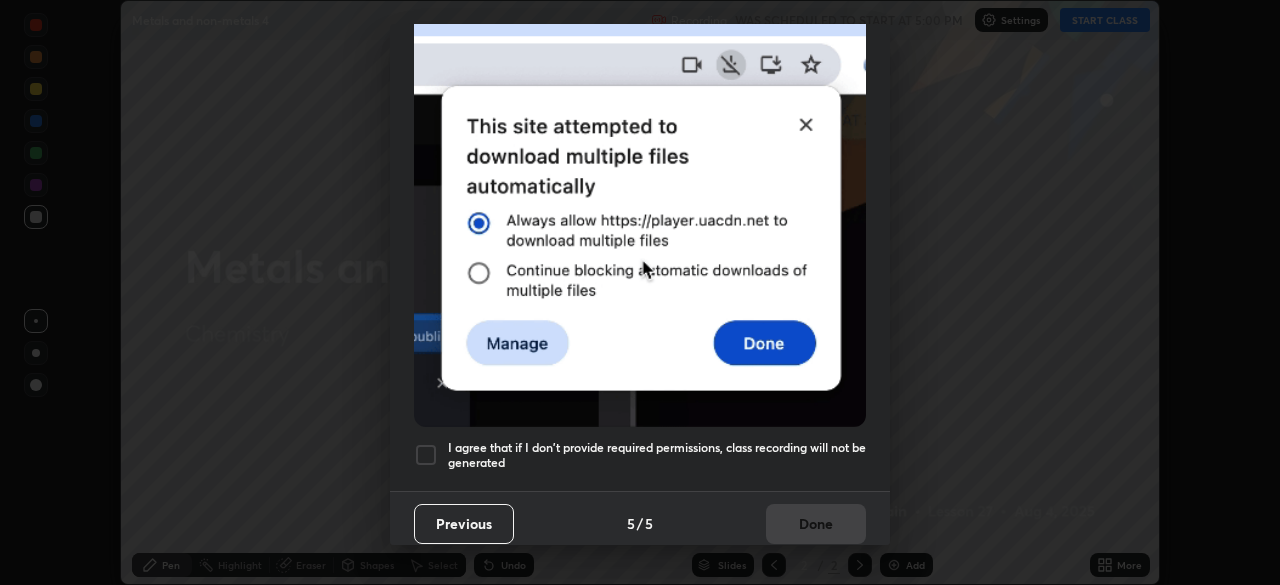 click at bounding box center [426, 455] 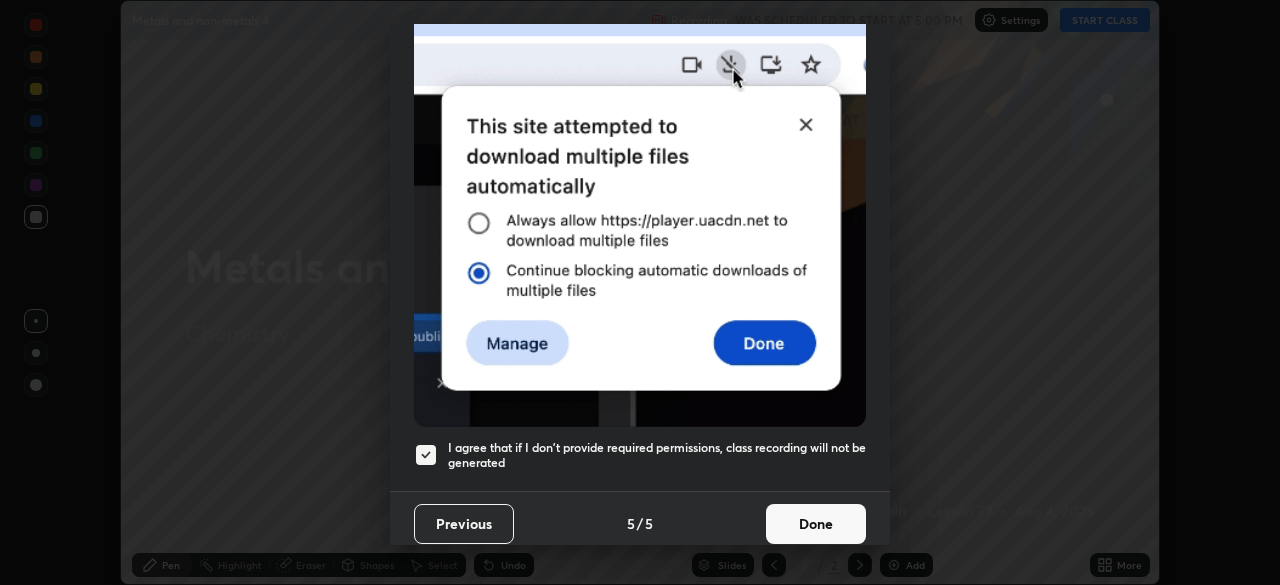 click on "Done" at bounding box center [816, 524] 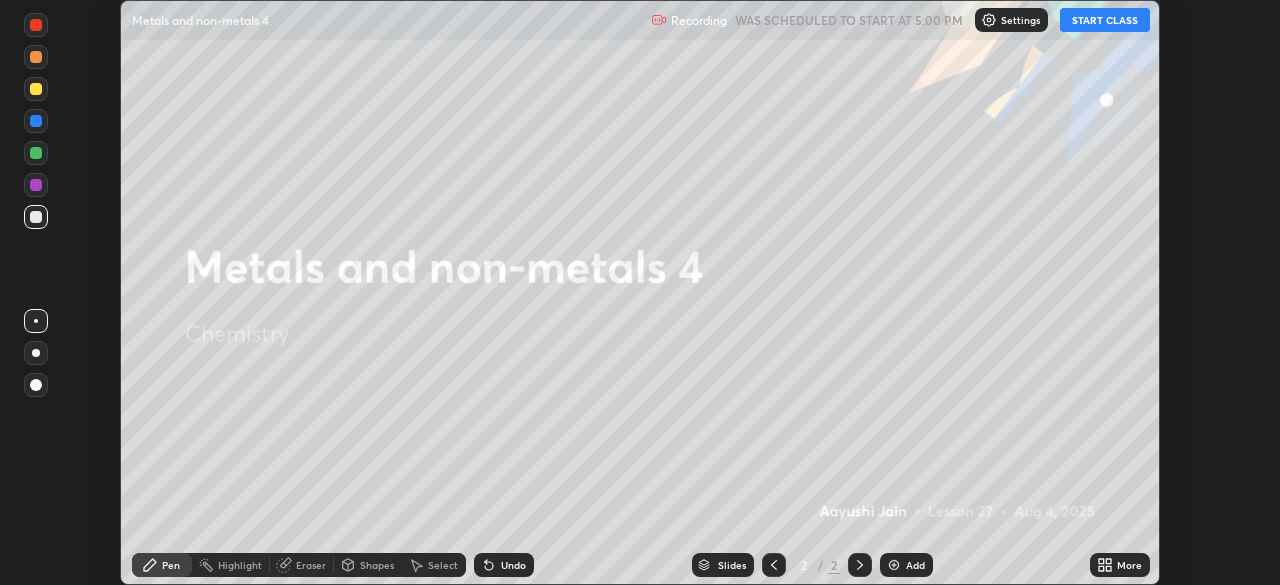 click on "START CLASS" at bounding box center [1105, 20] 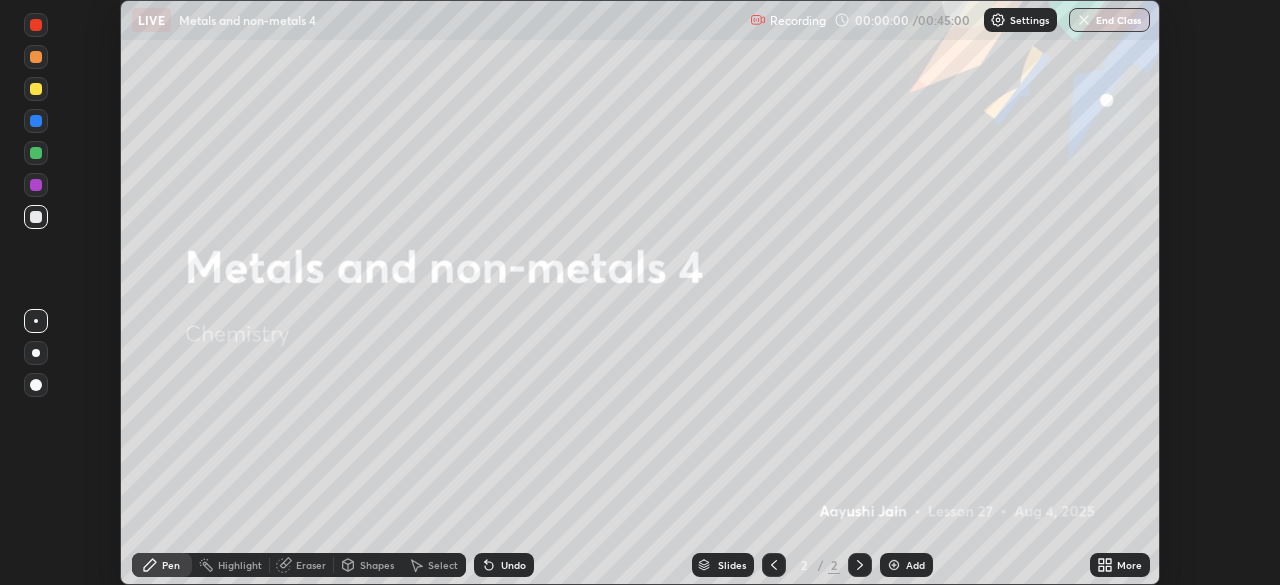 click 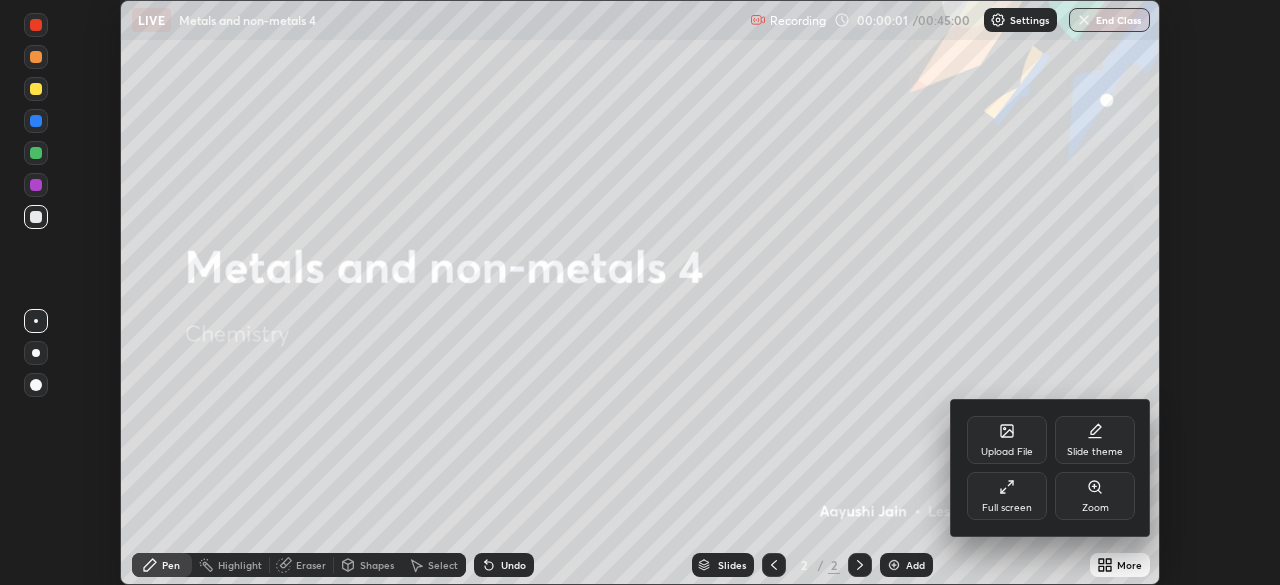 click on "Full screen" at bounding box center [1007, 508] 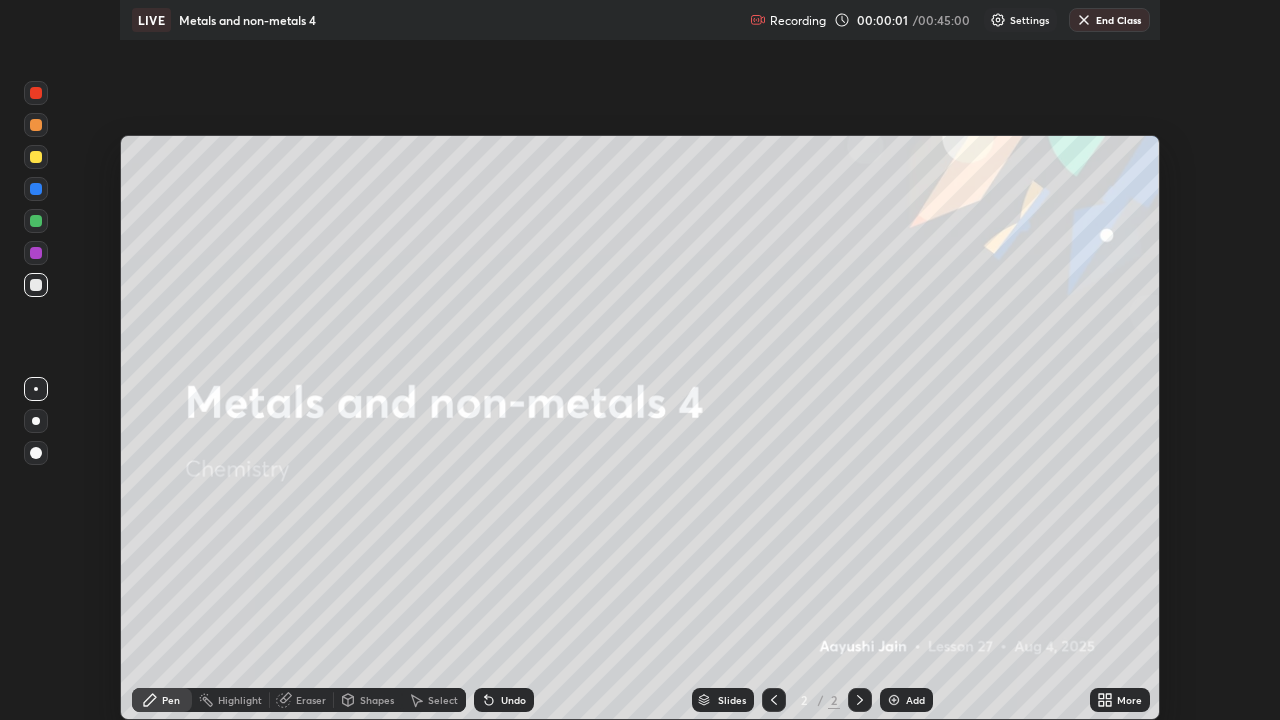 scroll, scrollTop: 99280, scrollLeft: 98720, axis: both 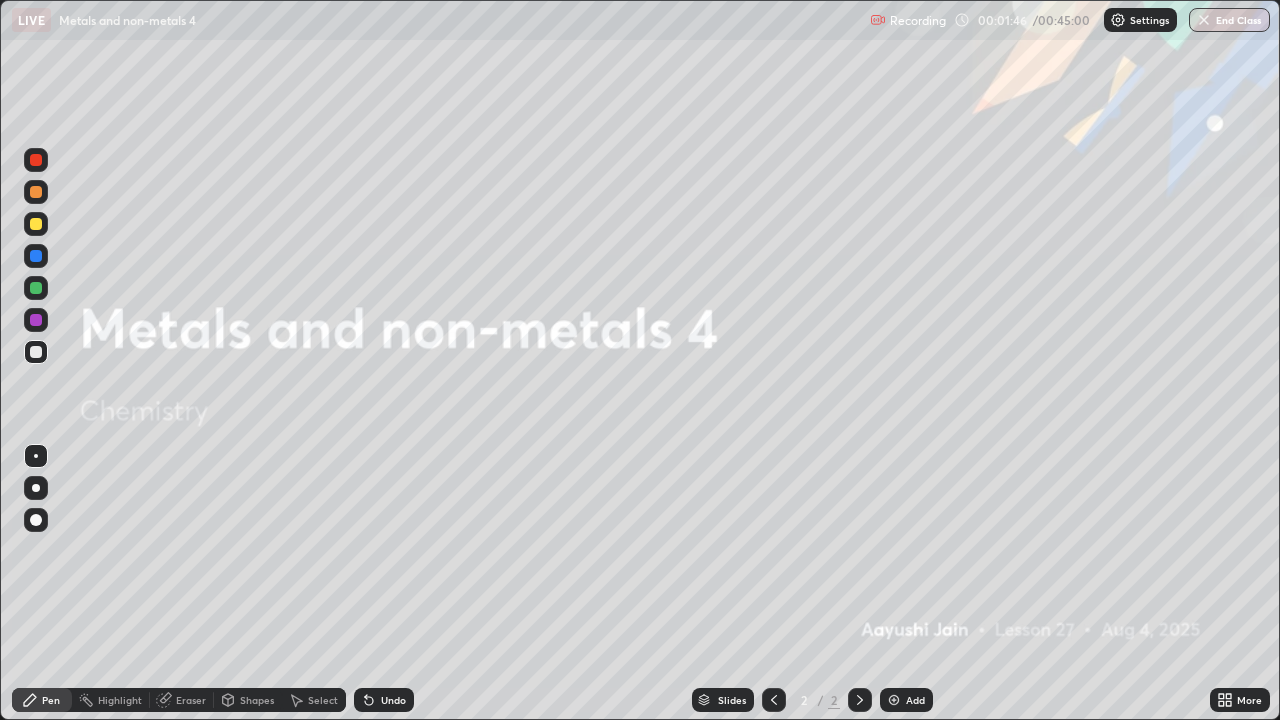 click at bounding box center (894, 700) 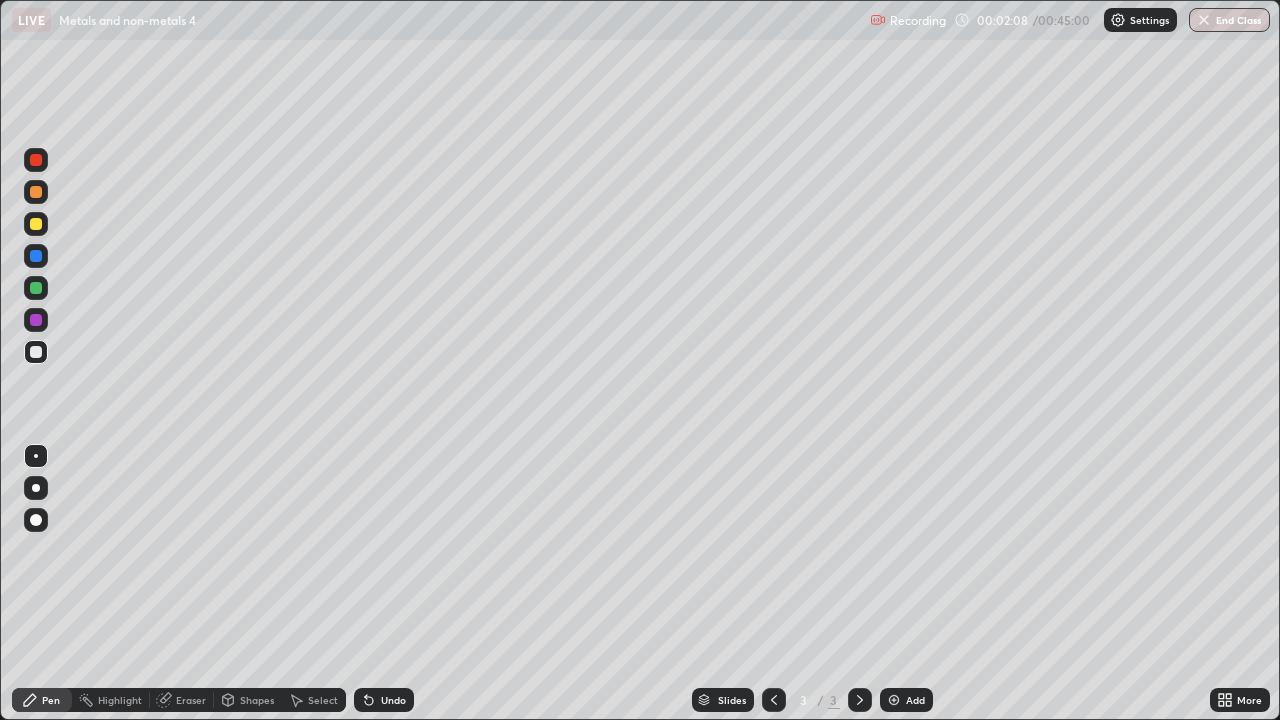 click at bounding box center (36, 488) 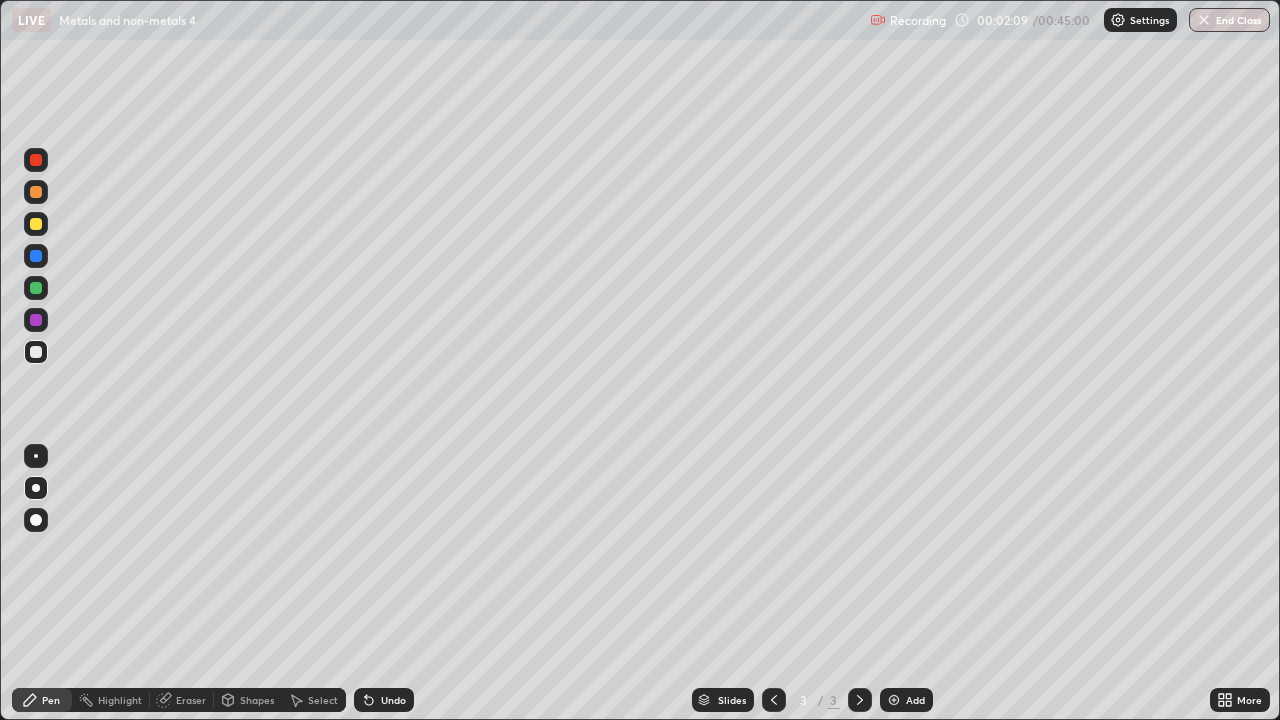 click at bounding box center (36, 224) 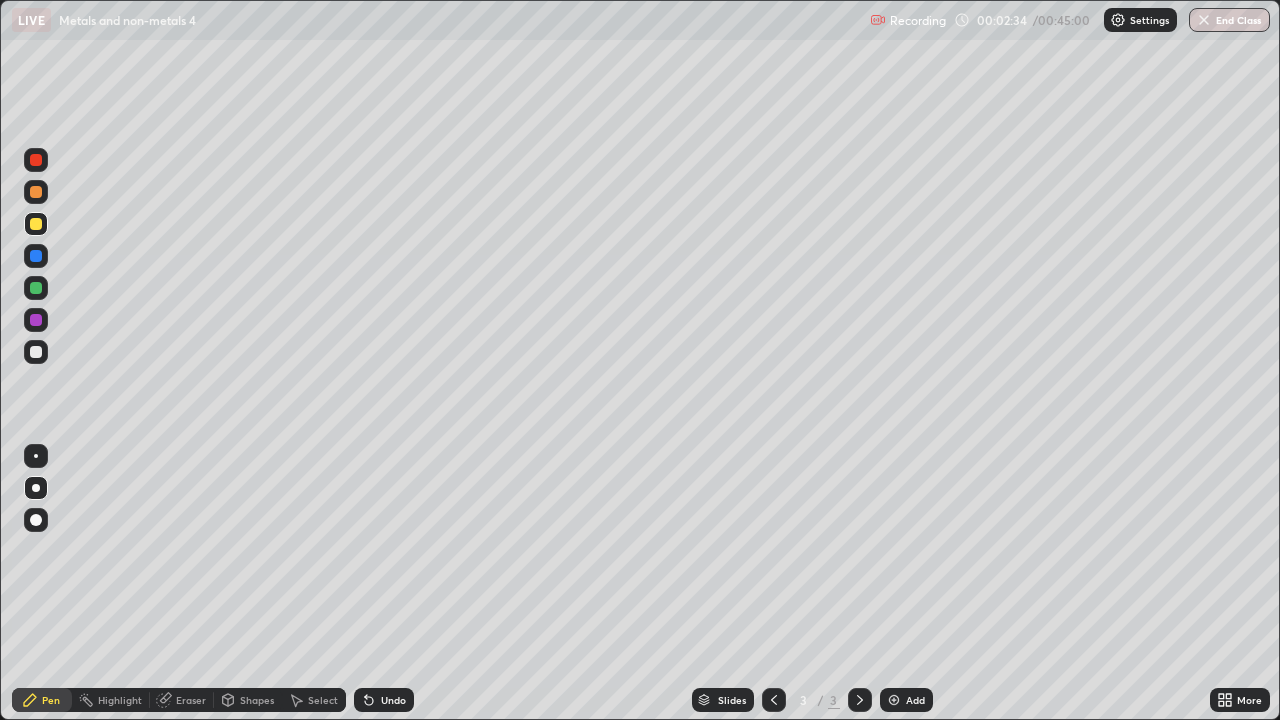 click at bounding box center (36, 192) 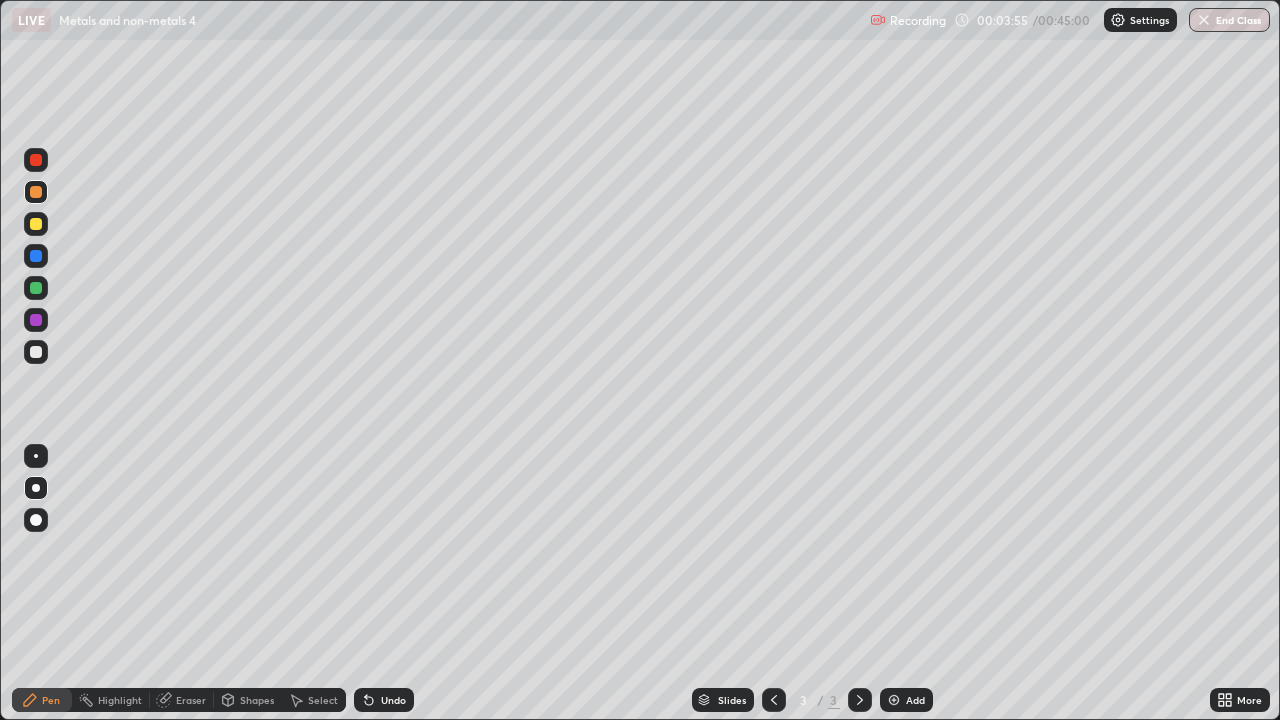 click at bounding box center (36, 352) 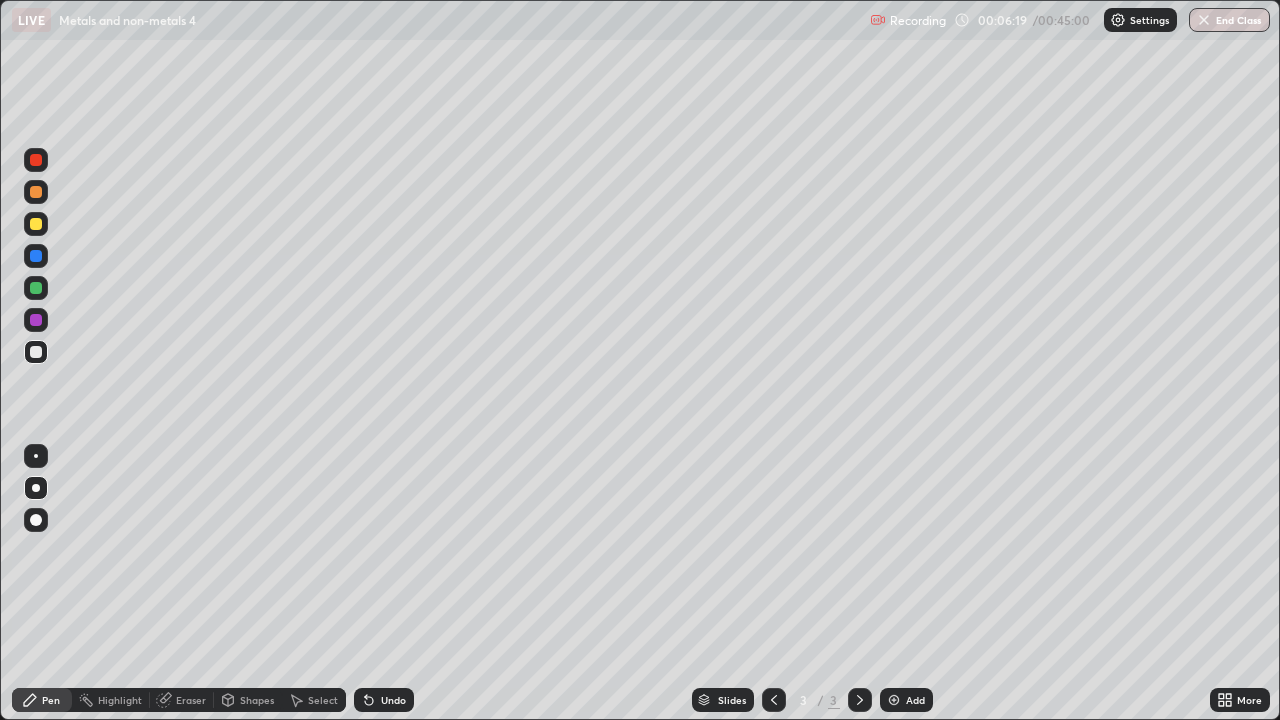 click at bounding box center (894, 700) 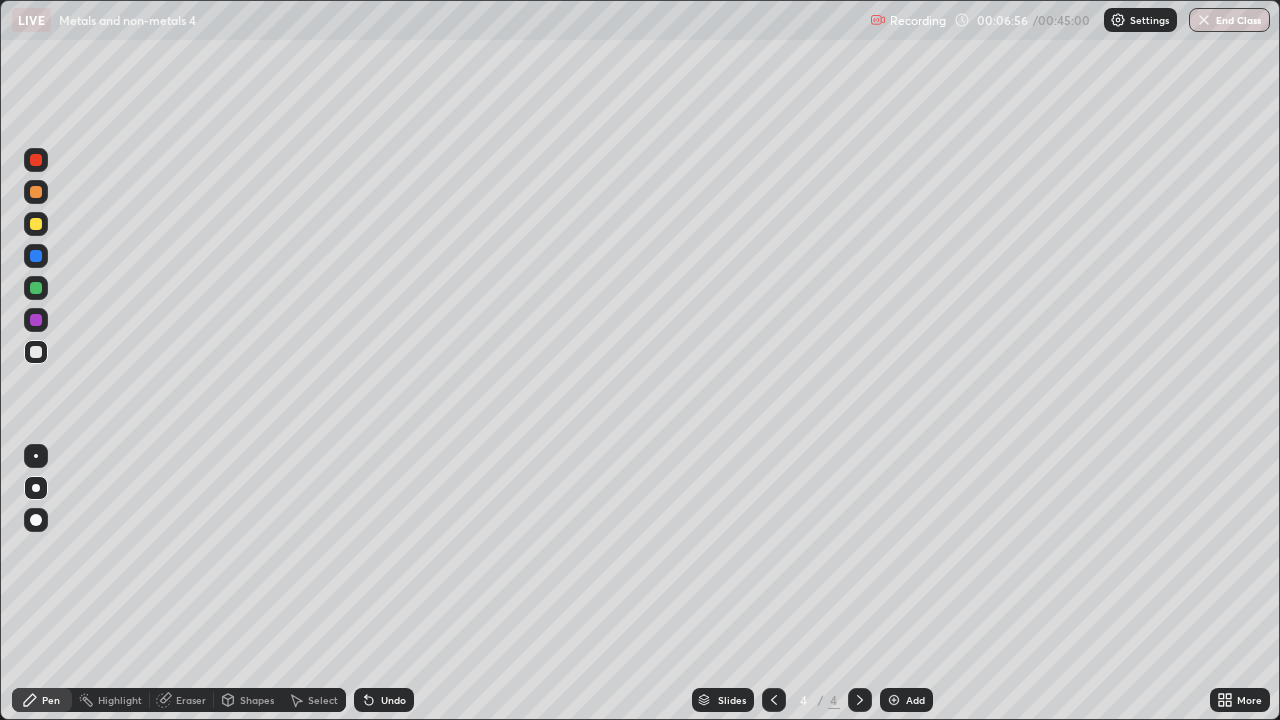 click at bounding box center [36, 256] 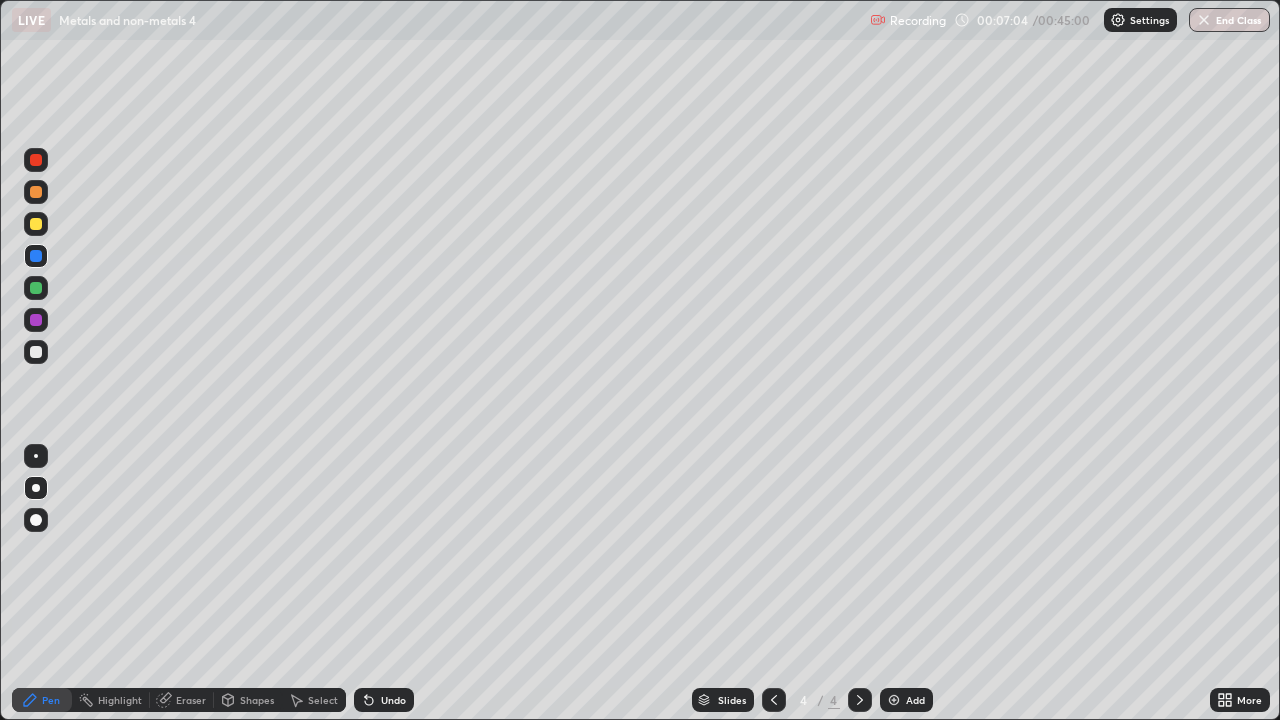 click at bounding box center (36, 352) 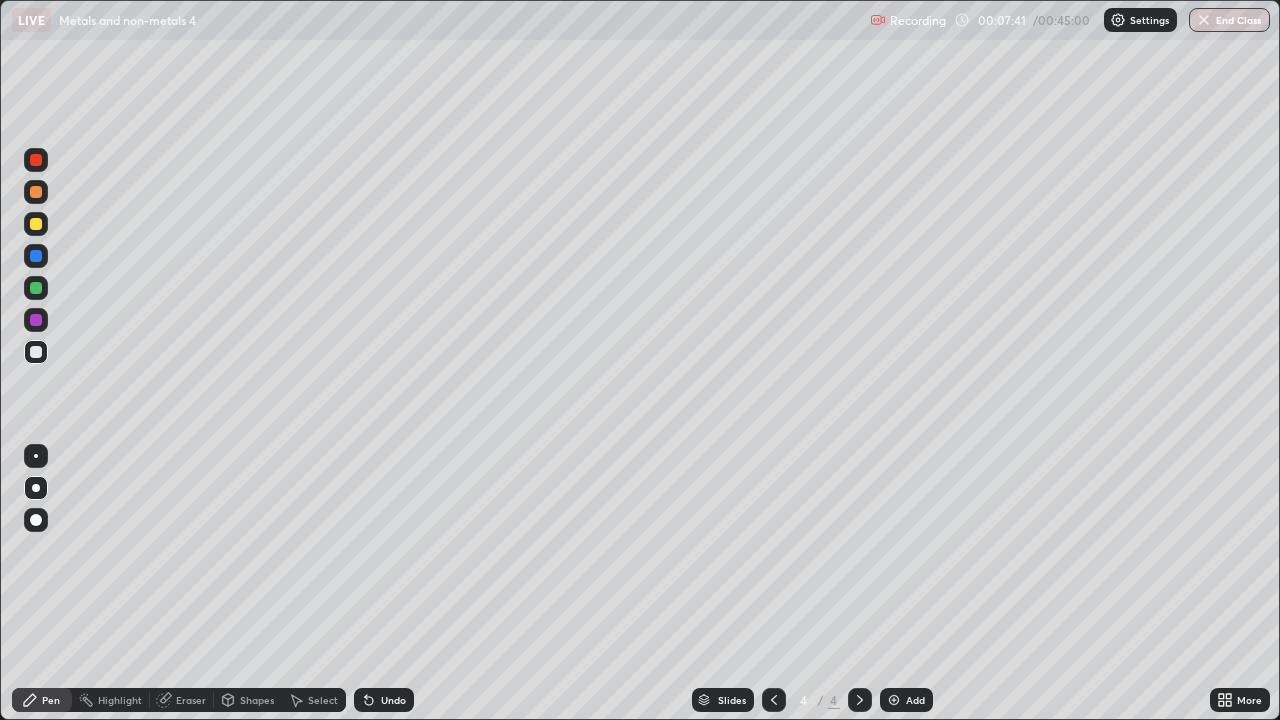click on "Eraser" at bounding box center [191, 700] 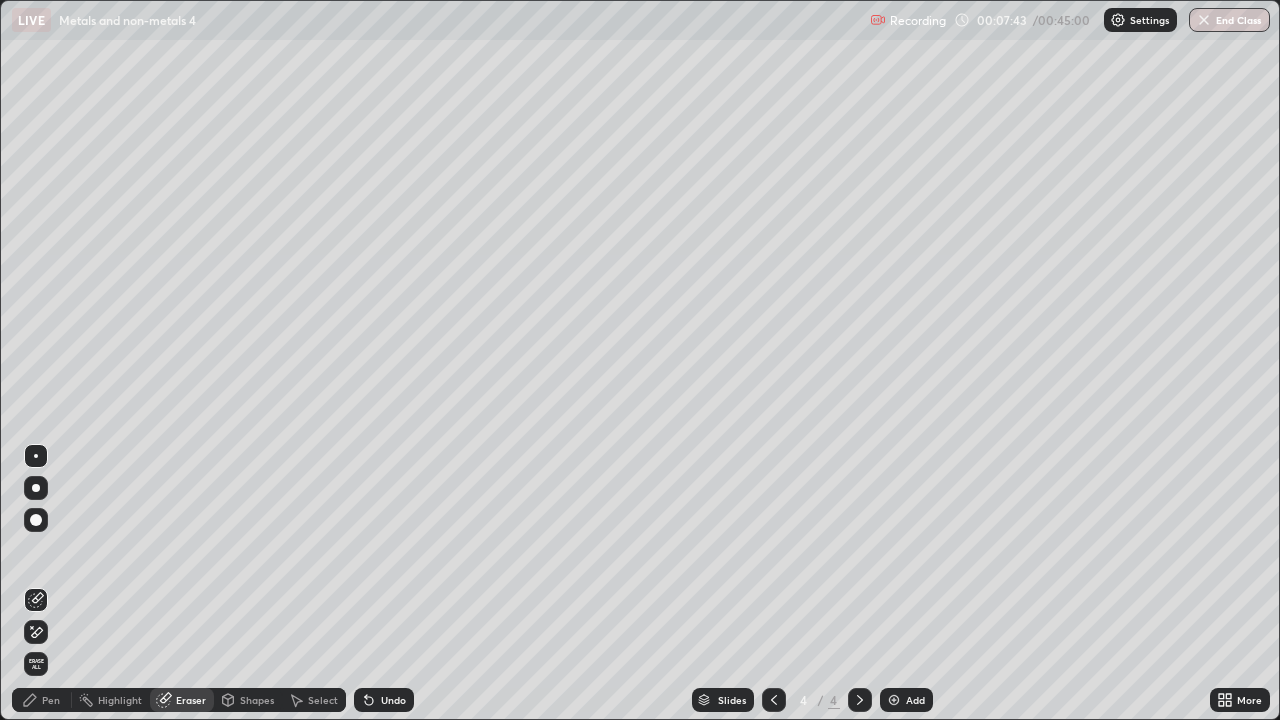 click on "Pen" at bounding box center (42, 700) 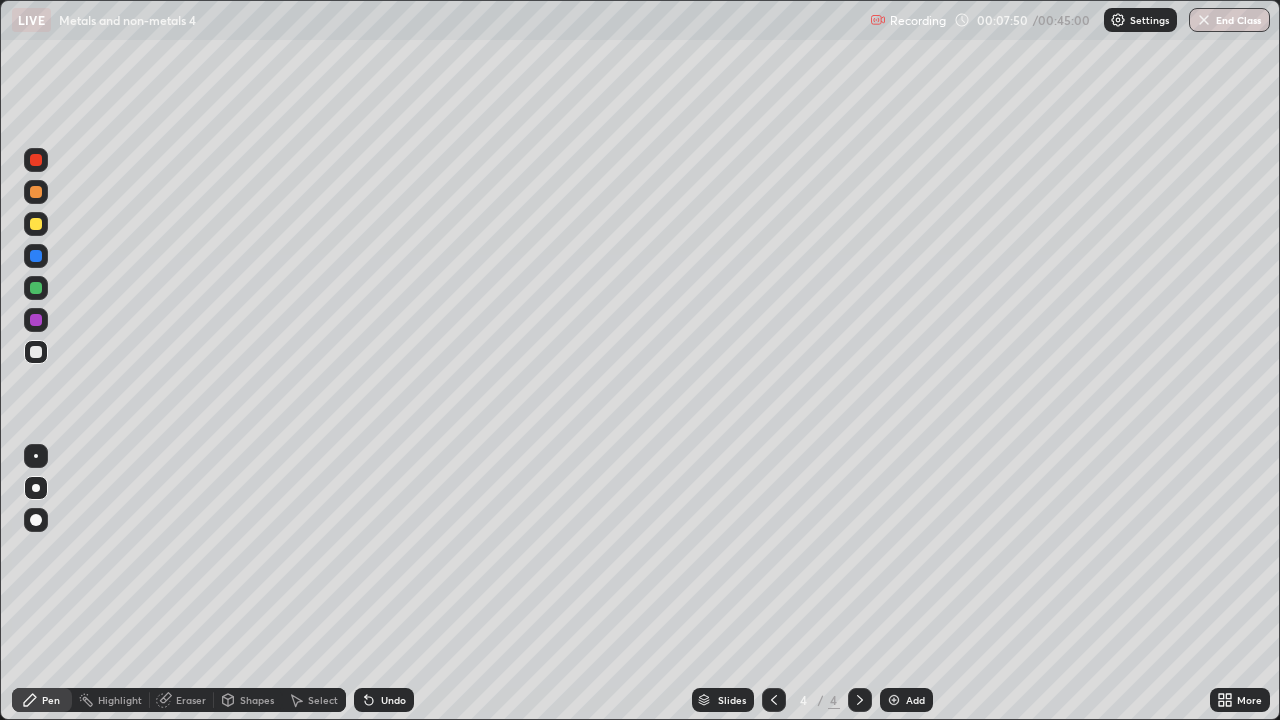 click at bounding box center (36, 320) 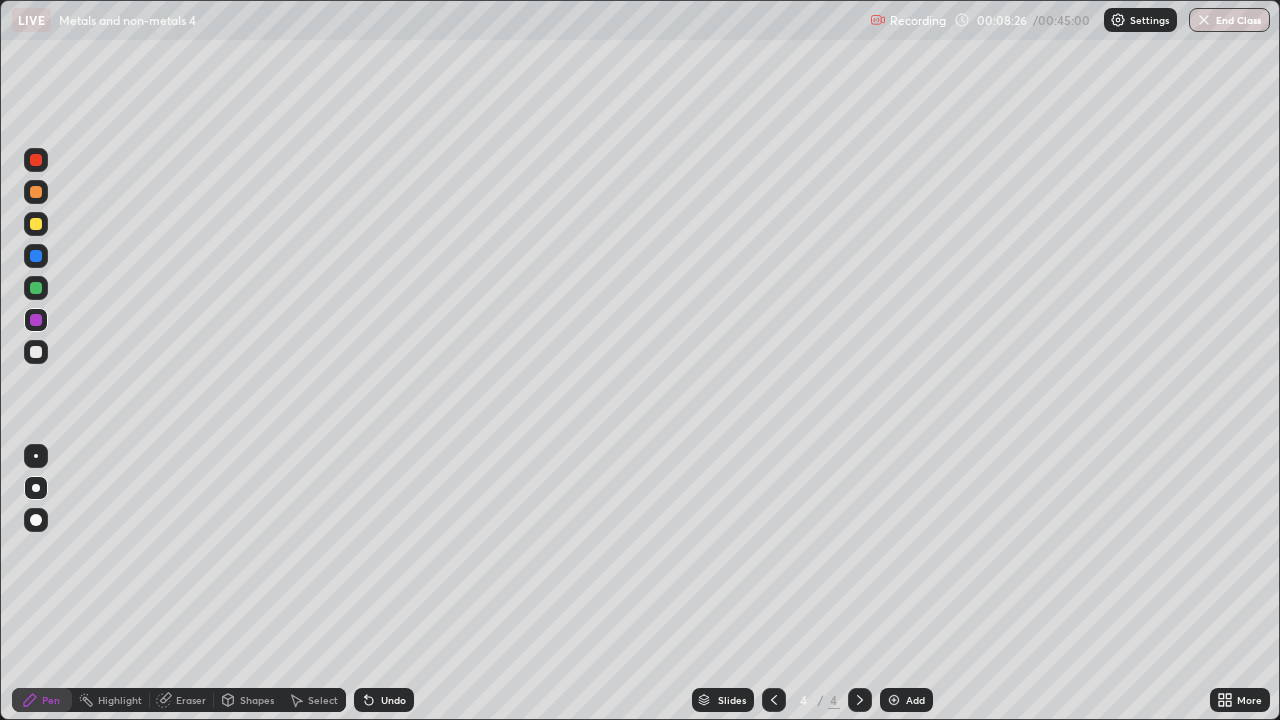 click at bounding box center [774, 700] 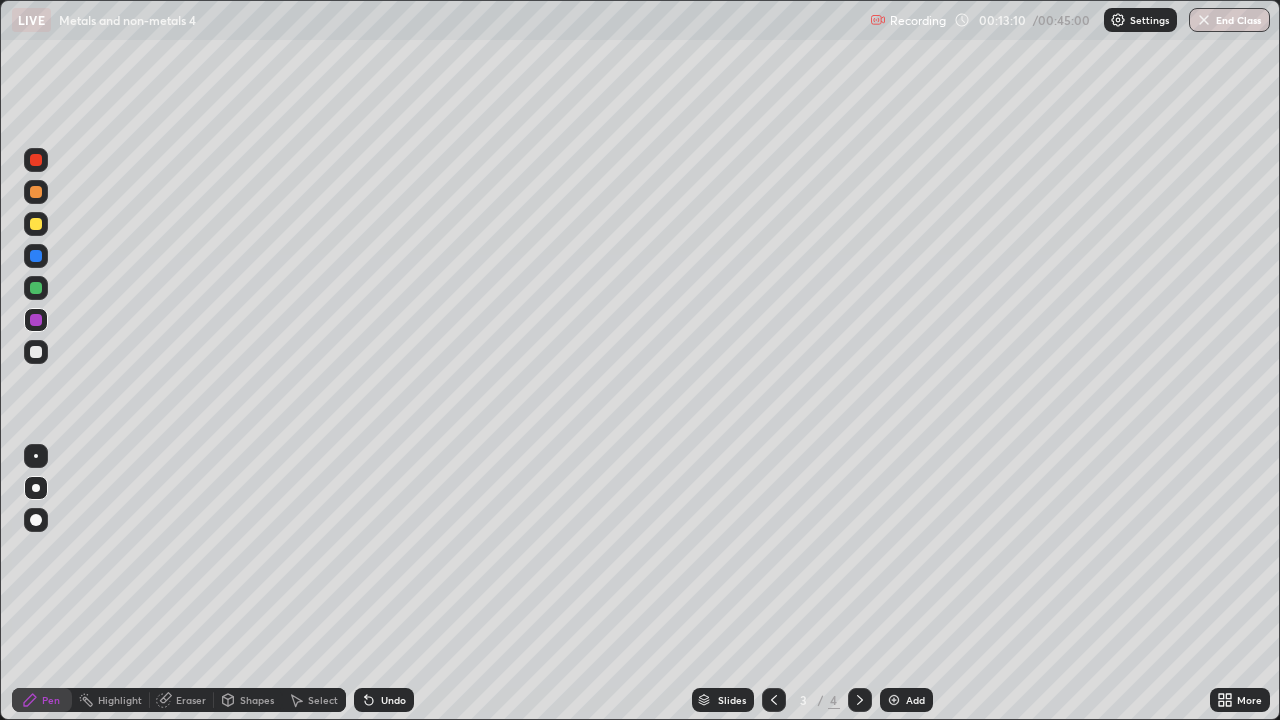 click 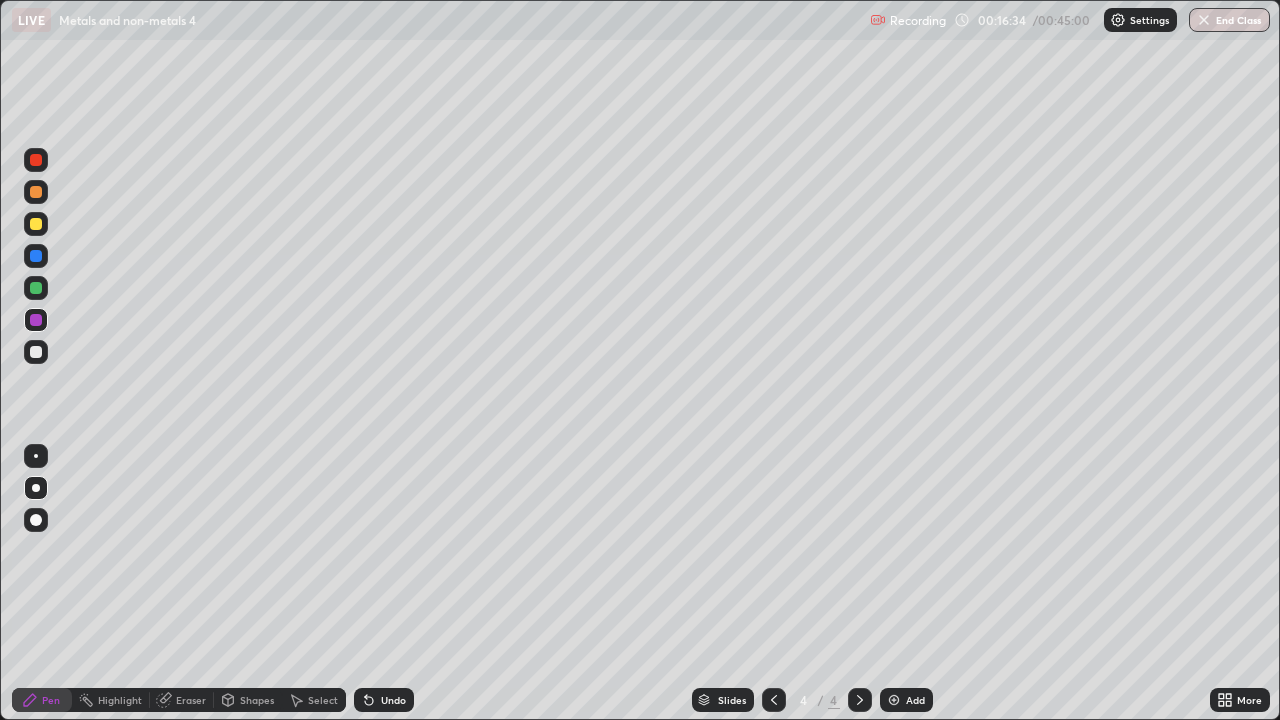 click at bounding box center [894, 700] 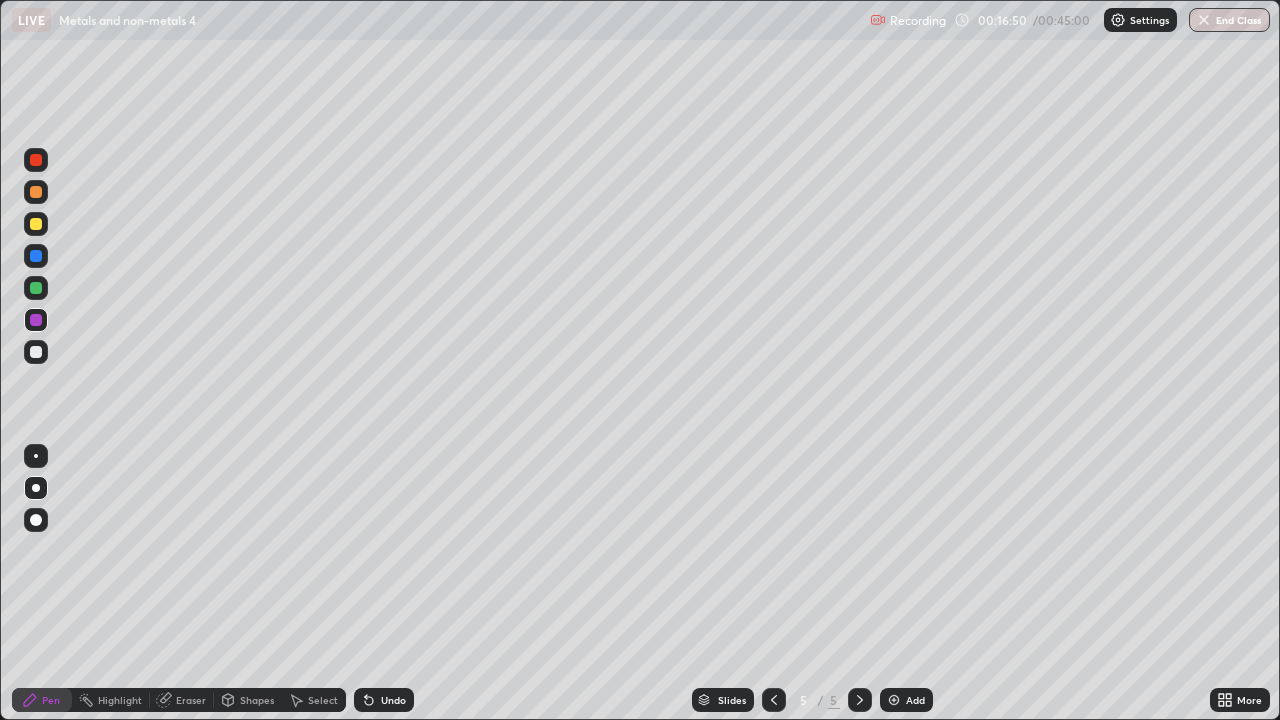 click at bounding box center (36, 352) 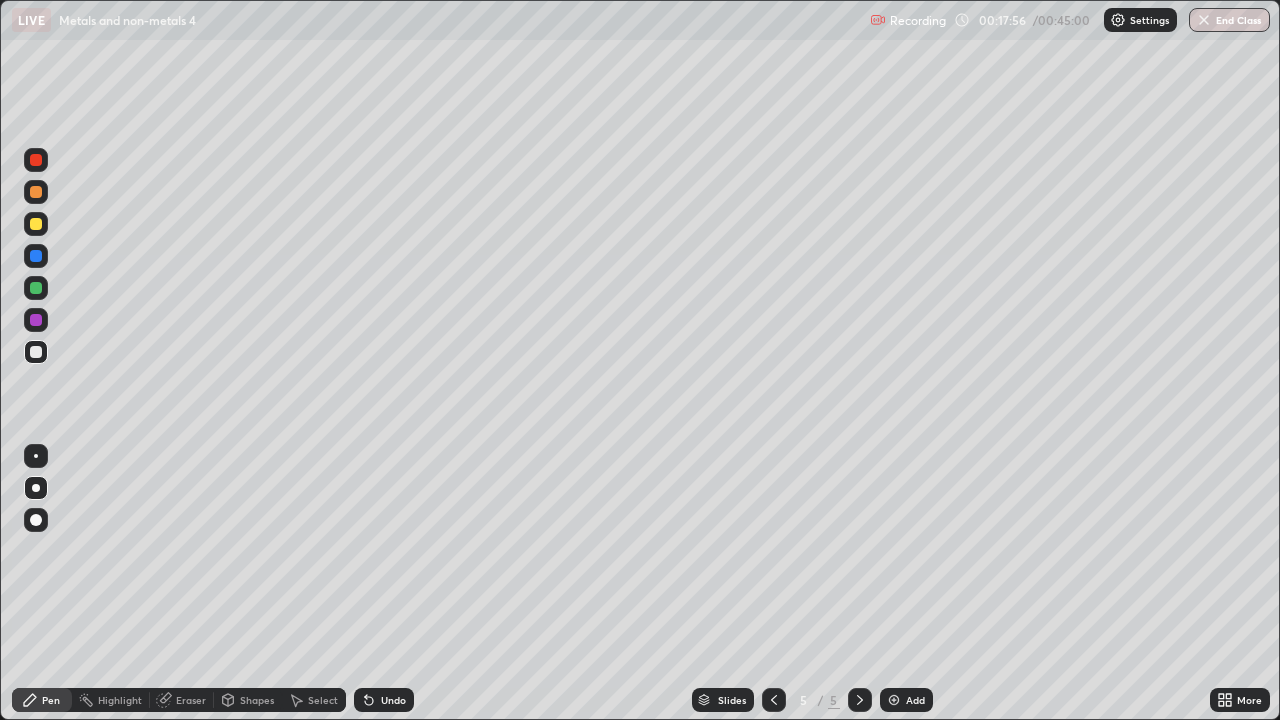 click at bounding box center (36, 256) 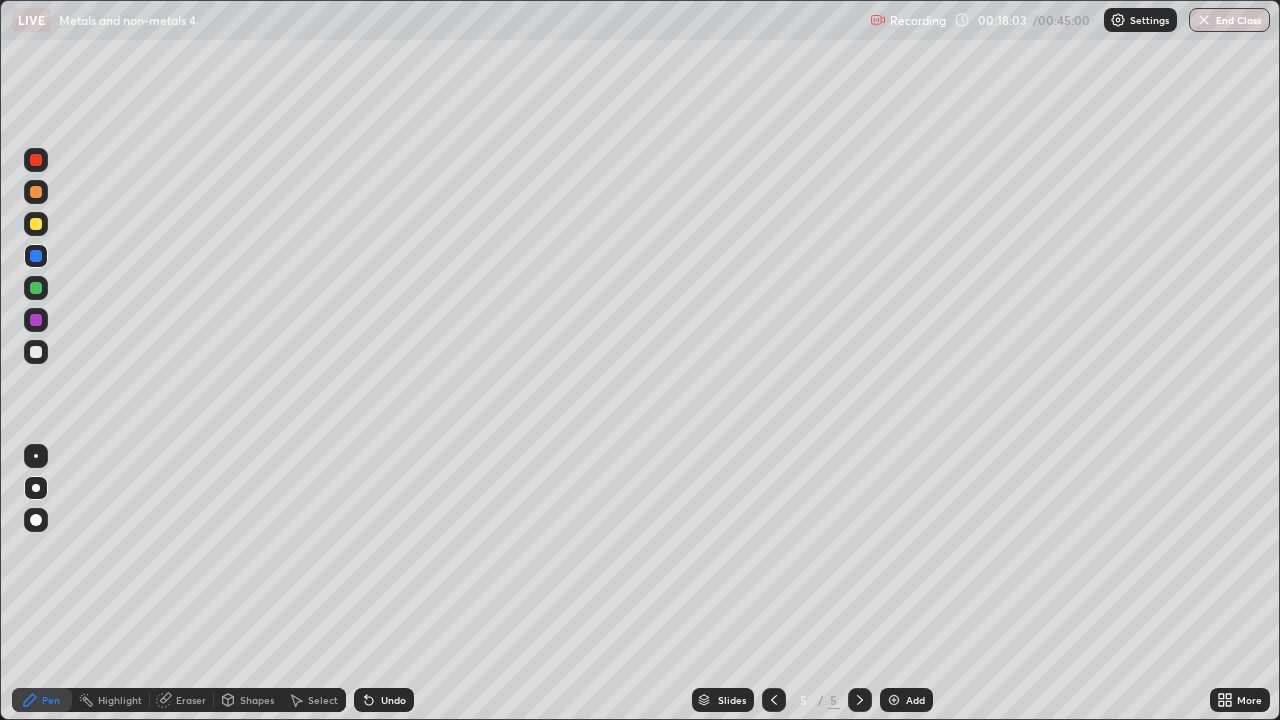 click at bounding box center (36, 352) 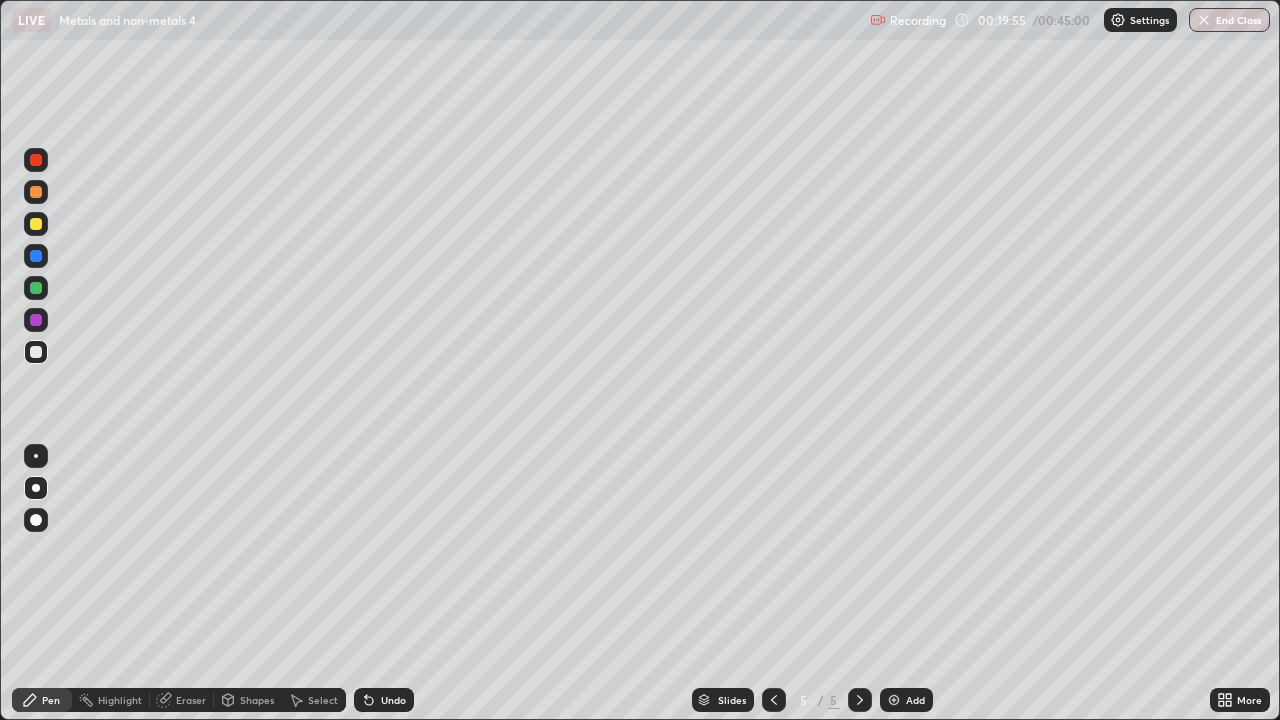 click at bounding box center (36, 224) 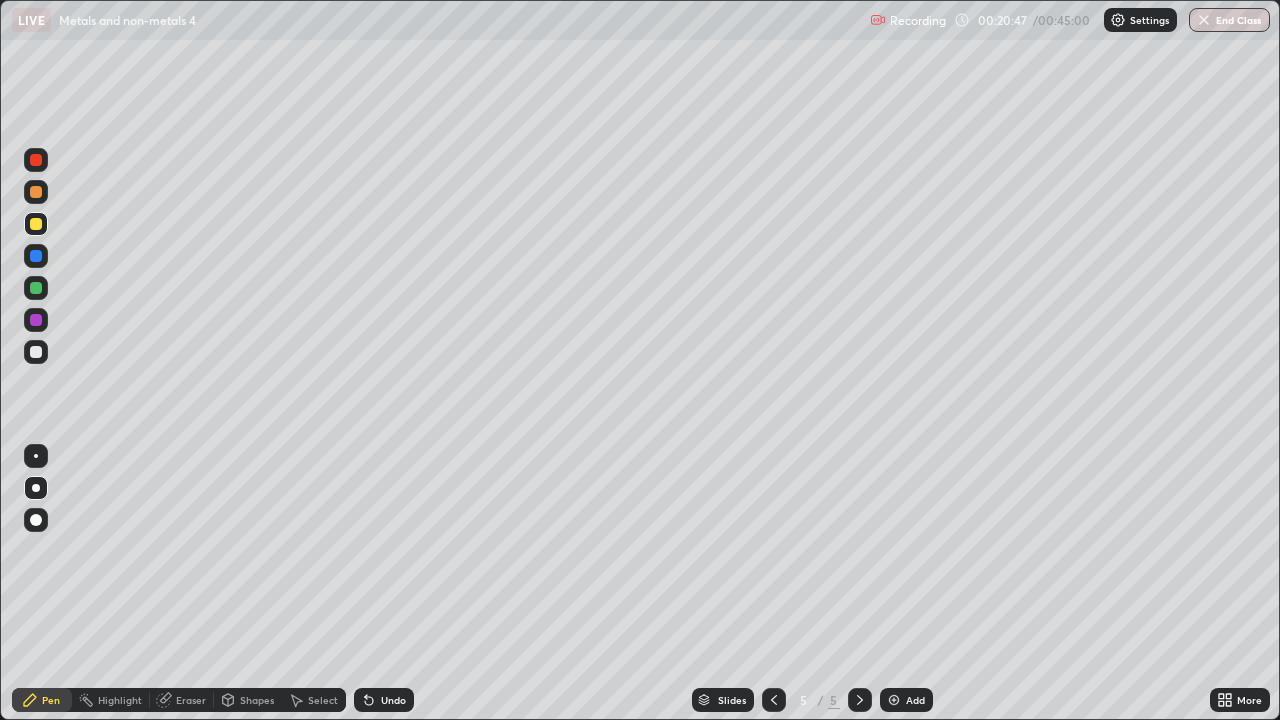 click on "Add" at bounding box center [915, 700] 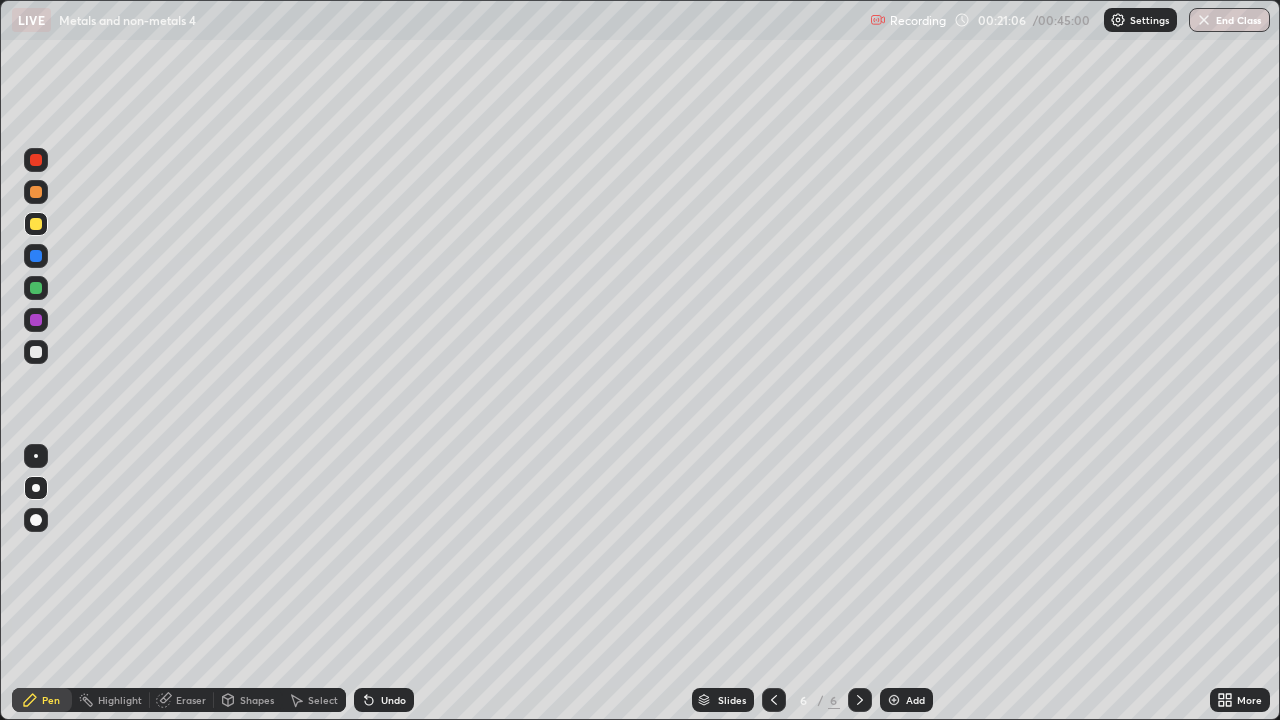 click at bounding box center (36, 352) 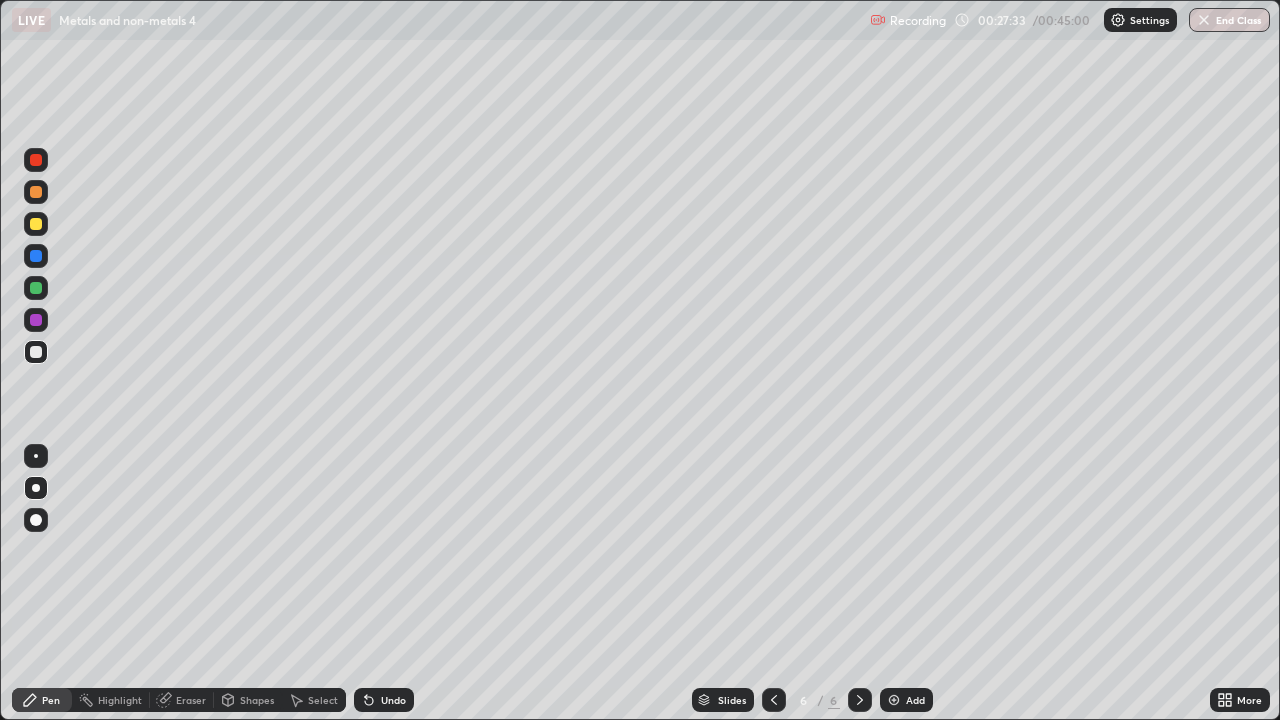 click 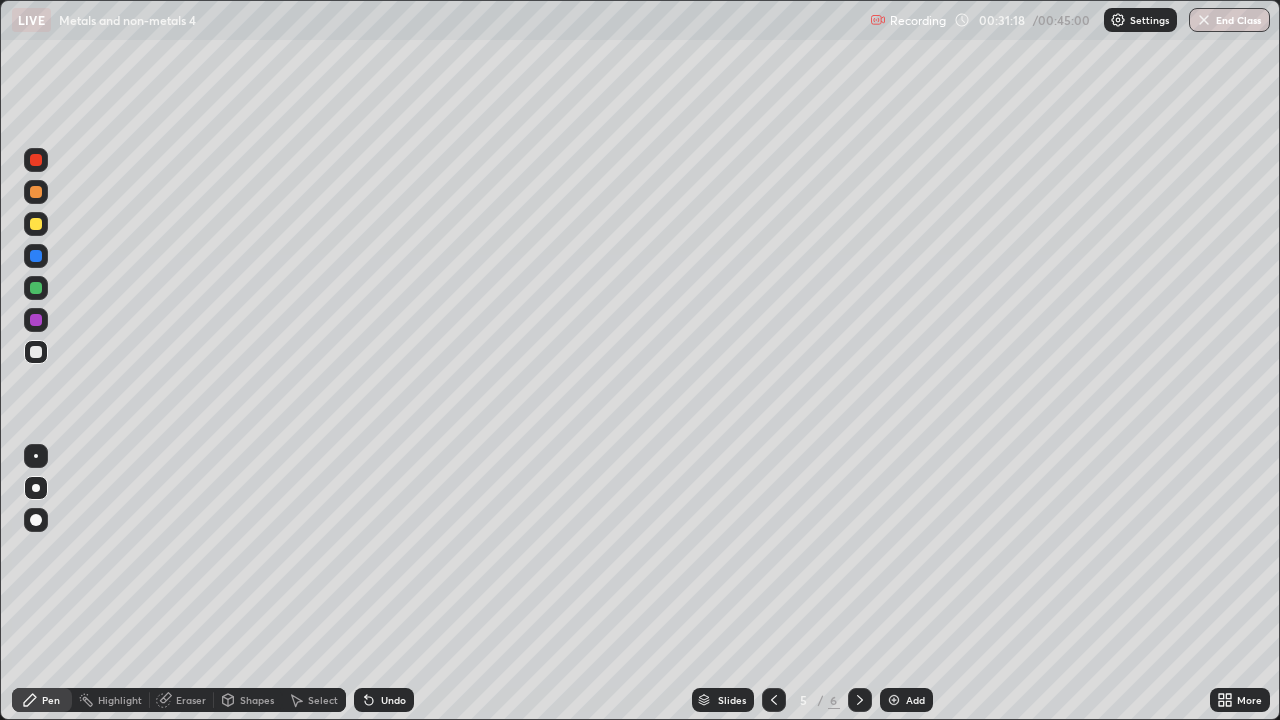click 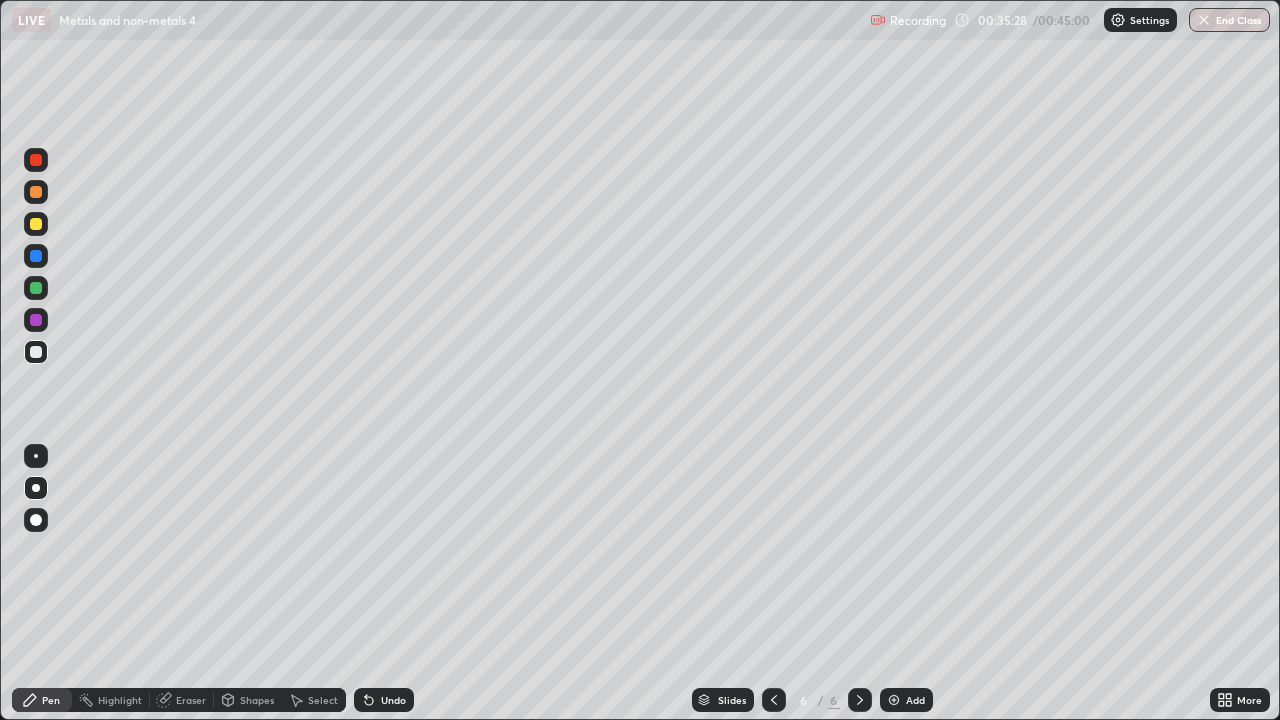 click on "Add" at bounding box center (906, 700) 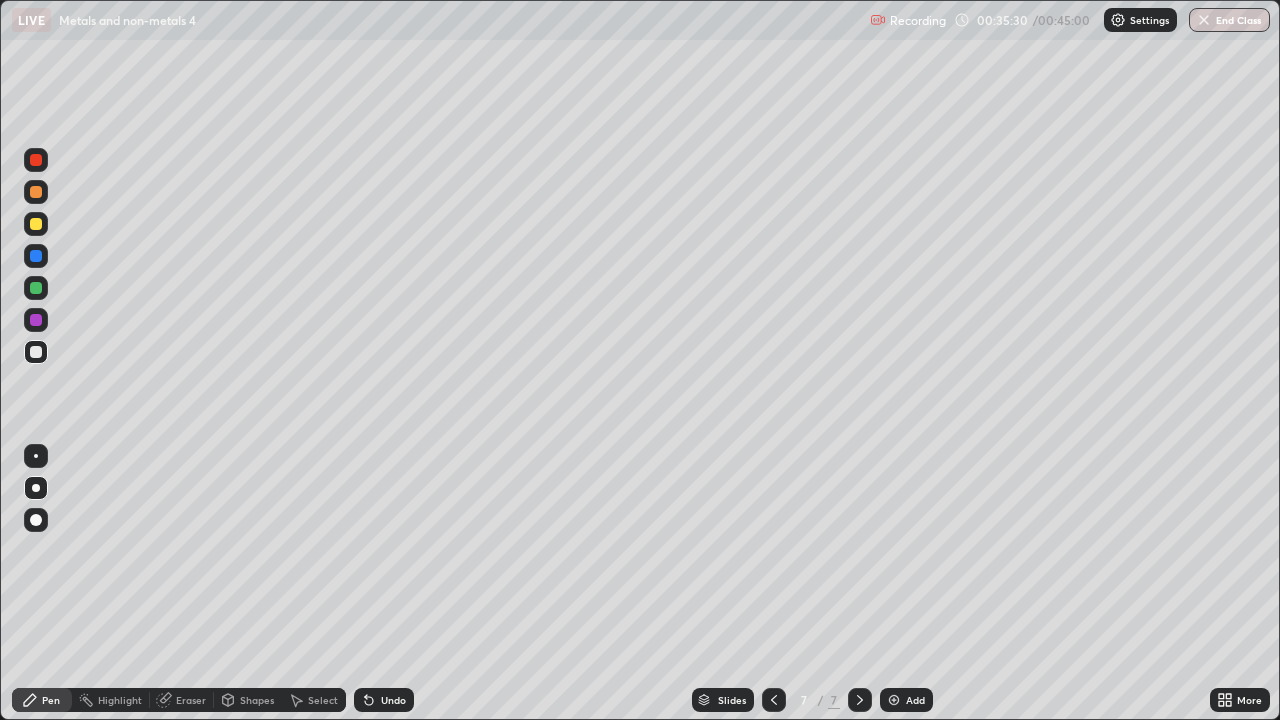 click at bounding box center [36, 224] 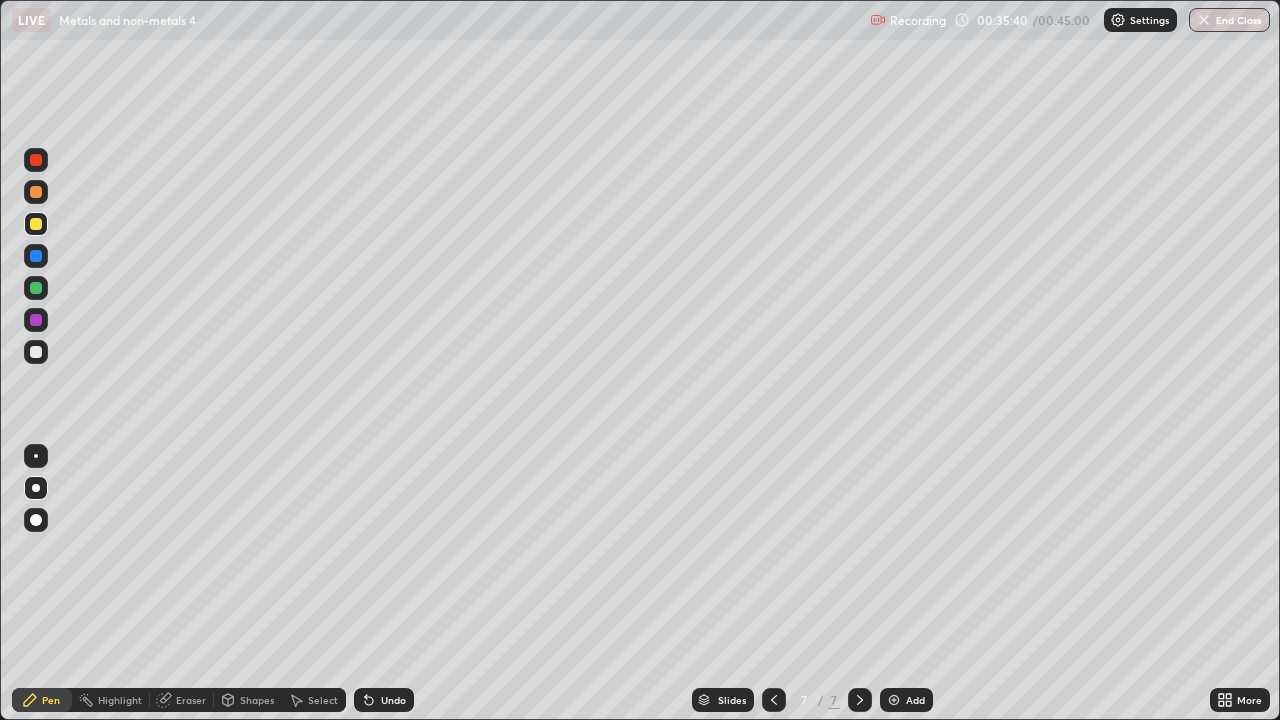 click at bounding box center [36, 352] 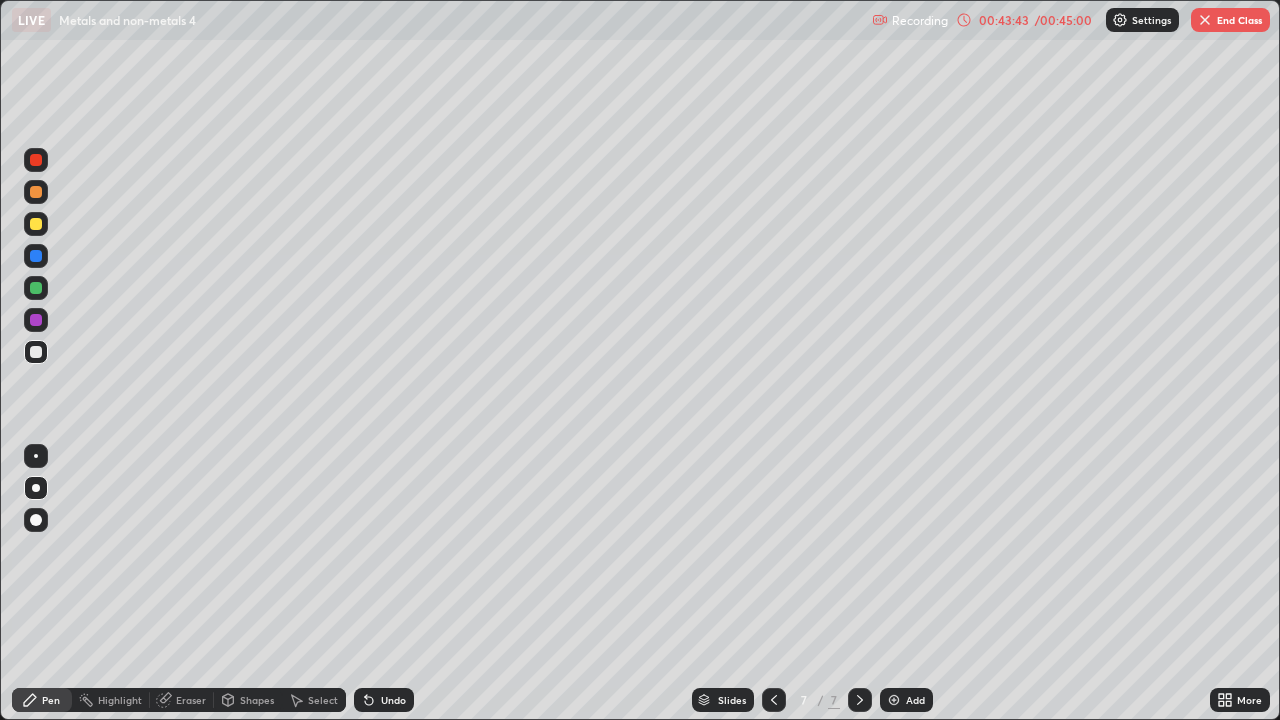 click on "End Class" at bounding box center (1230, 20) 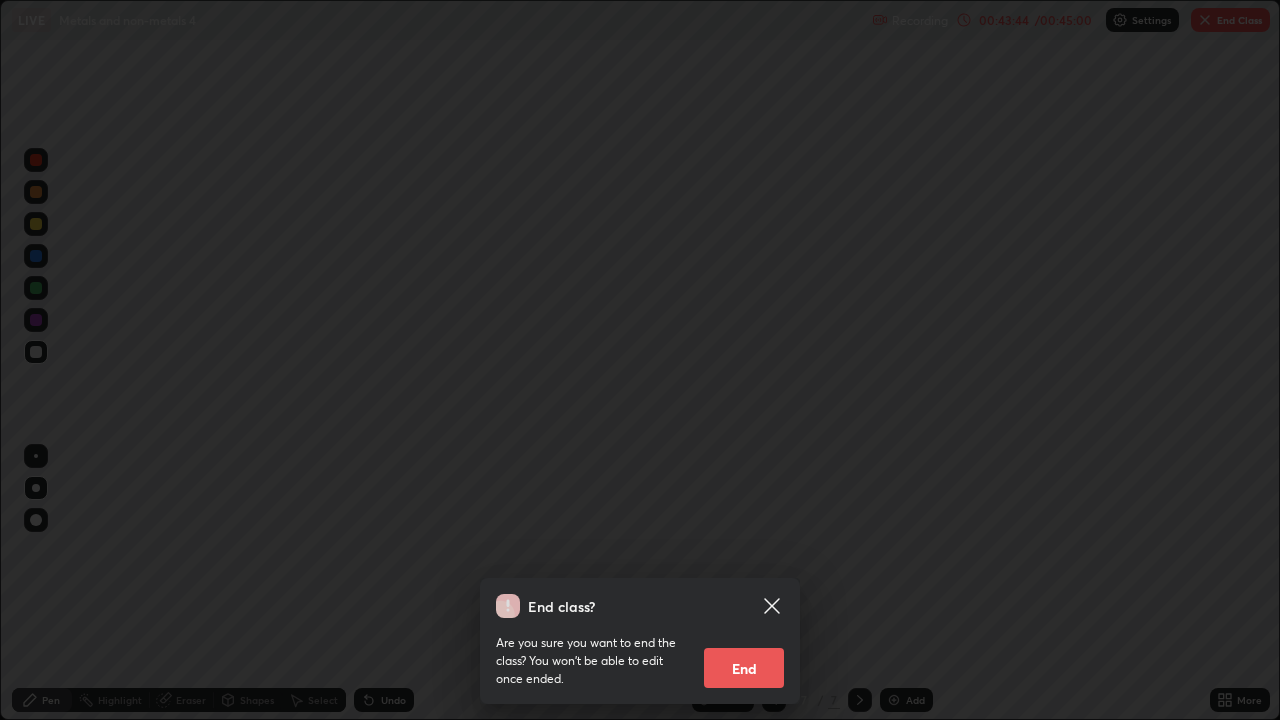 click on "End" at bounding box center [744, 668] 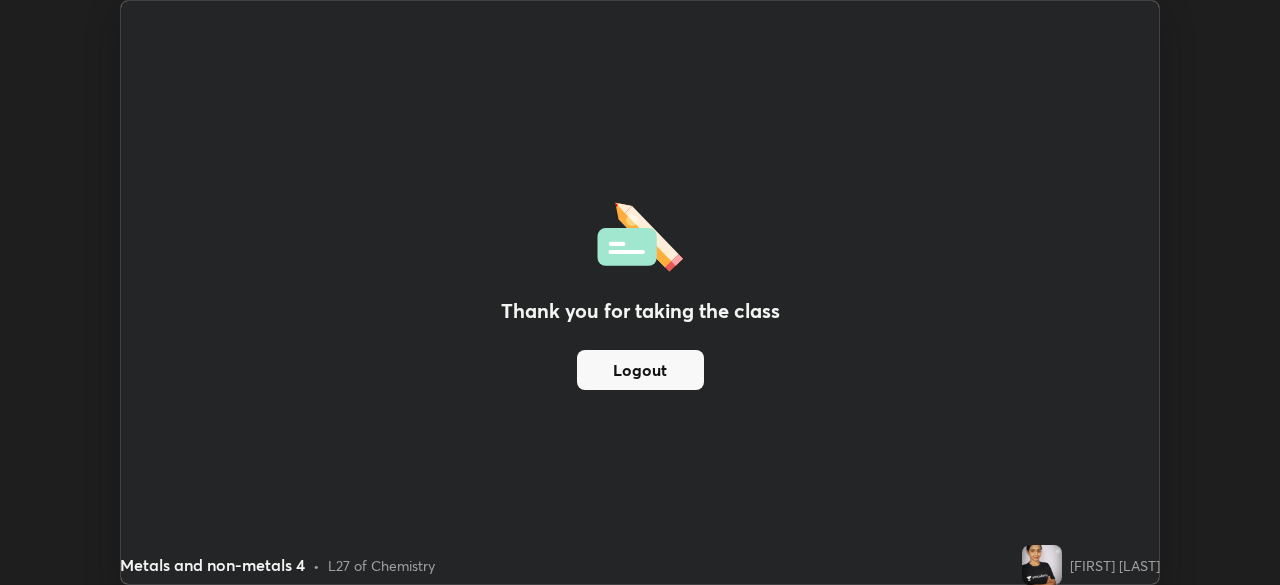 scroll, scrollTop: 585, scrollLeft: 1280, axis: both 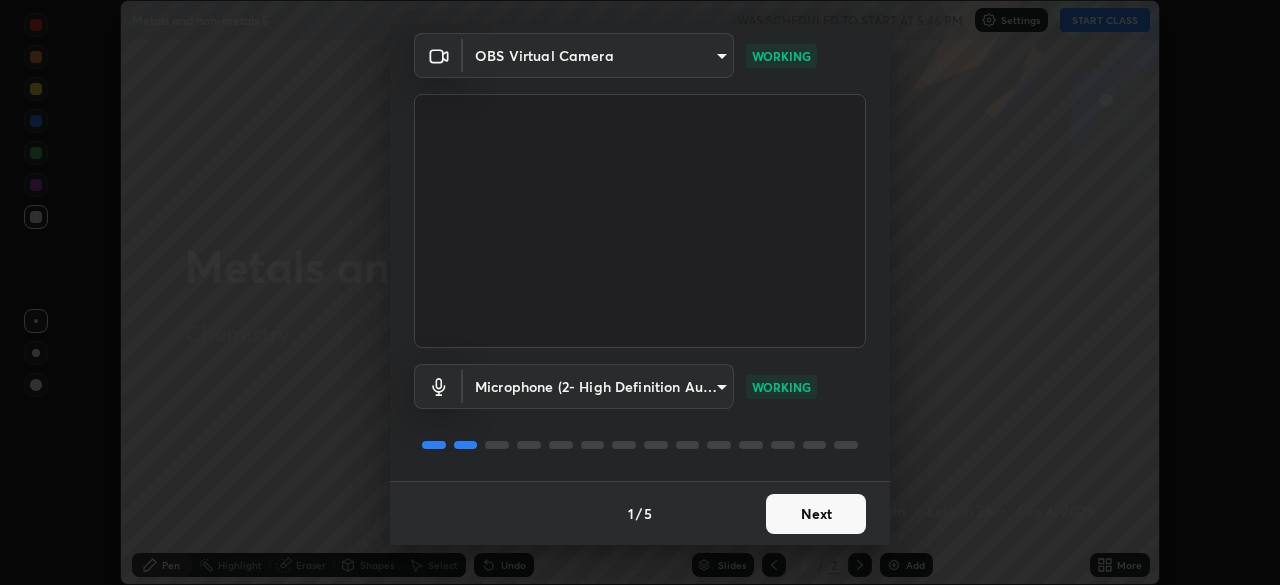 click on "Next" at bounding box center (816, 514) 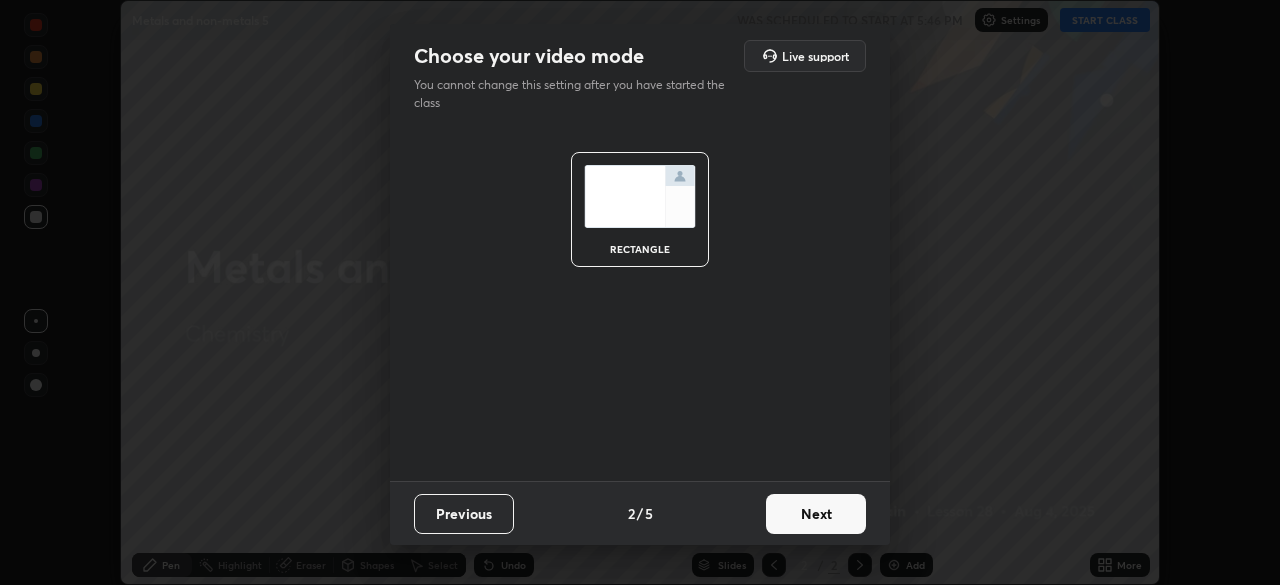 scroll, scrollTop: 0, scrollLeft: 0, axis: both 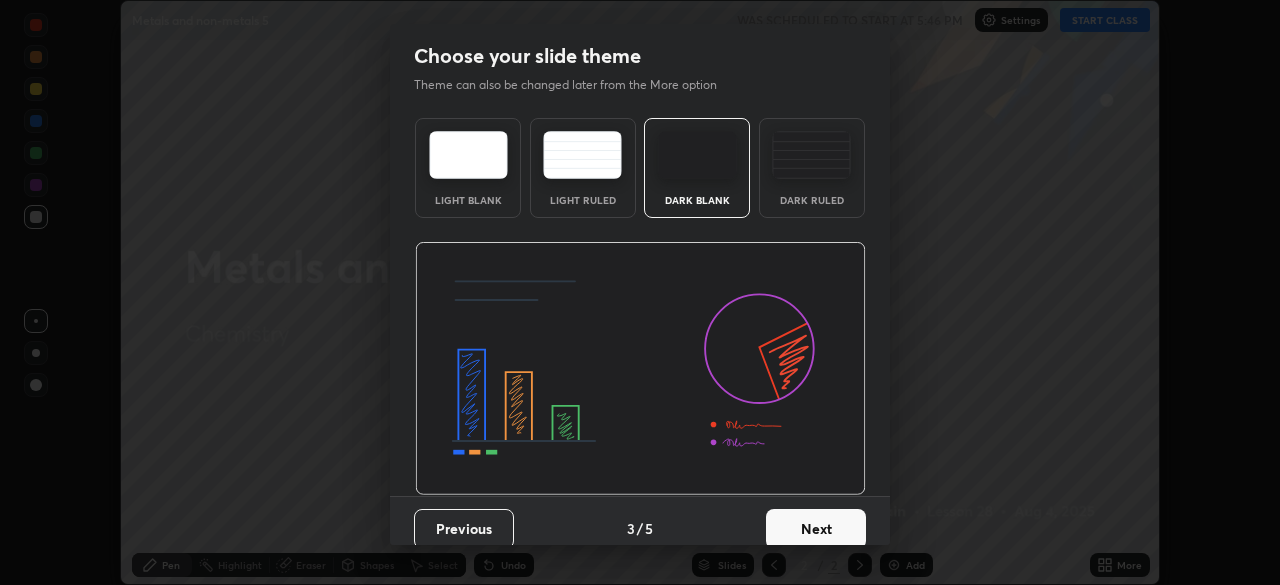 click on "Next" at bounding box center (816, 529) 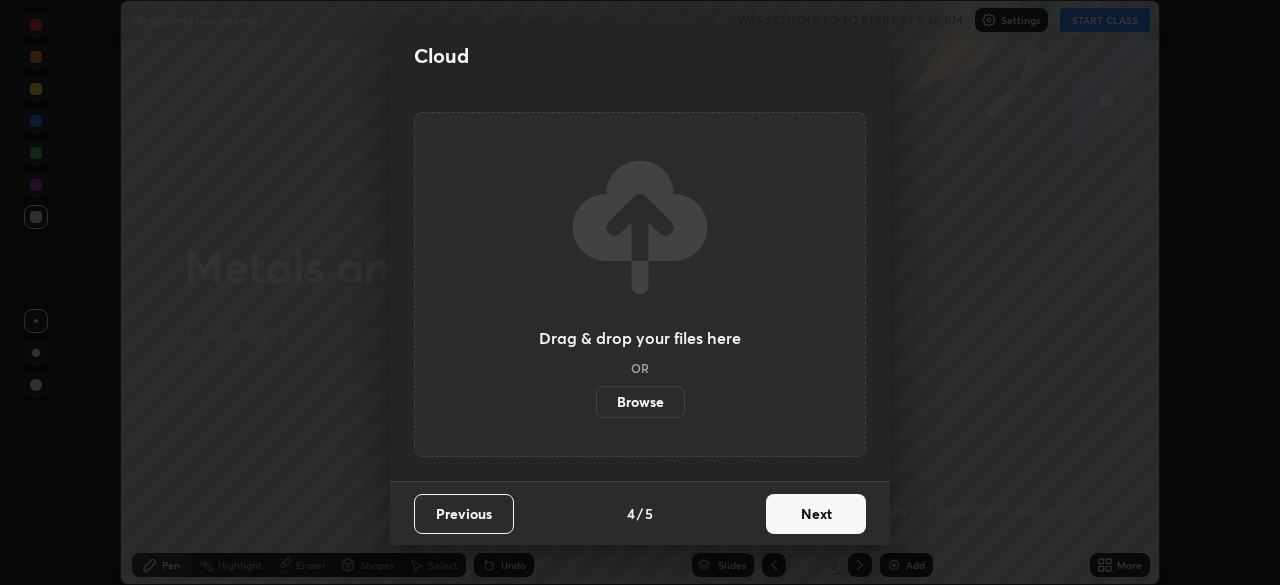 click on "Next" at bounding box center [816, 514] 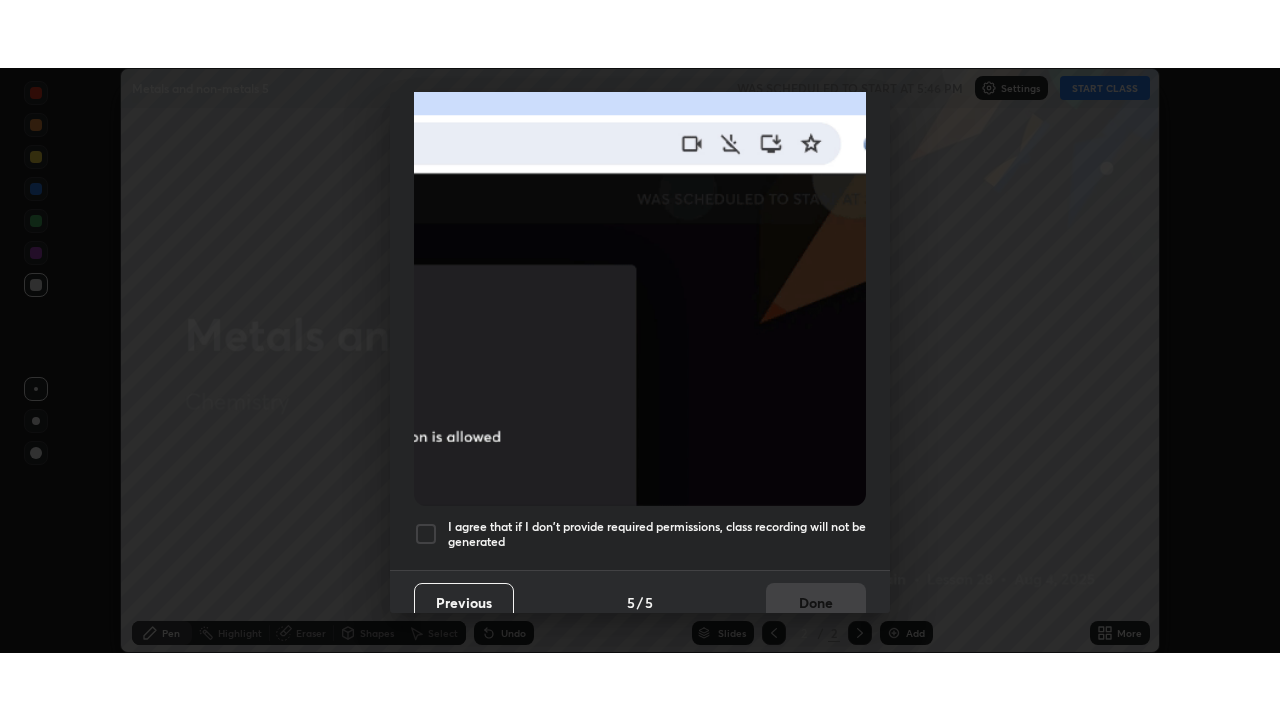 scroll, scrollTop: 479, scrollLeft: 0, axis: vertical 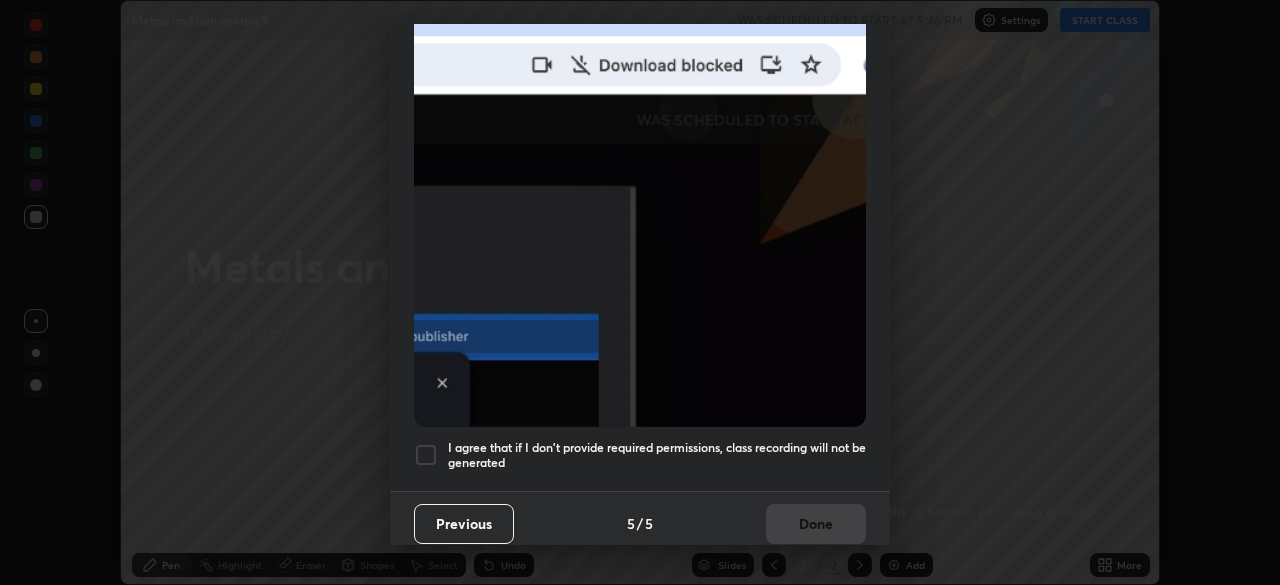 click at bounding box center [426, 455] 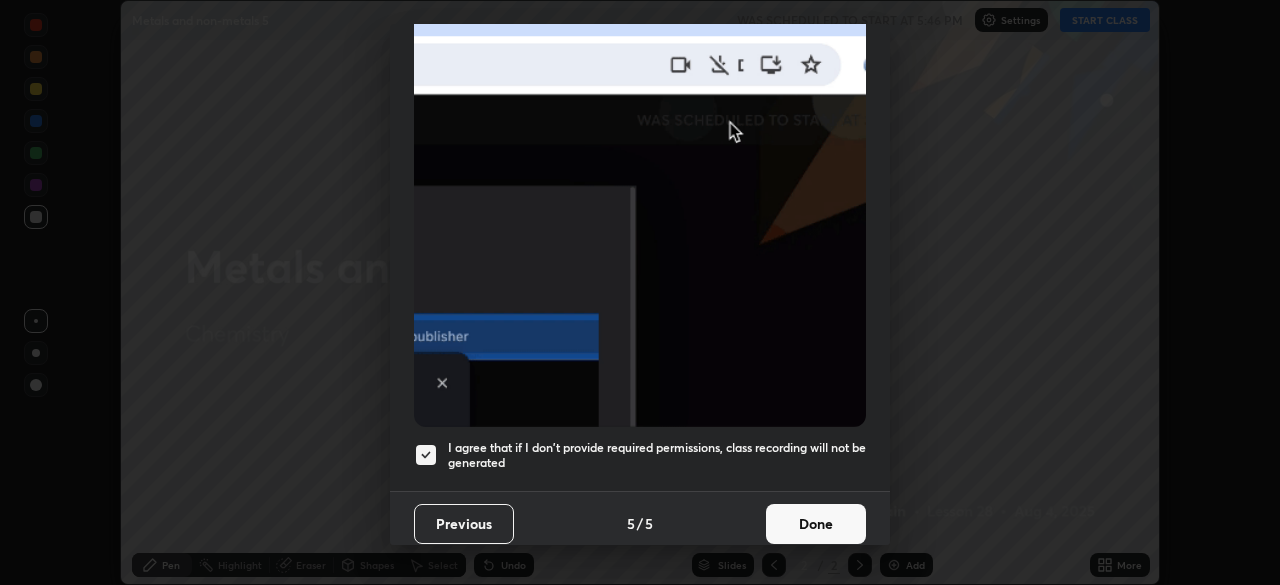 click on "Done" at bounding box center [816, 524] 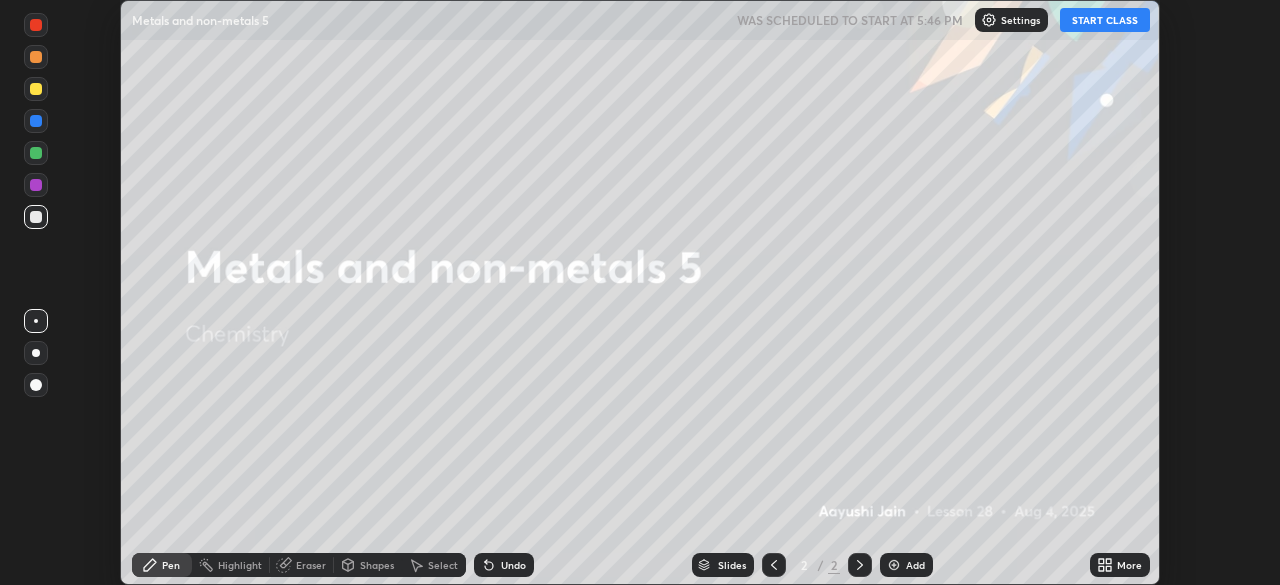 click on "START CLASS" at bounding box center [1105, 20] 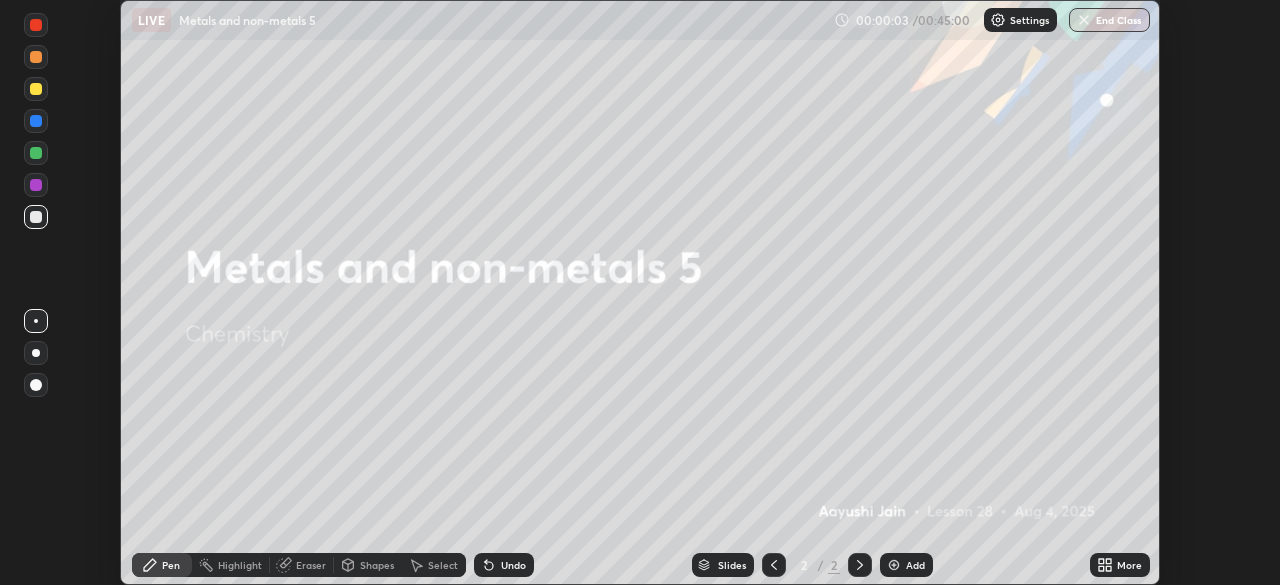 click 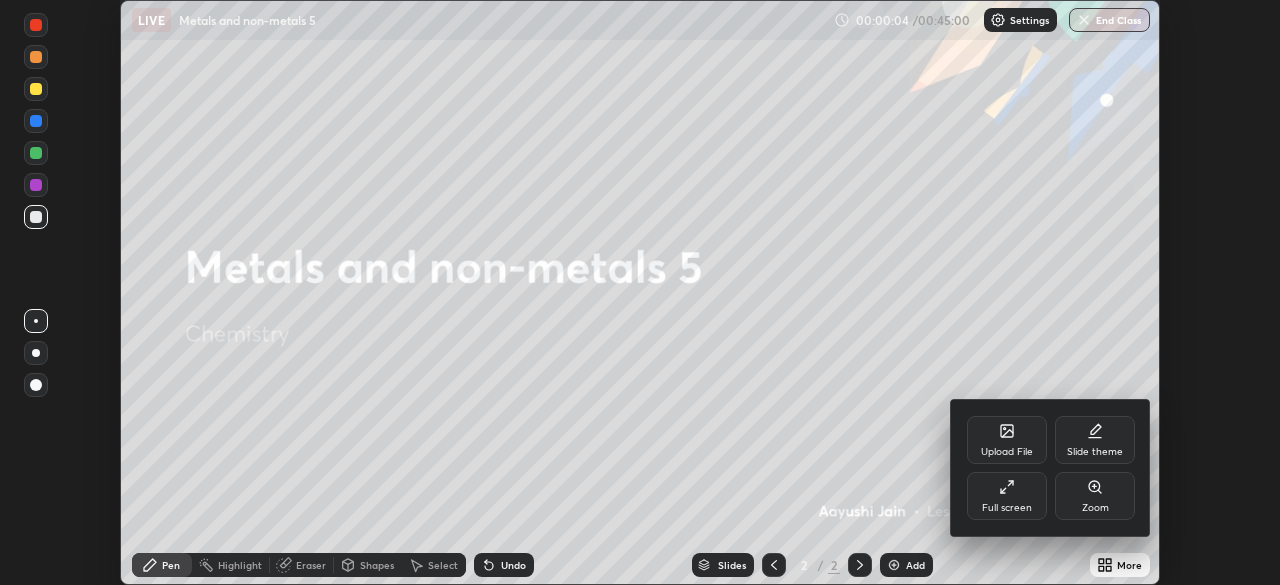 click on "Full screen" at bounding box center (1007, 496) 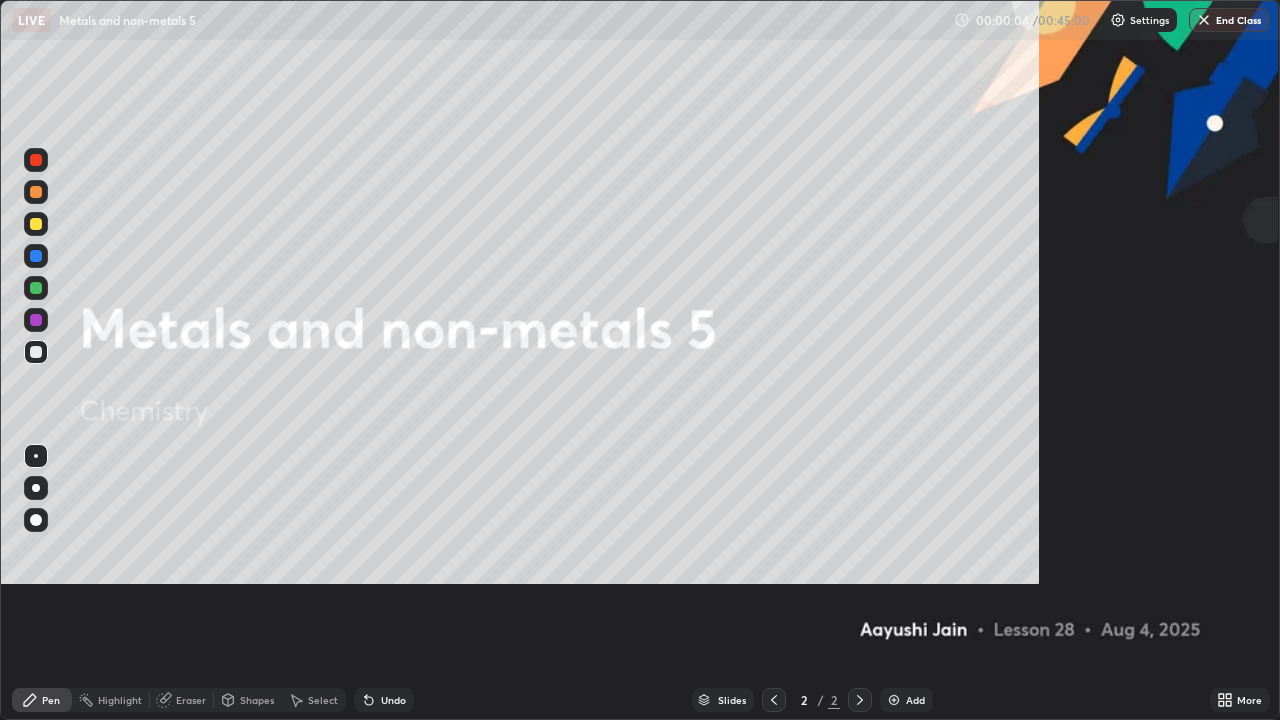 scroll, scrollTop: 99280, scrollLeft: 98720, axis: both 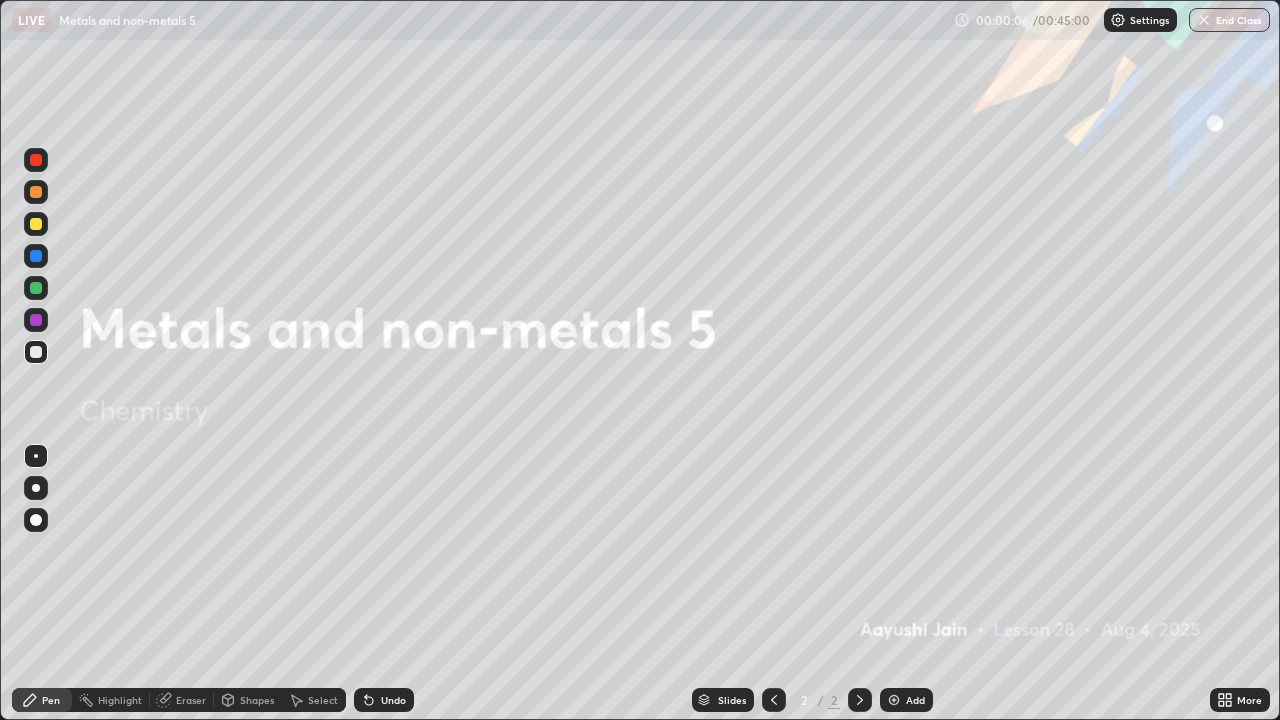 click on "Add" at bounding box center (915, 700) 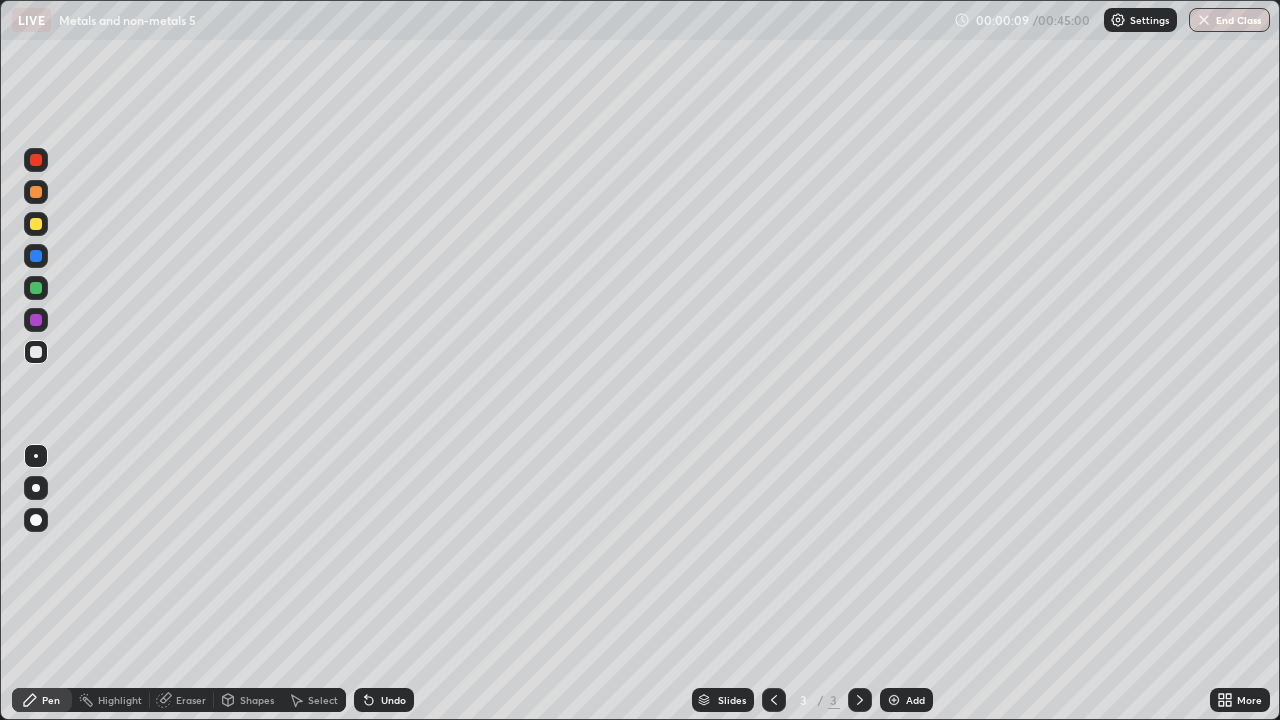 click at bounding box center [36, 224] 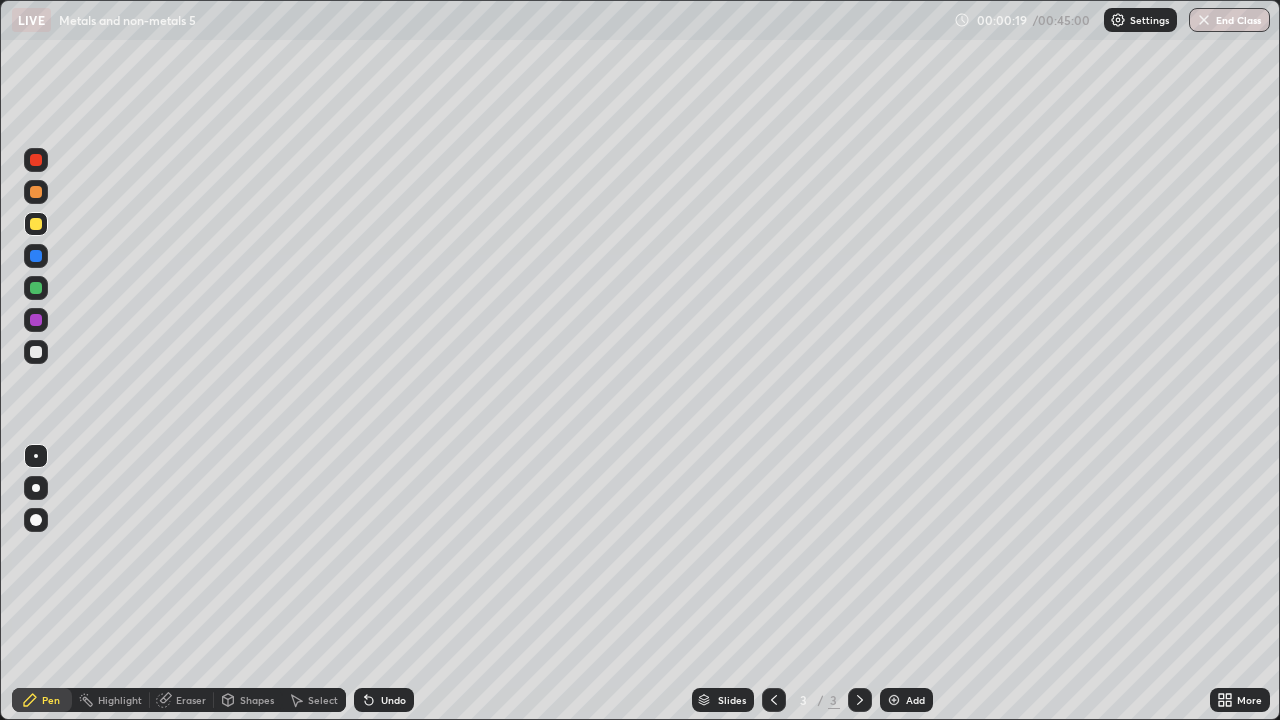 click at bounding box center [36, 488] 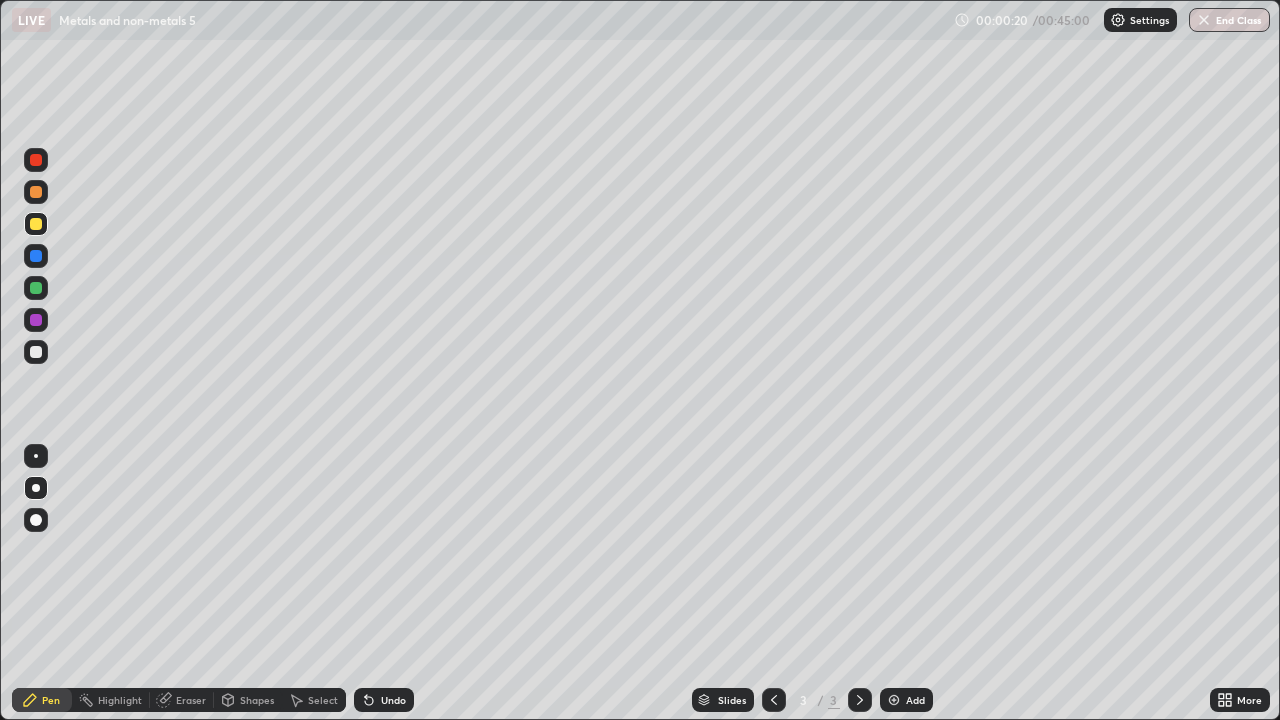 click on "Eraser" at bounding box center (191, 700) 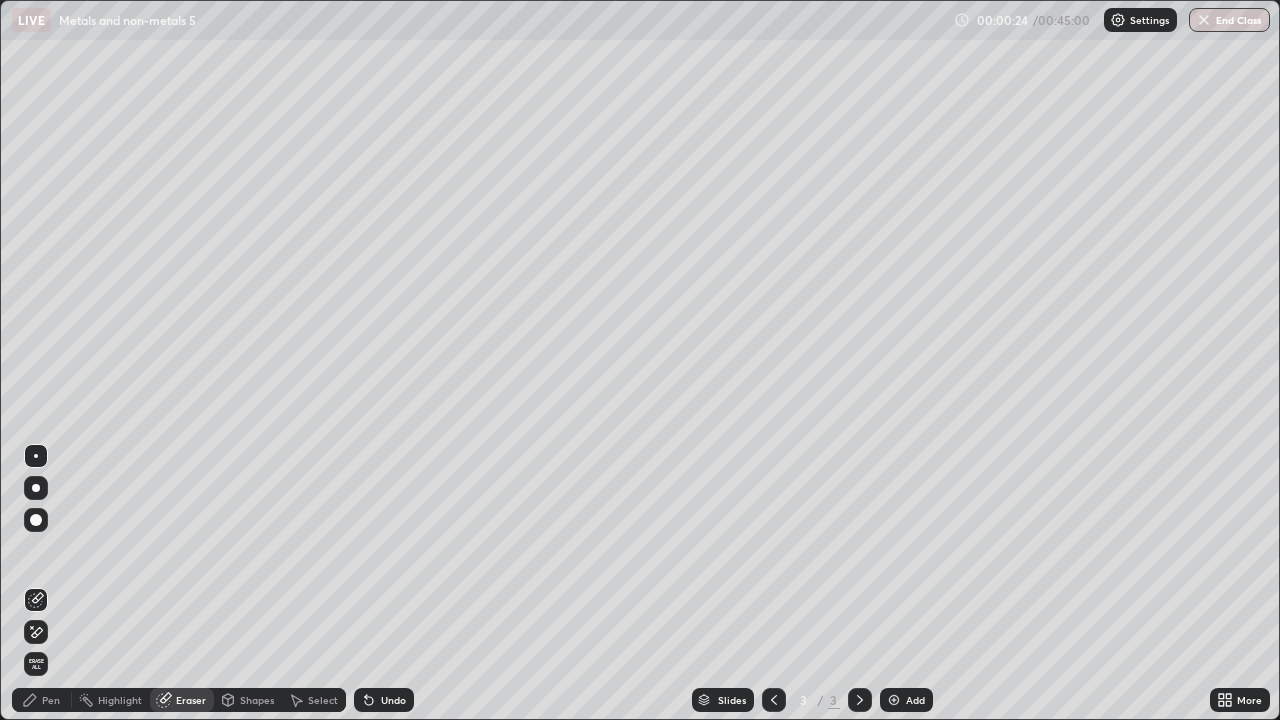 click on "Pen" at bounding box center [51, 700] 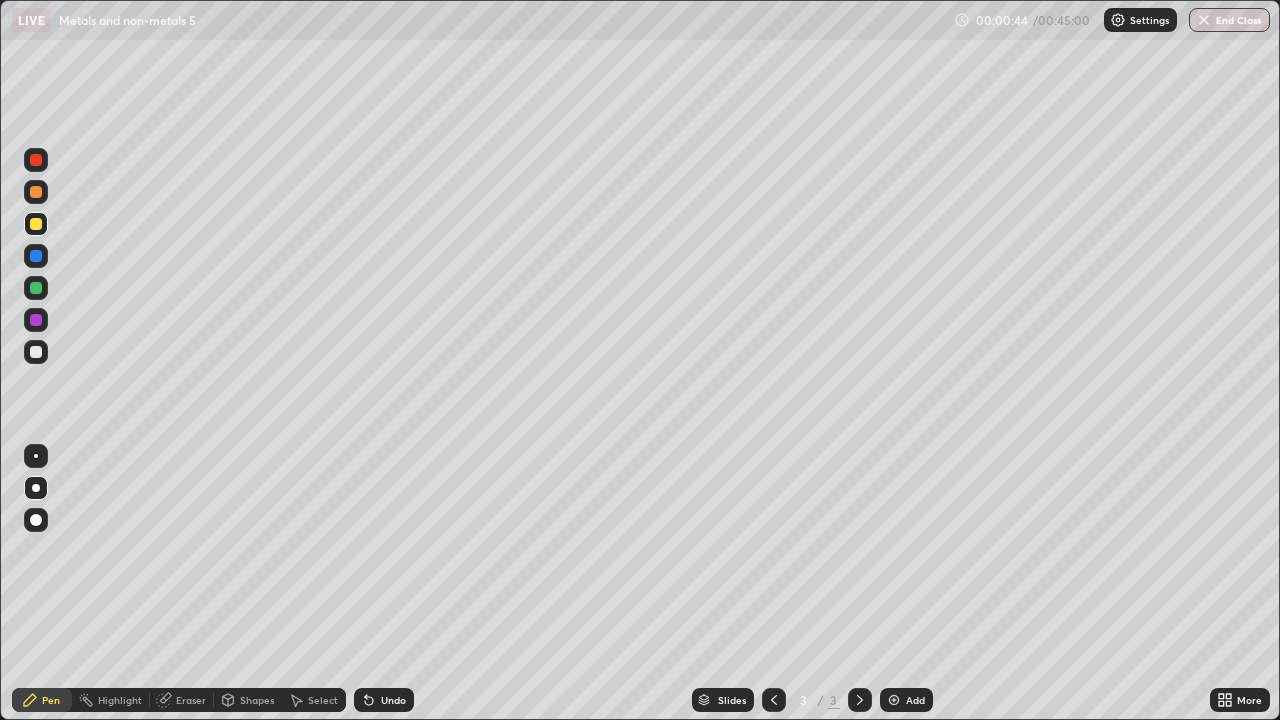 click at bounding box center (36, 352) 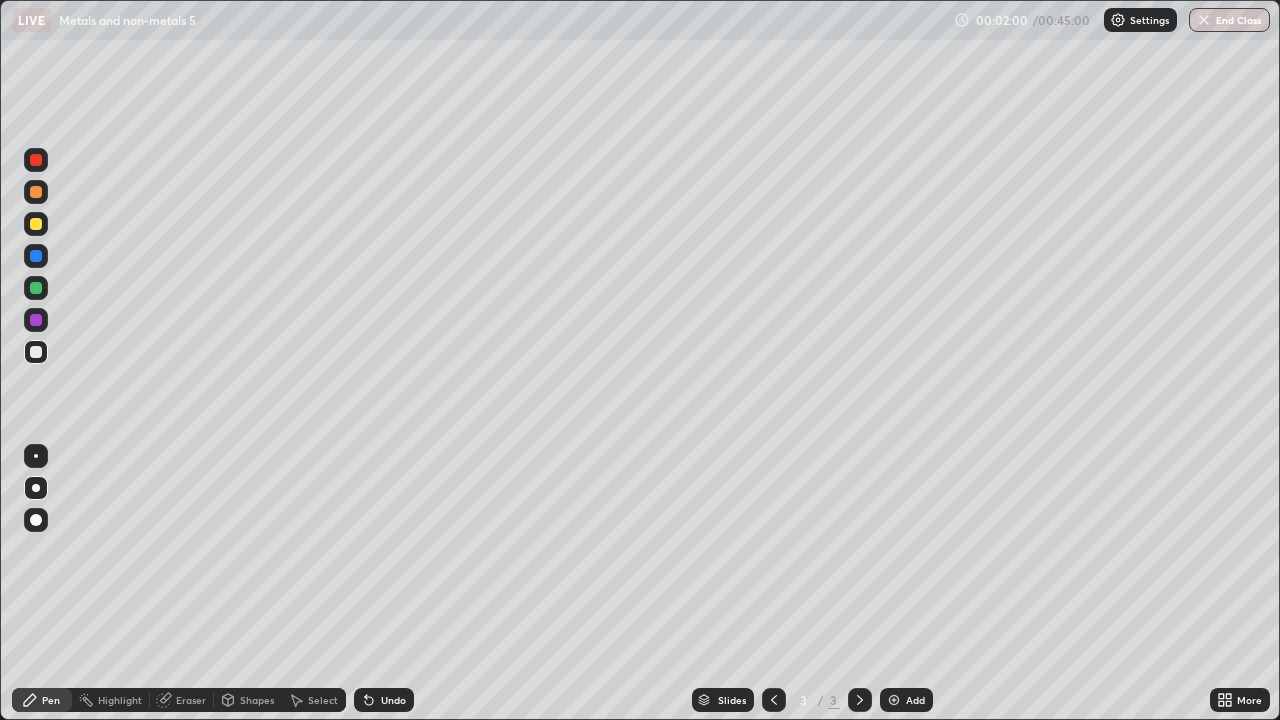 click on "Shapes" at bounding box center (248, 700) 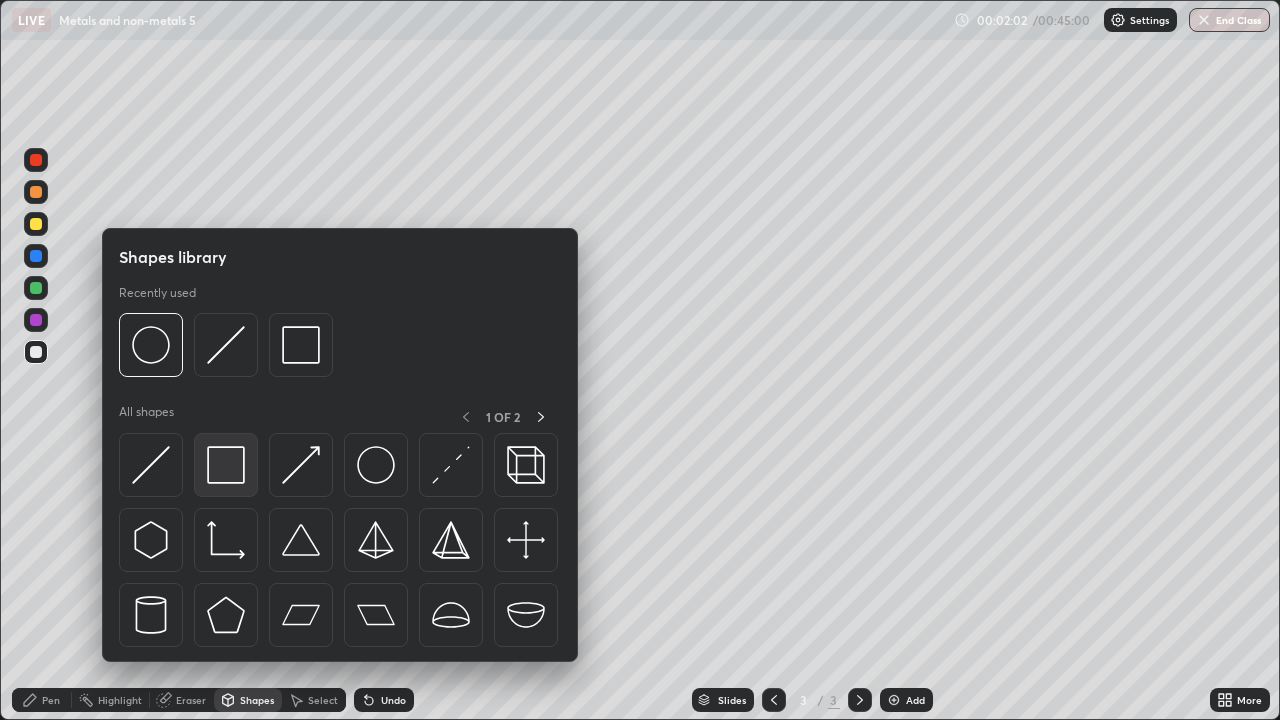 click at bounding box center (226, 465) 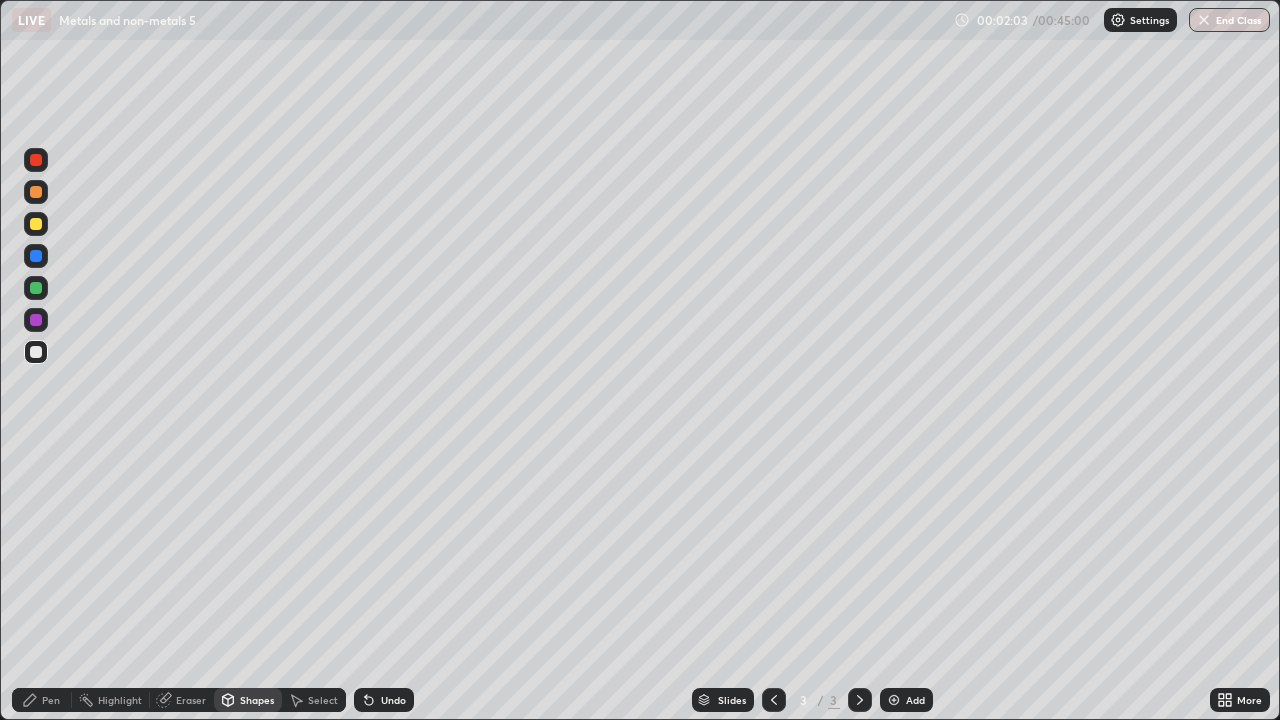 click on "Pen" at bounding box center [51, 700] 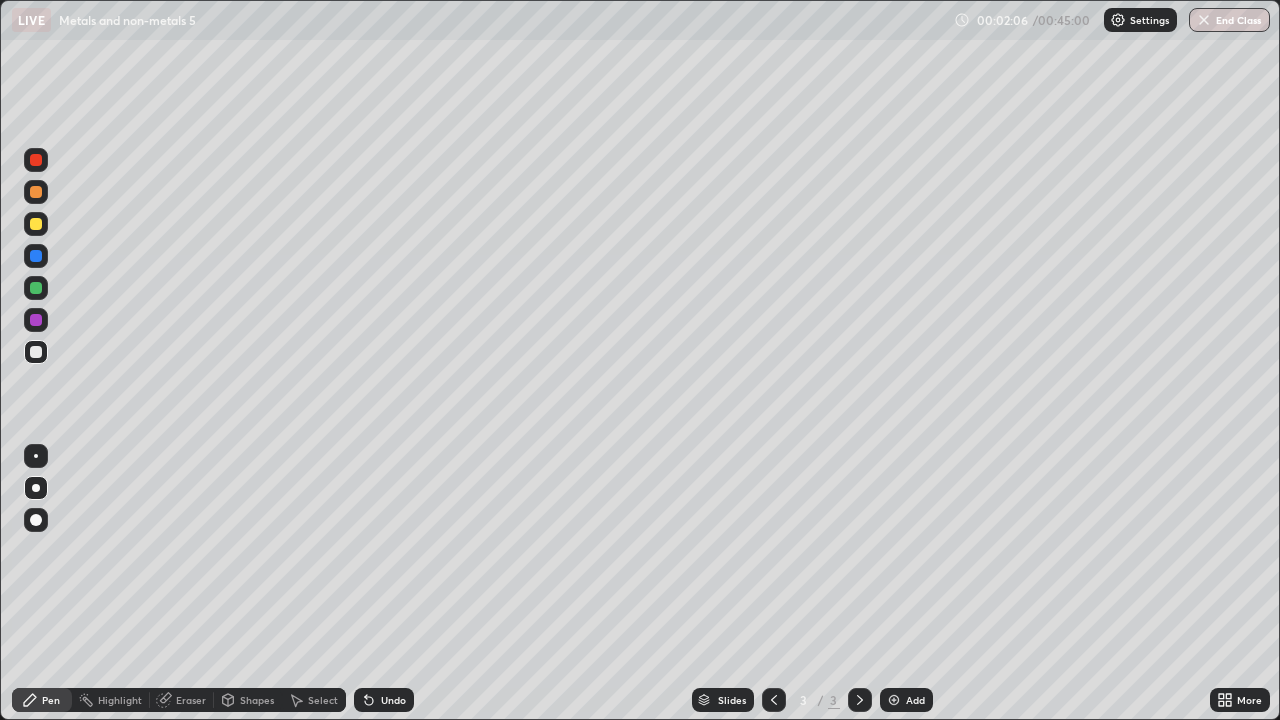 click on "Eraser" at bounding box center [182, 700] 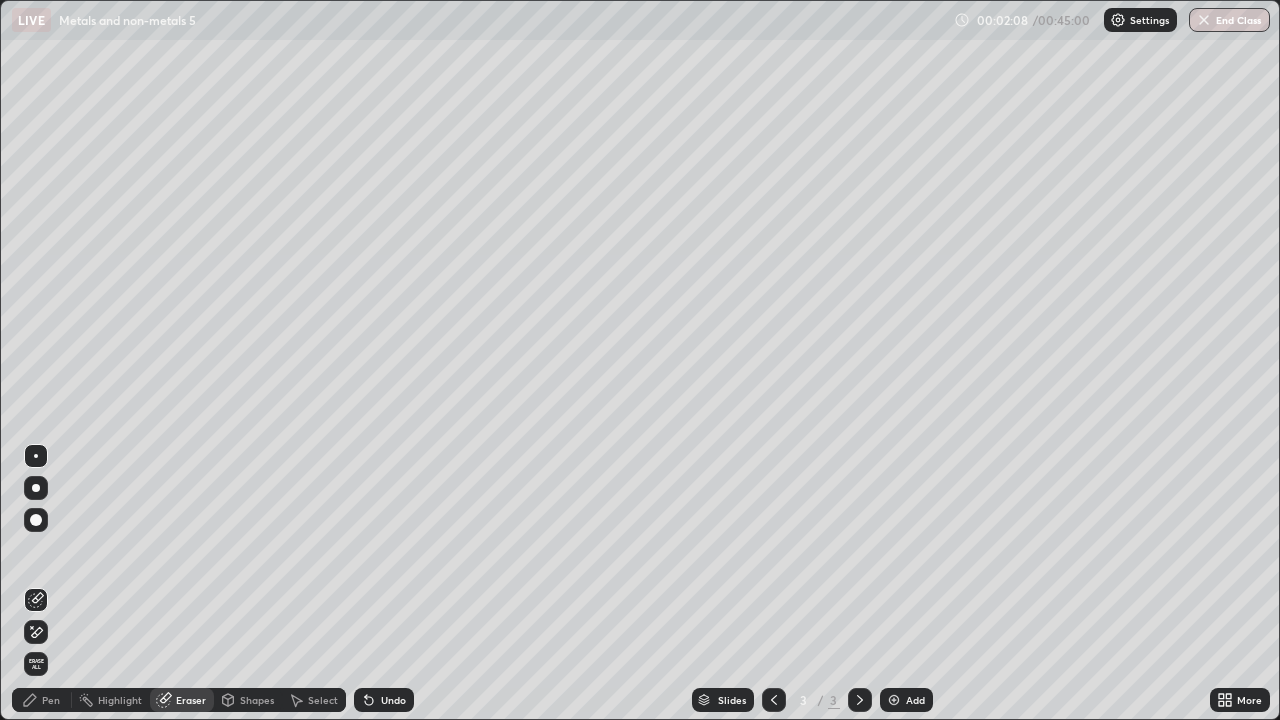 click on "Highlight" at bounding box center (120, 700) 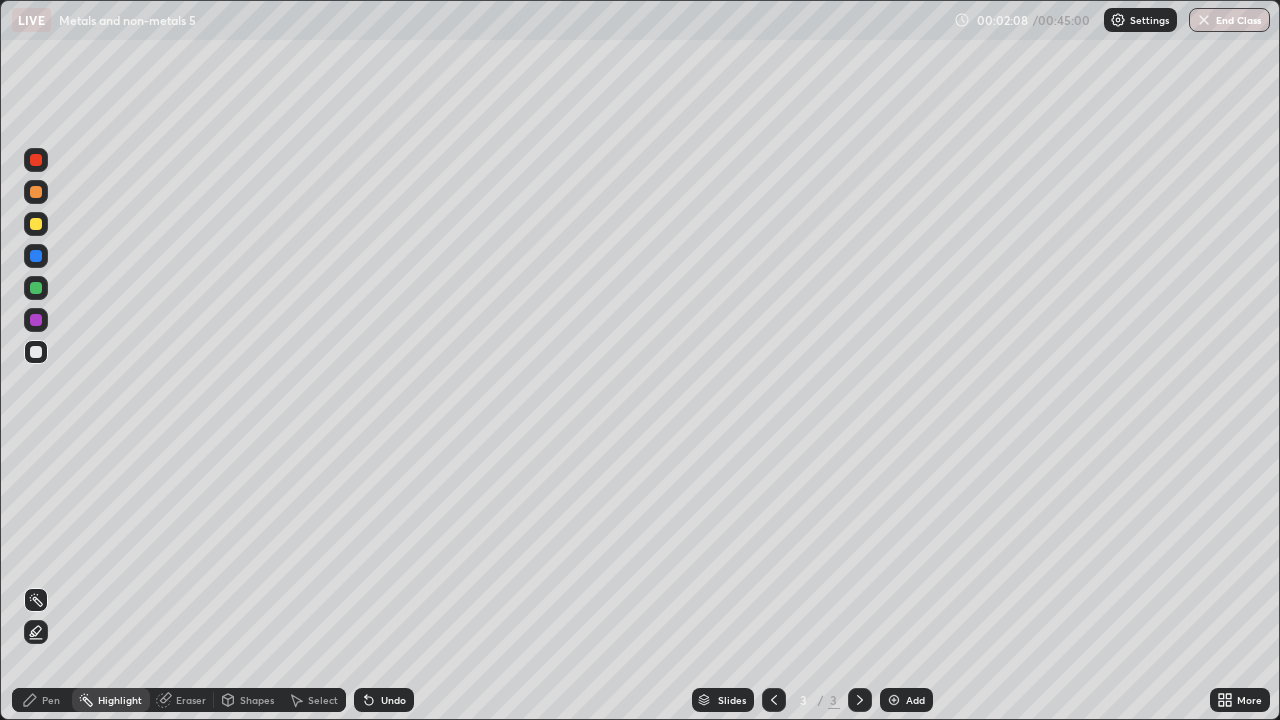 click on "Eraser" at bounding box center [191, 700] 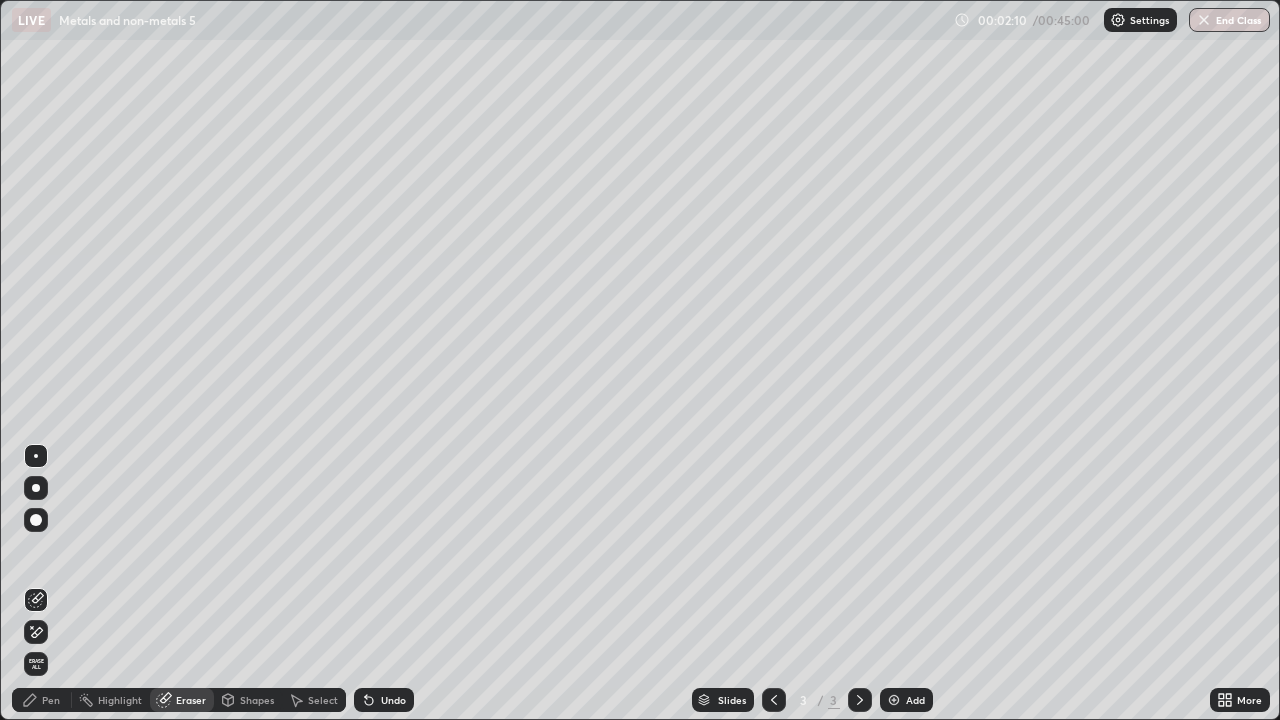 click on "Shapes" at bounding box center (248, 700) 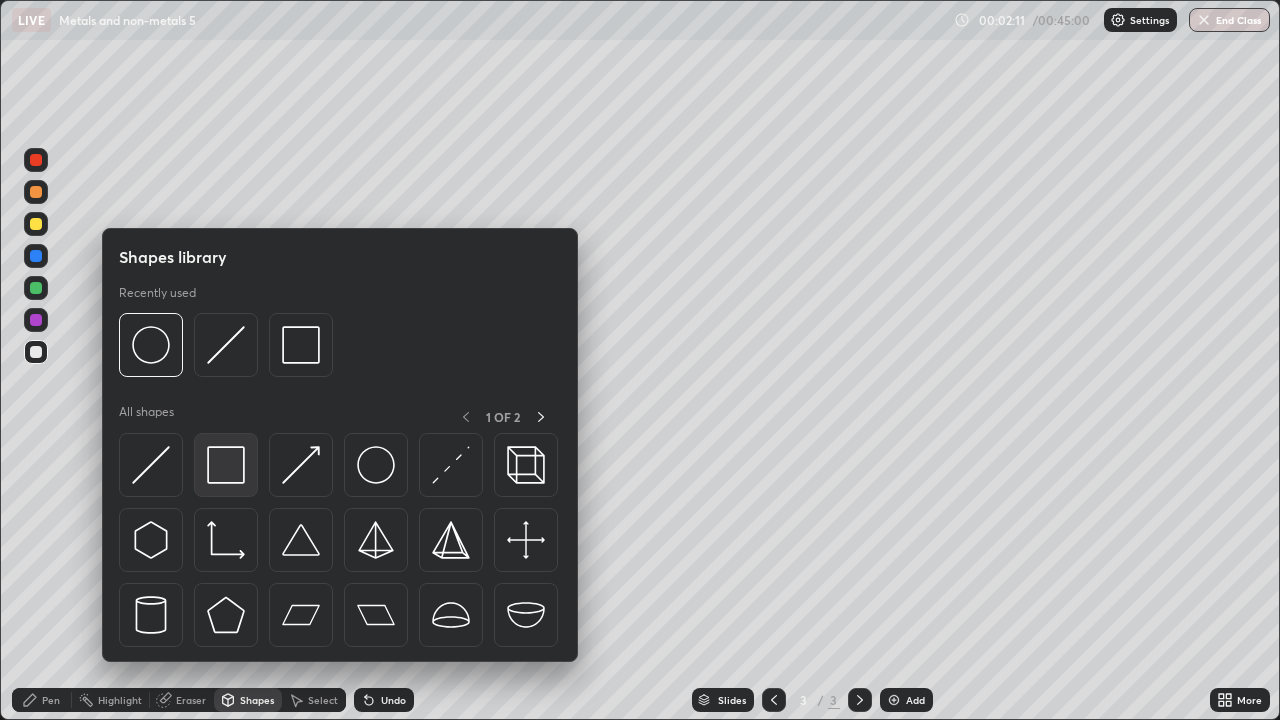 click at bounding box center (226, 465) 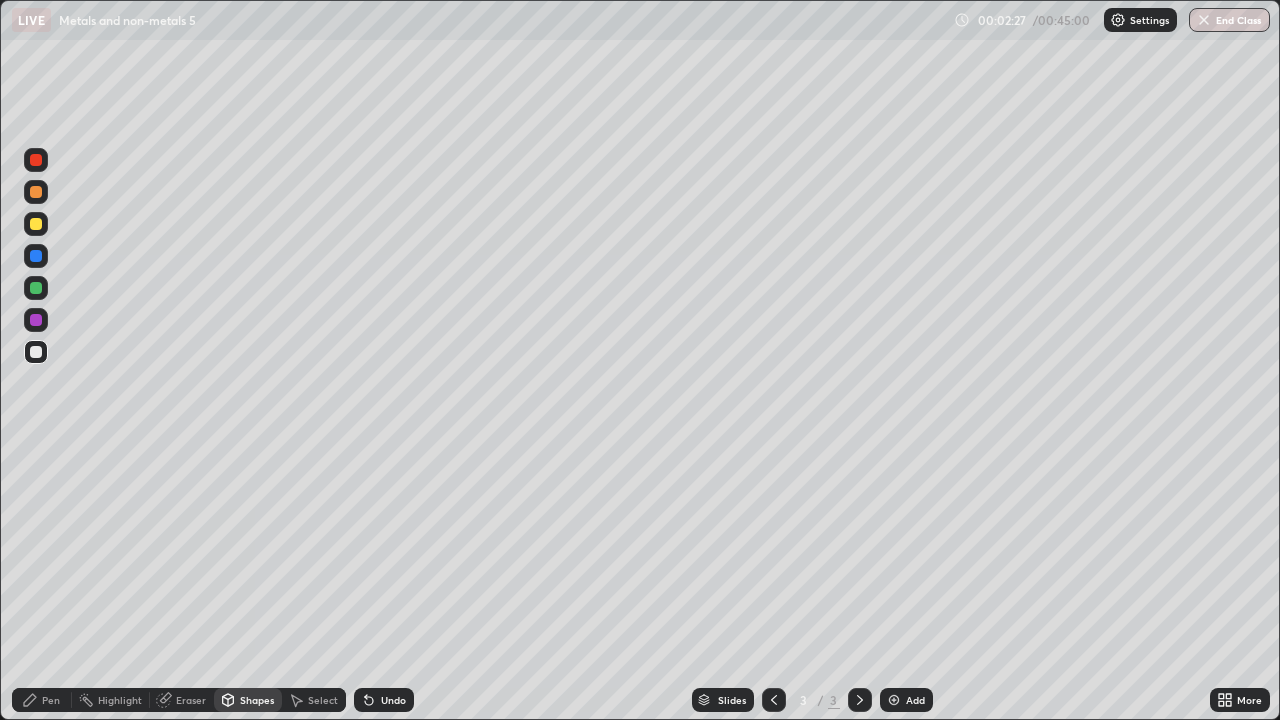 click on "Pen" at bounding box center (51, 700) 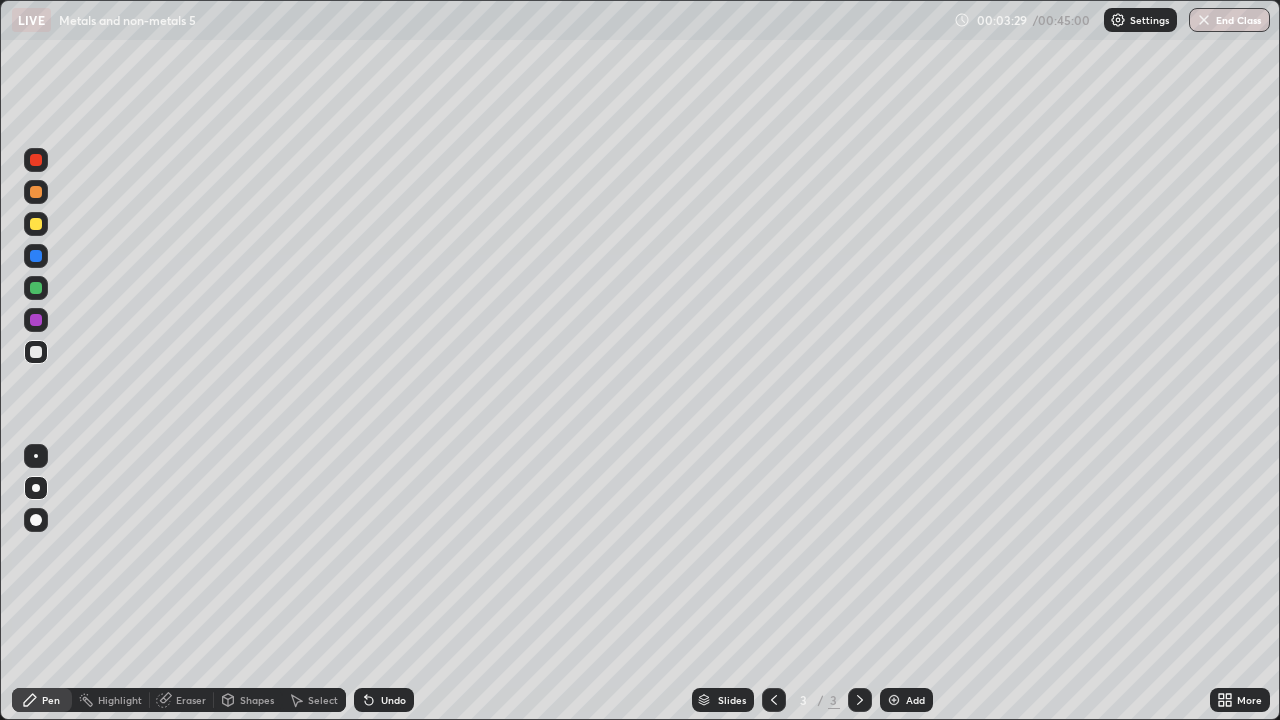 click on "Eraser" at bounding box center (191, 700) 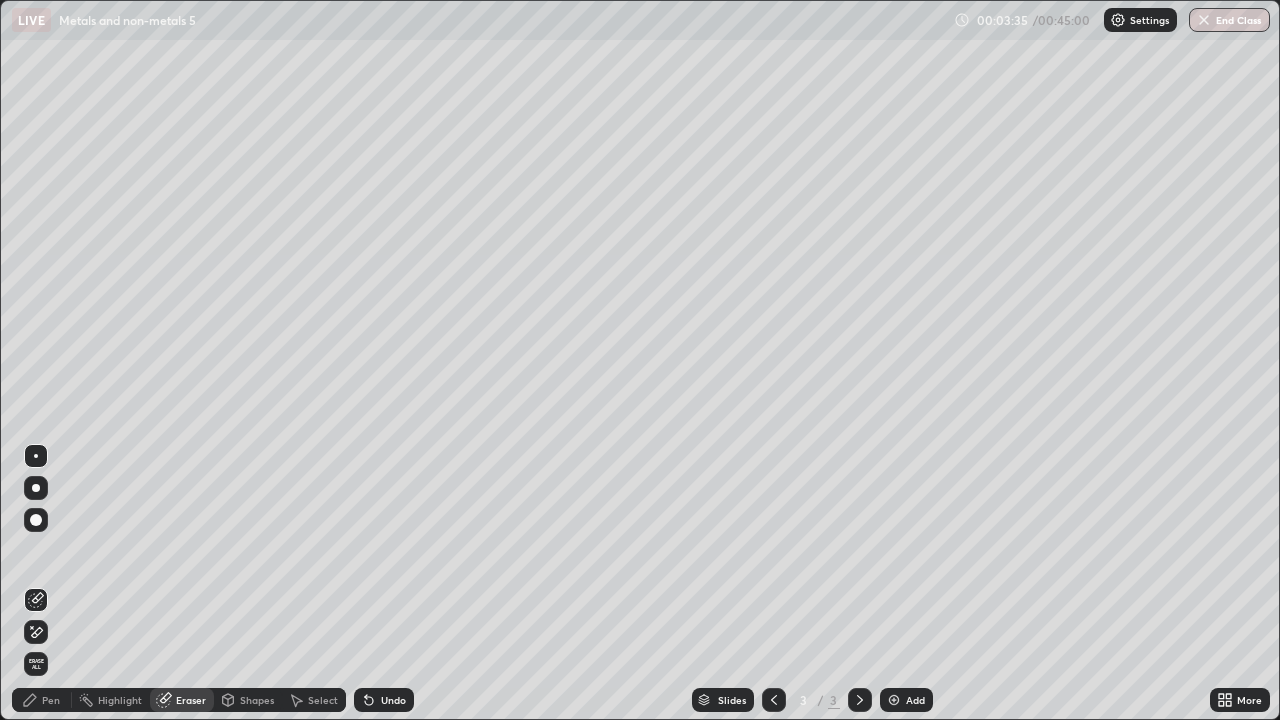 click on "Pen" at bounding box center (51, 700) 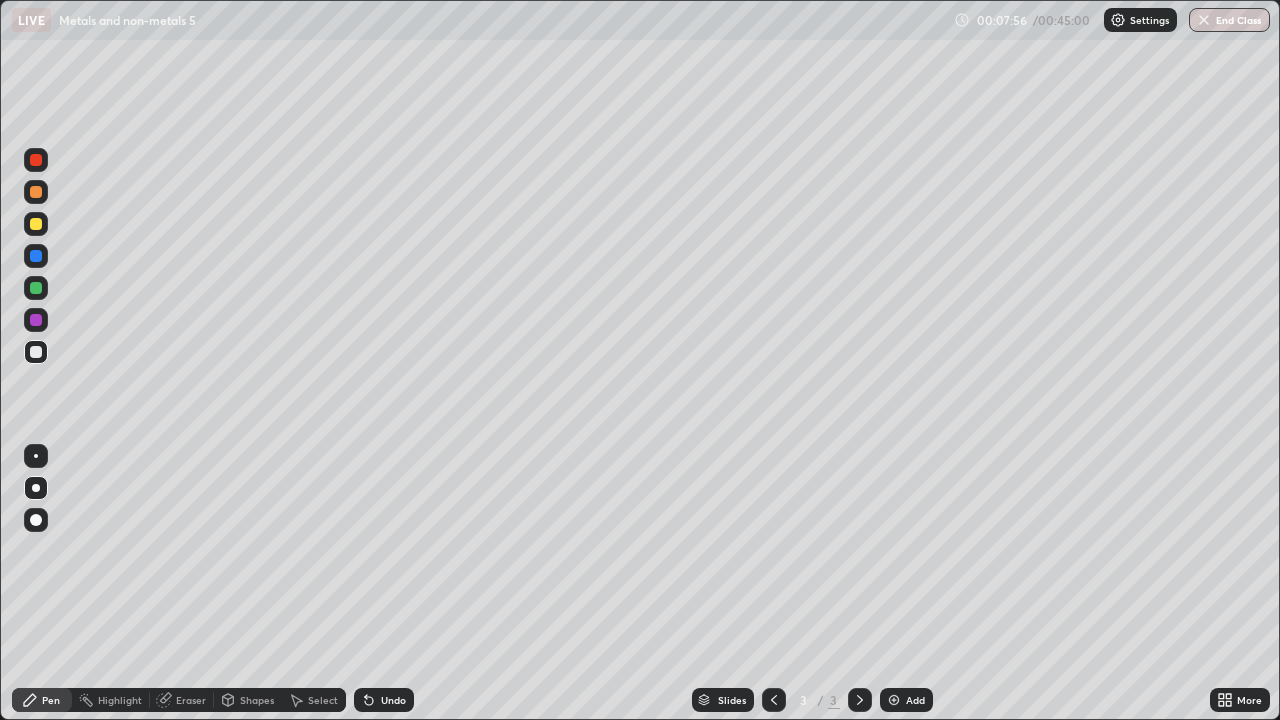 click on "Select" at bounding box center [323, 700] 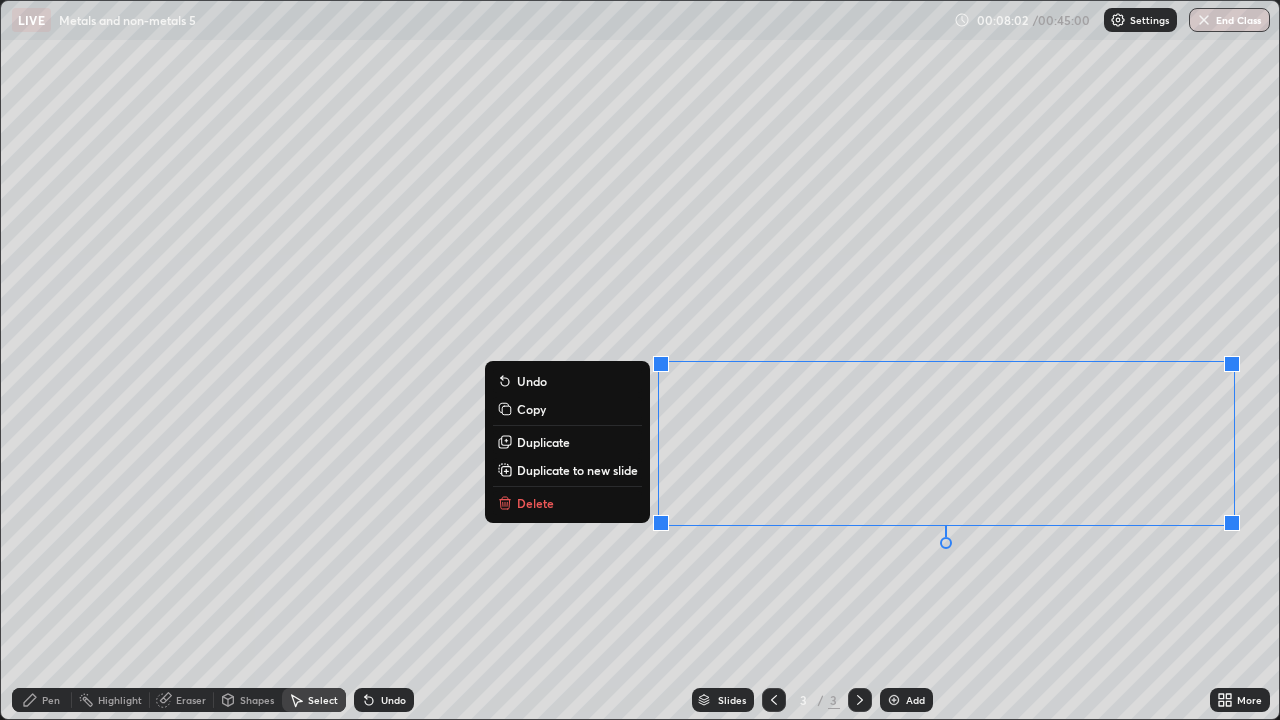 click on "0 ° Undo Copy Duplicate Duplicate to new slide Delete" at bounding box center (640, 360) 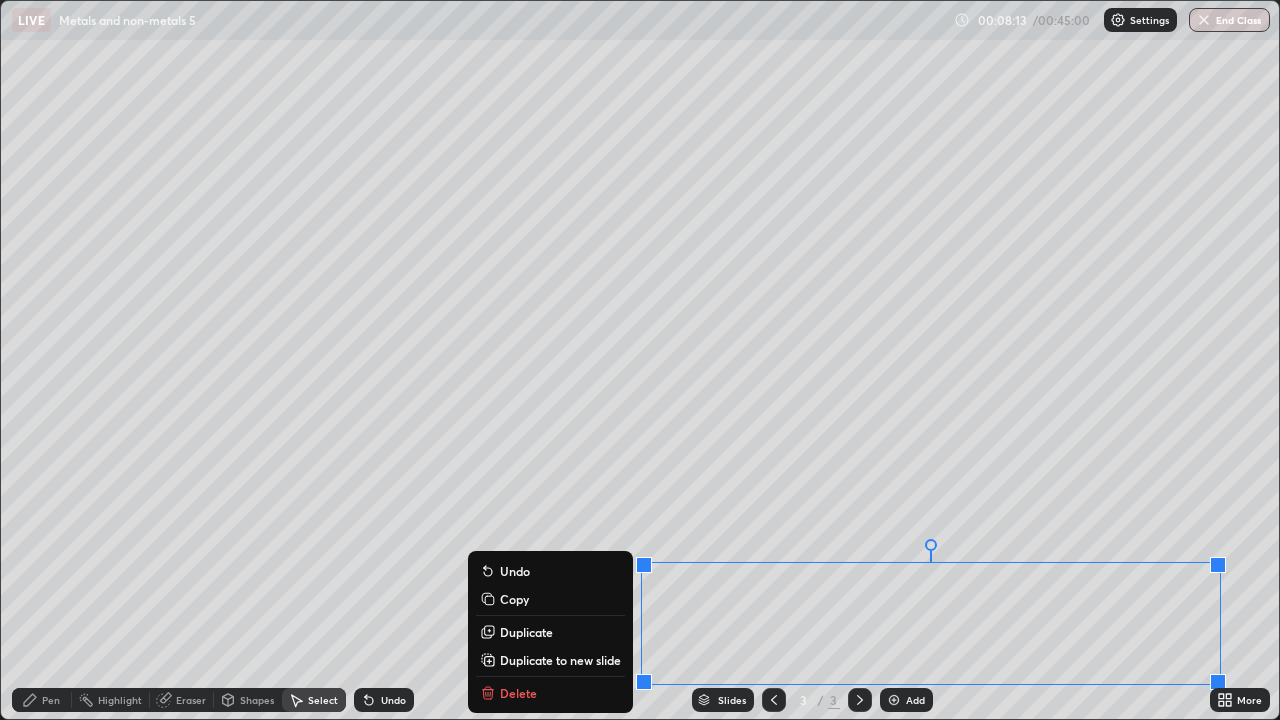 click on "0 ° Undo Copy Duplicate Duplicate to new slide Delete" at bounding box center [640, 360] 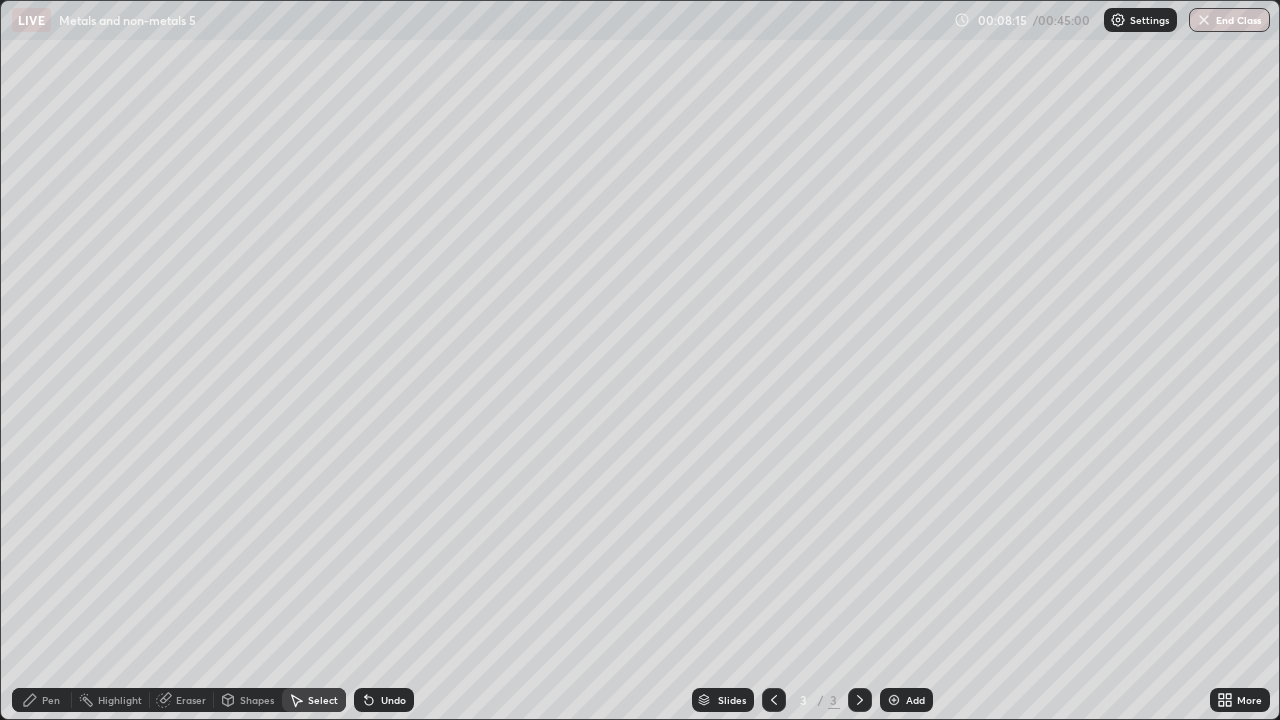 click on "Pen" at bounding box center (51, 700) 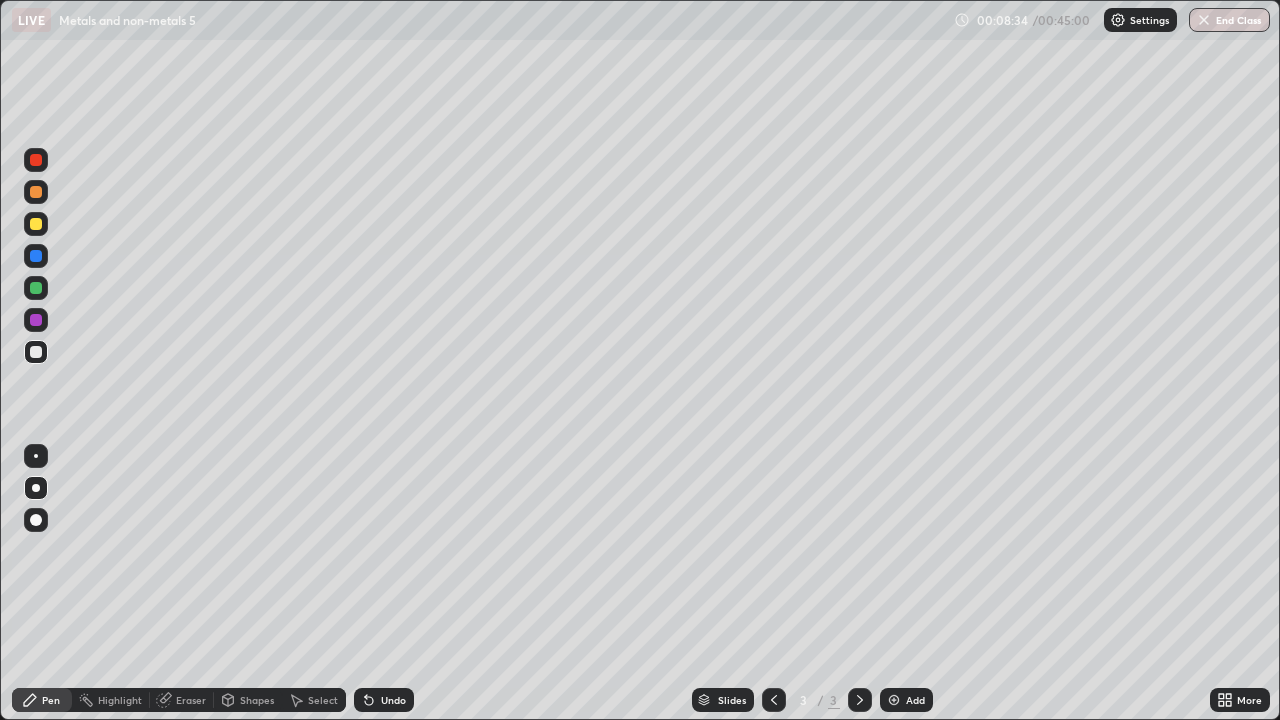 click on "Add" at bounding box center [915, 700] 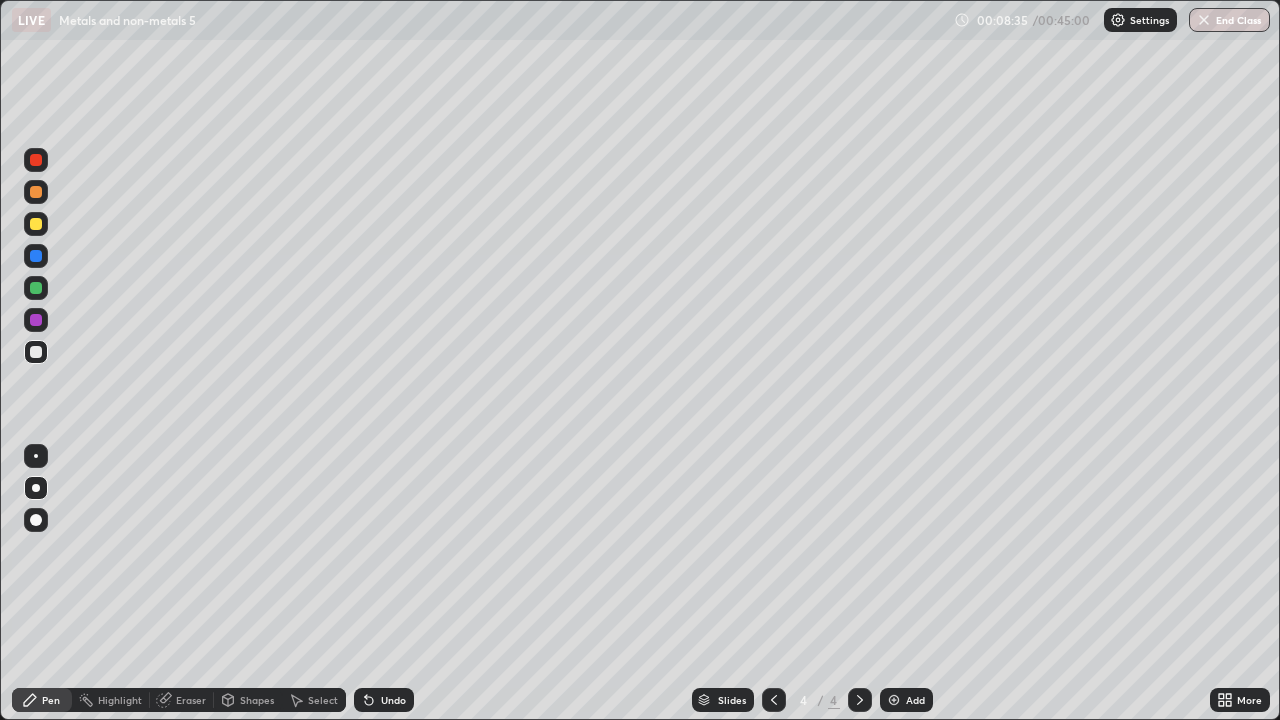 click 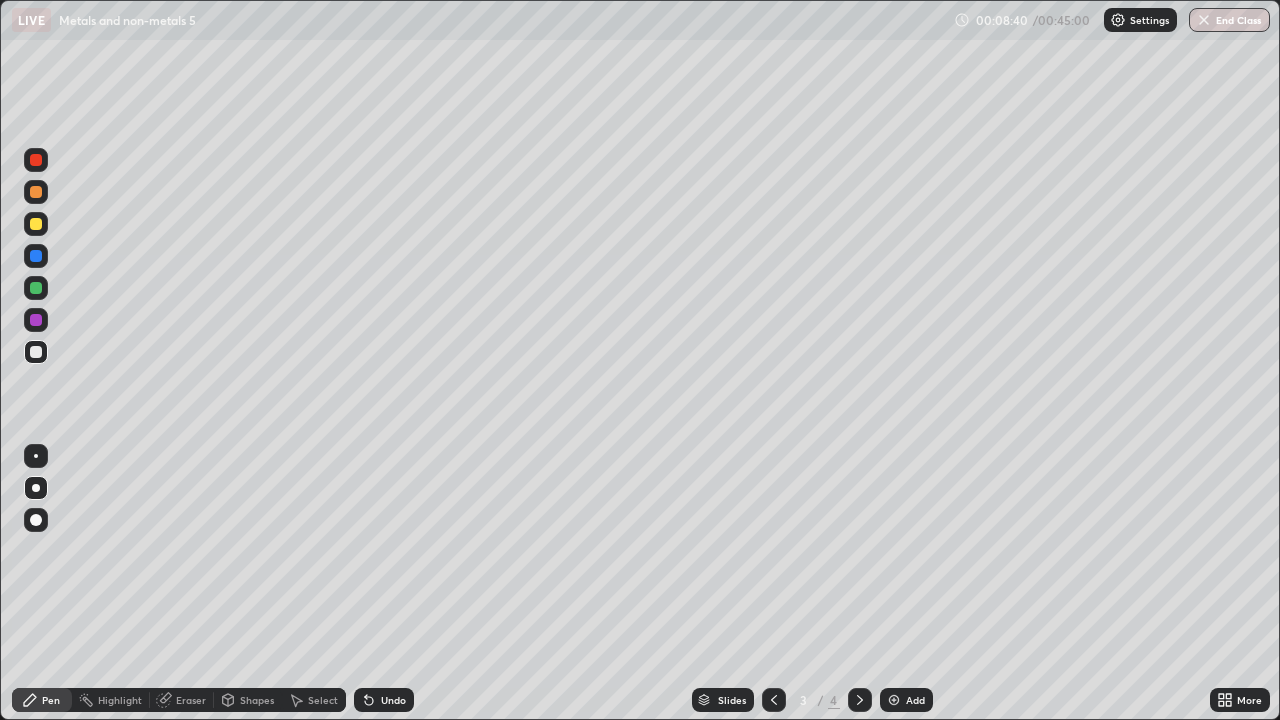 click 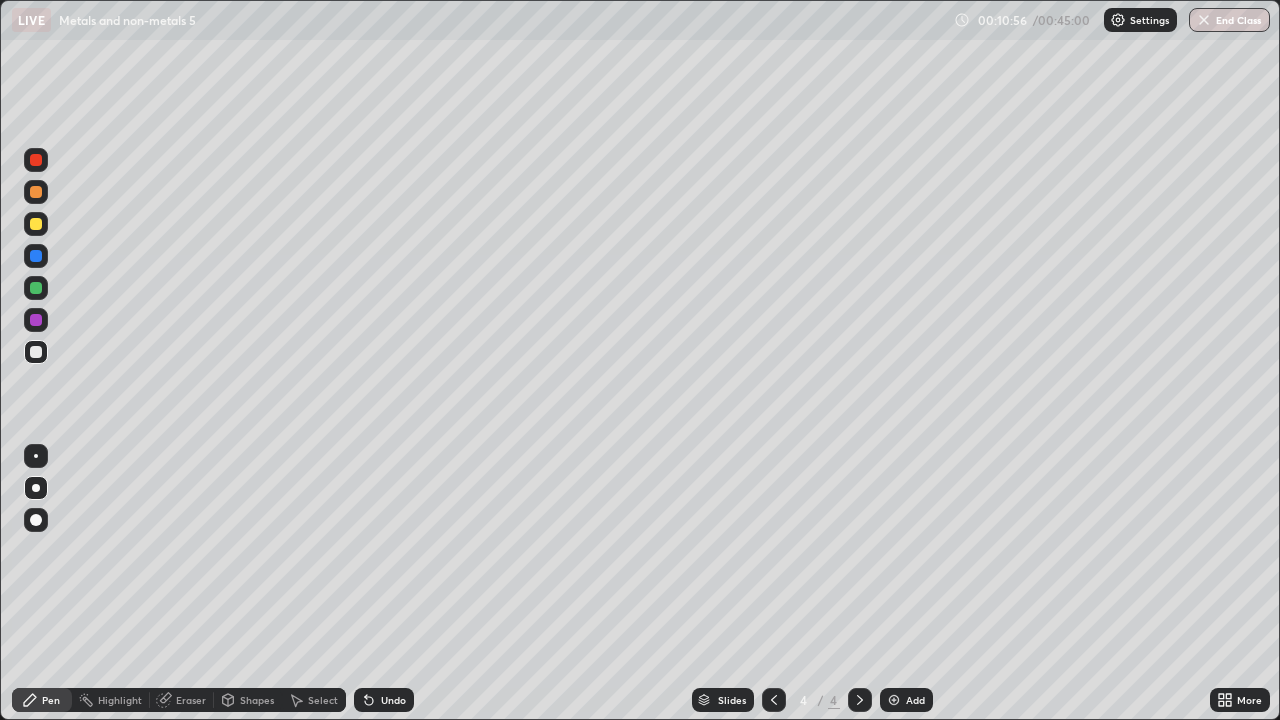 click 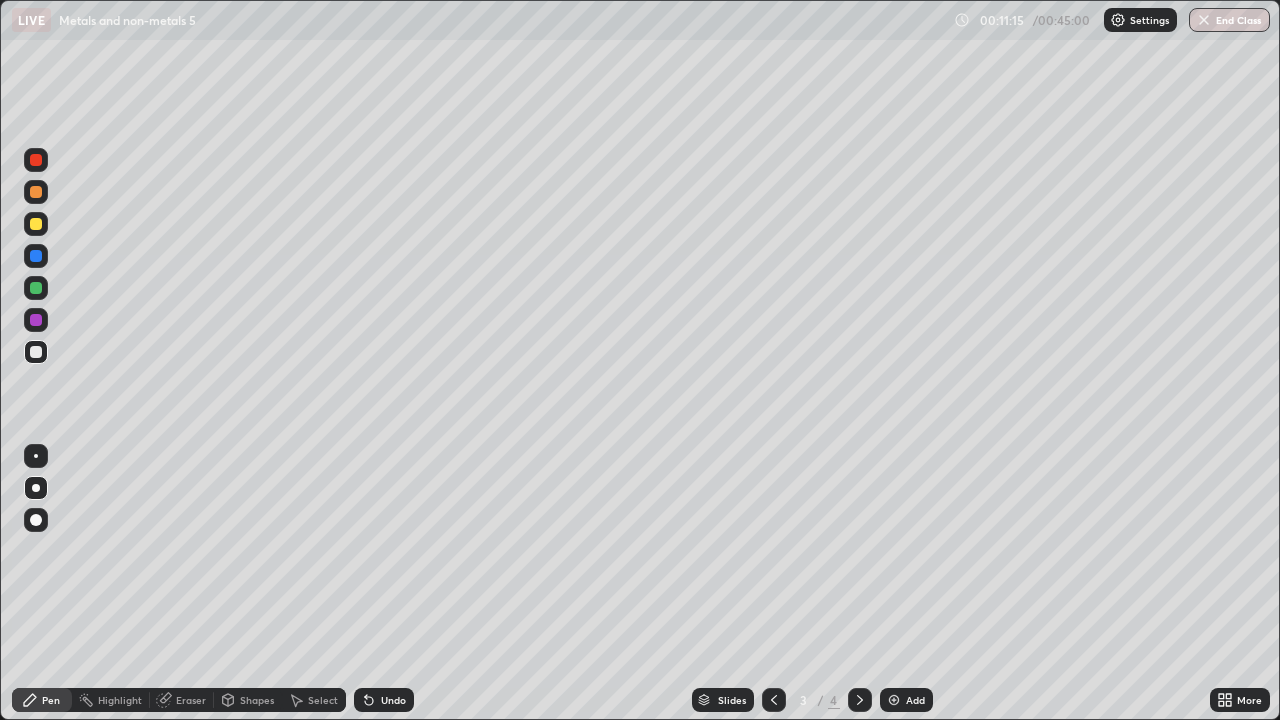 click 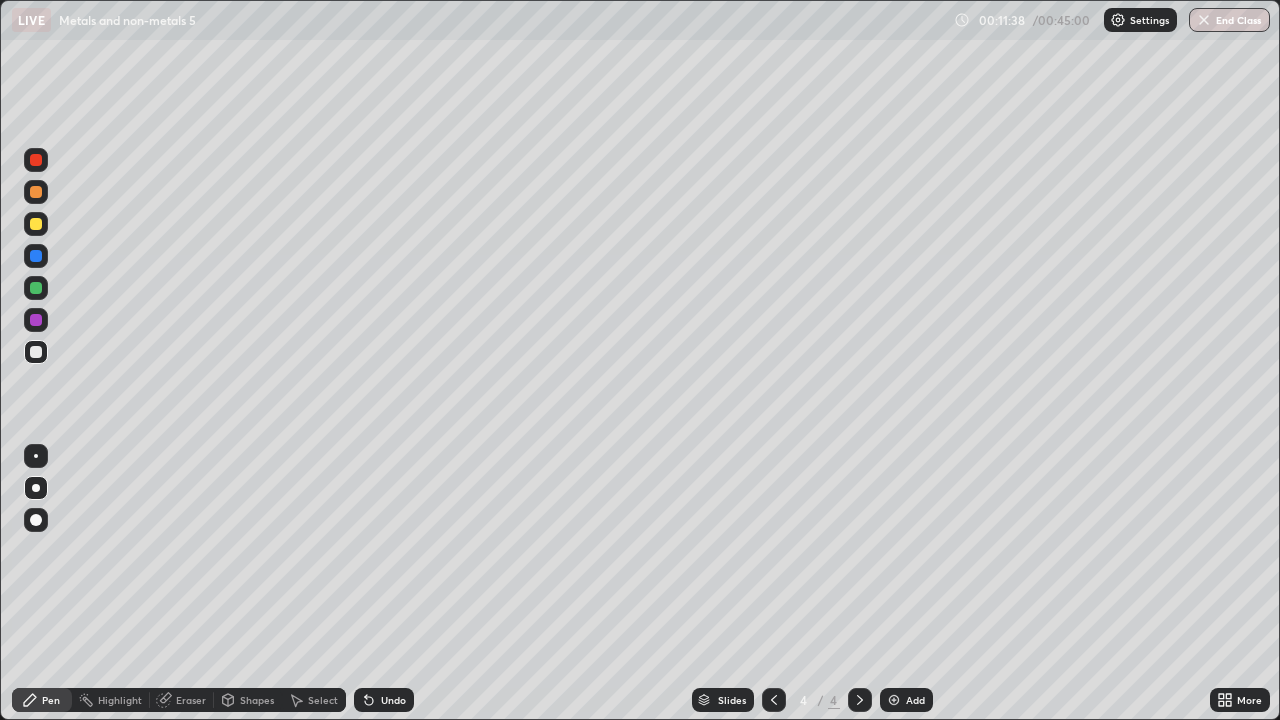 click 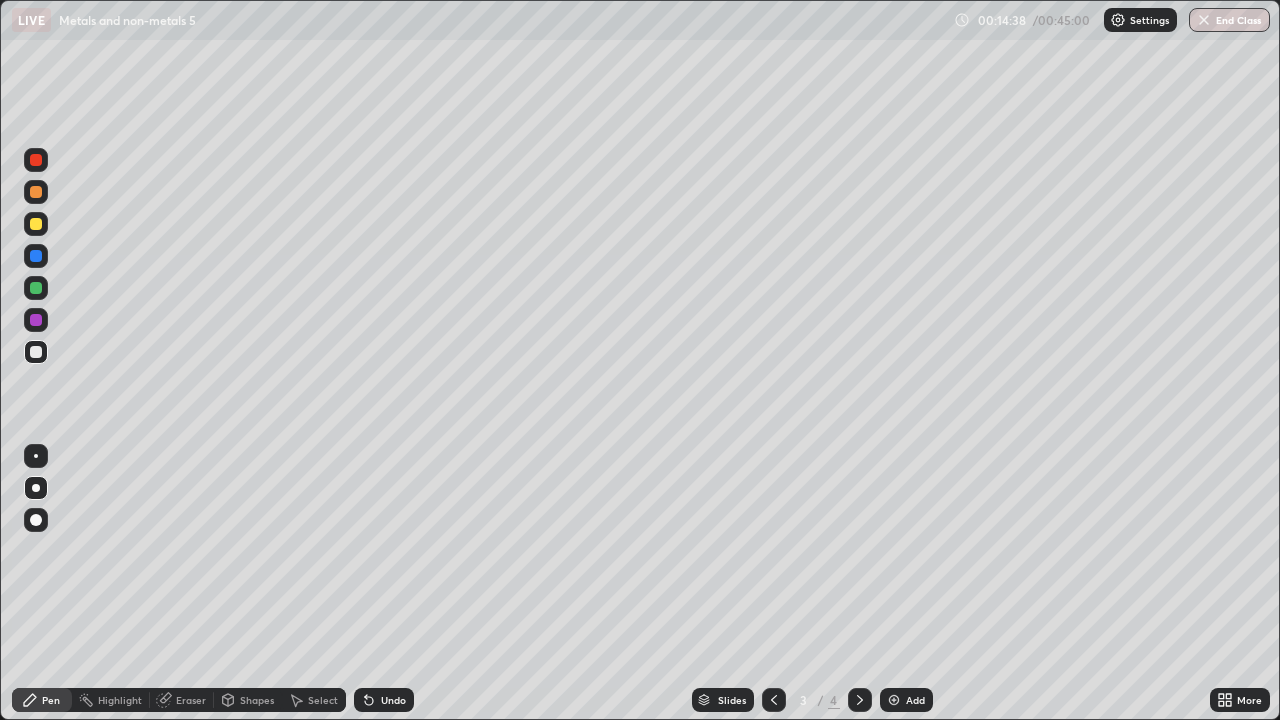 click 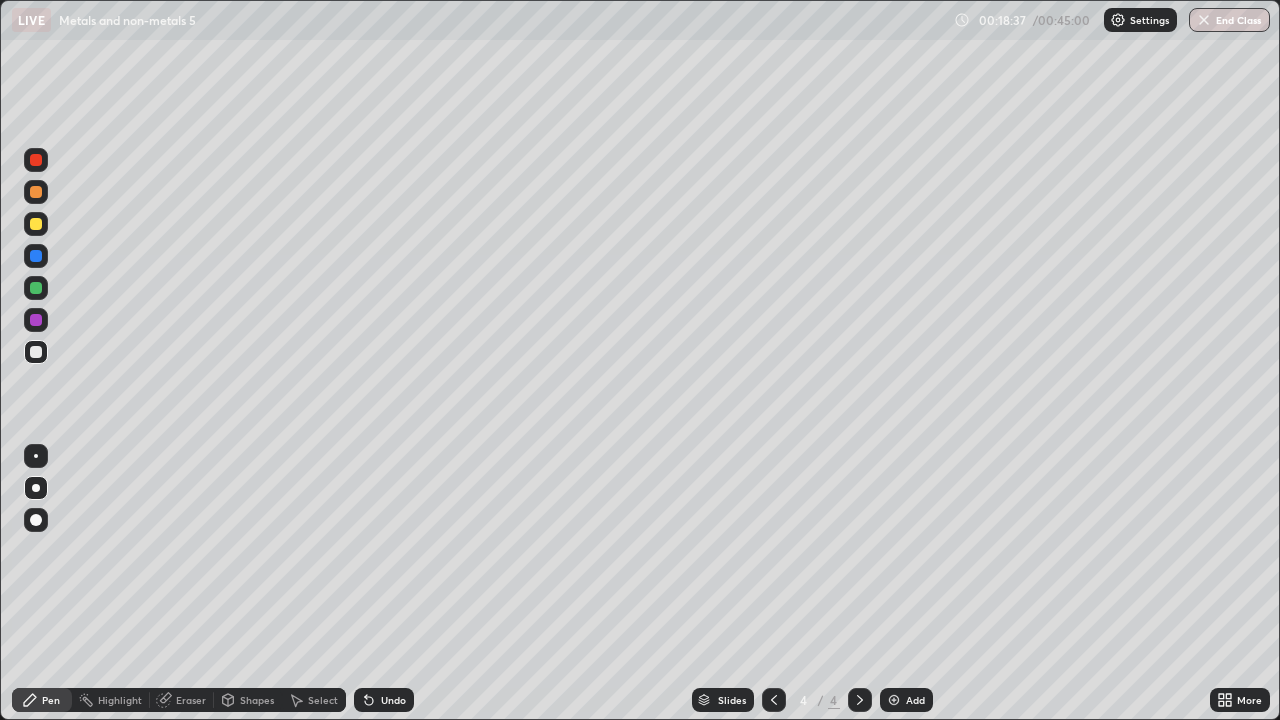 click on "Add" at bounding box center [906, 700] 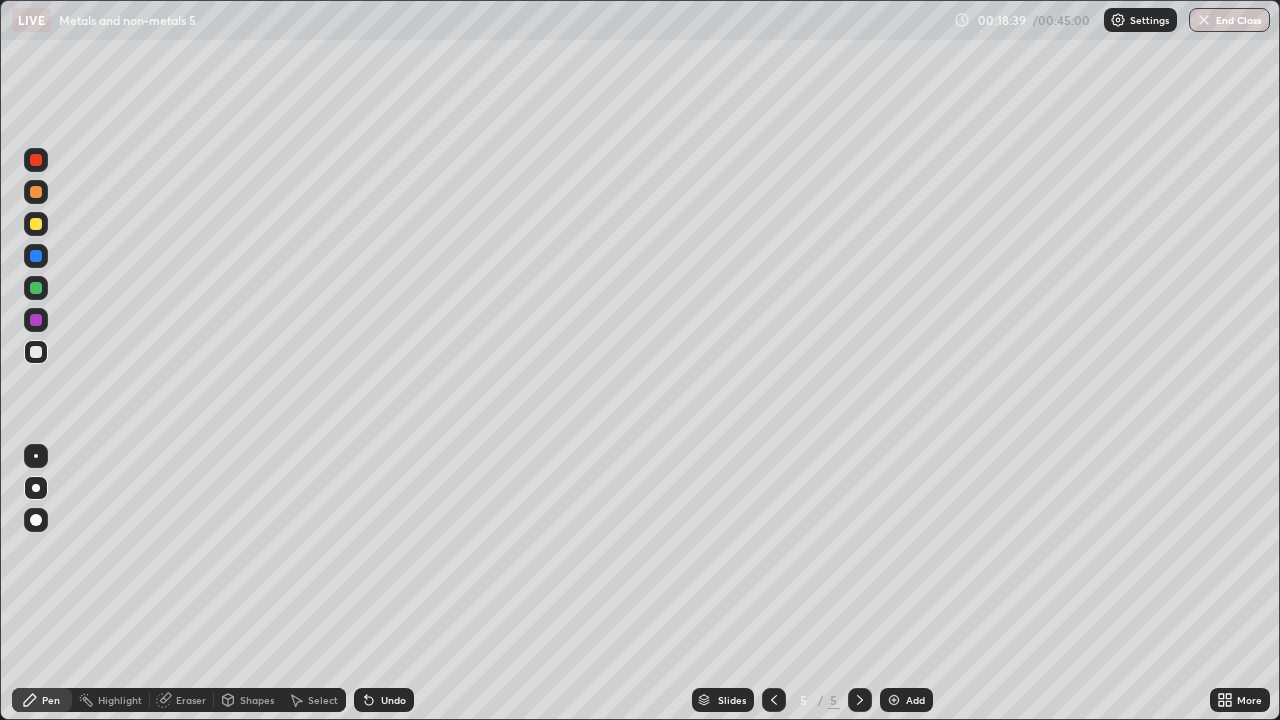 click at bounding box center [36, 224] 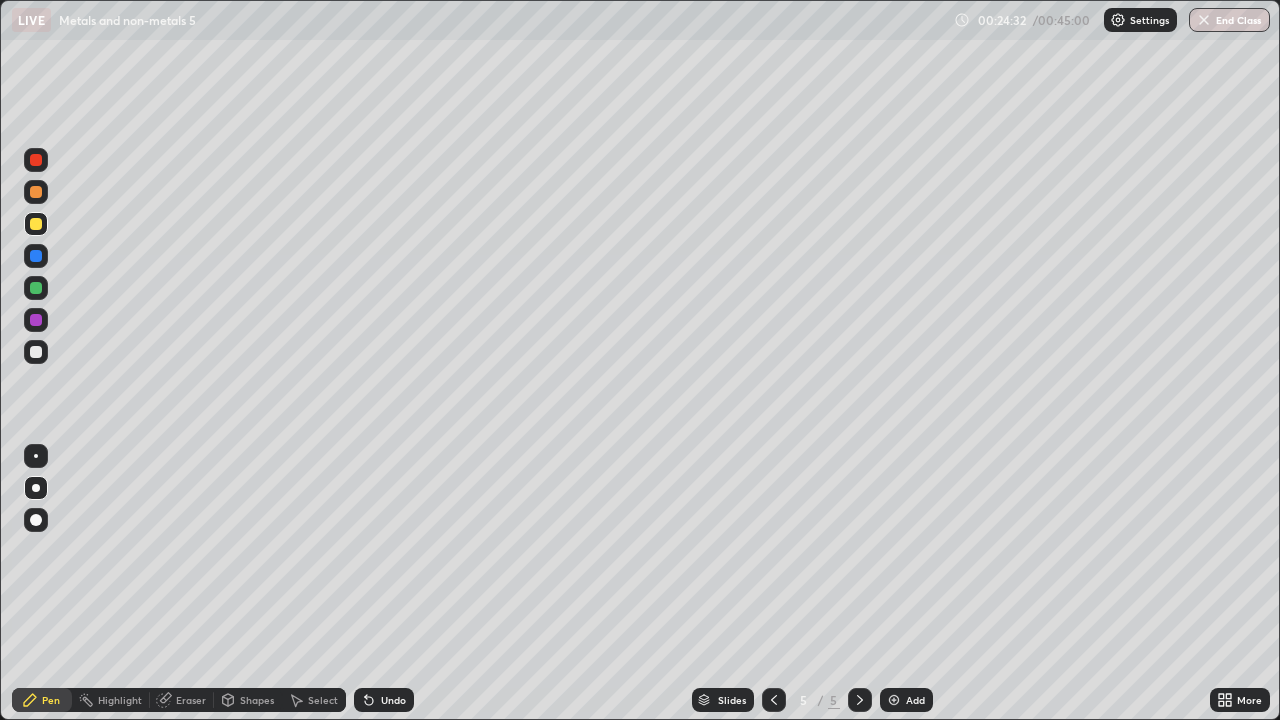 click on "Eraser" at bounding box center [182, 700] 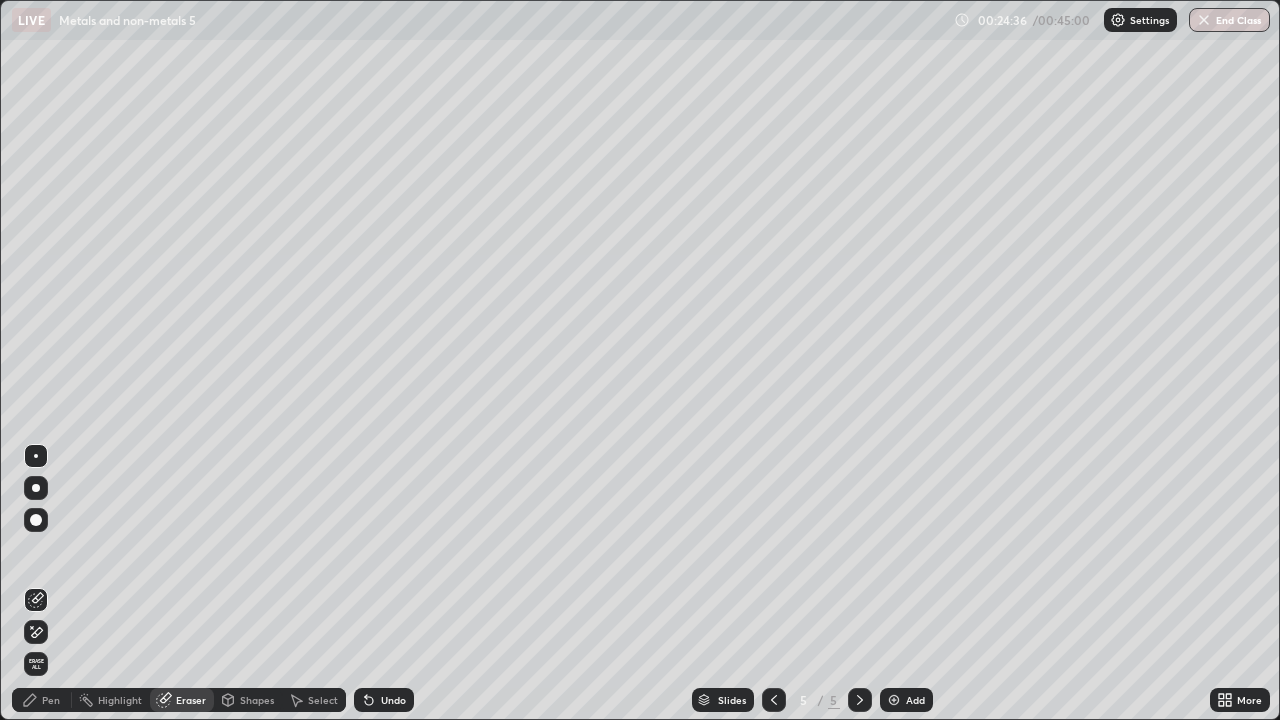 click on "Select" at bounding box center [323, 700] 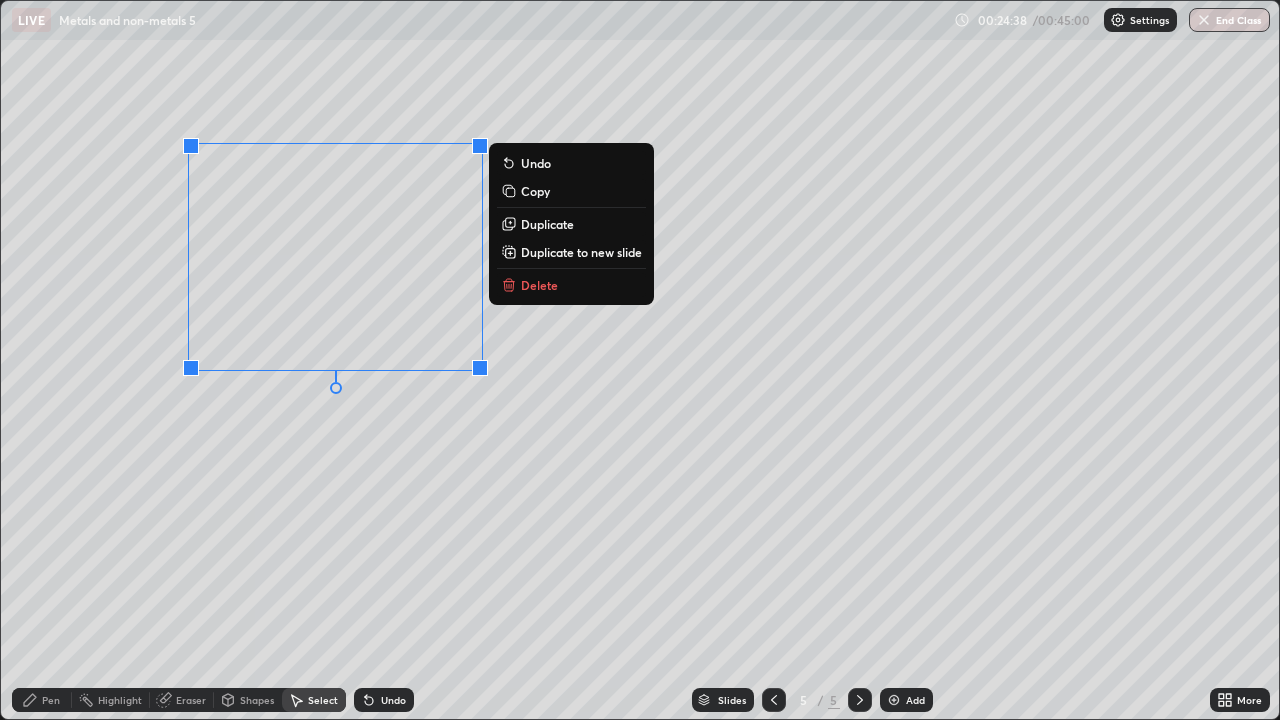 click on "Delete" at bounding box center (539, 285) 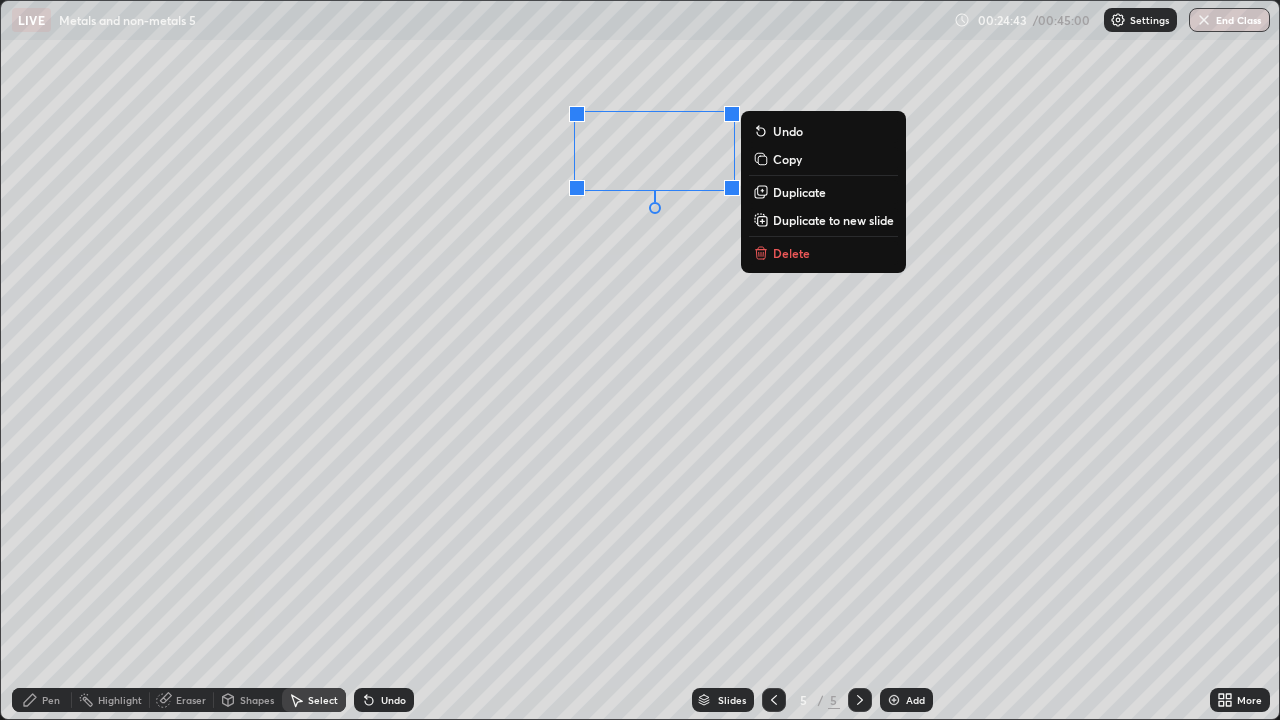 click on "Delete" at bounding box center (791, 253) 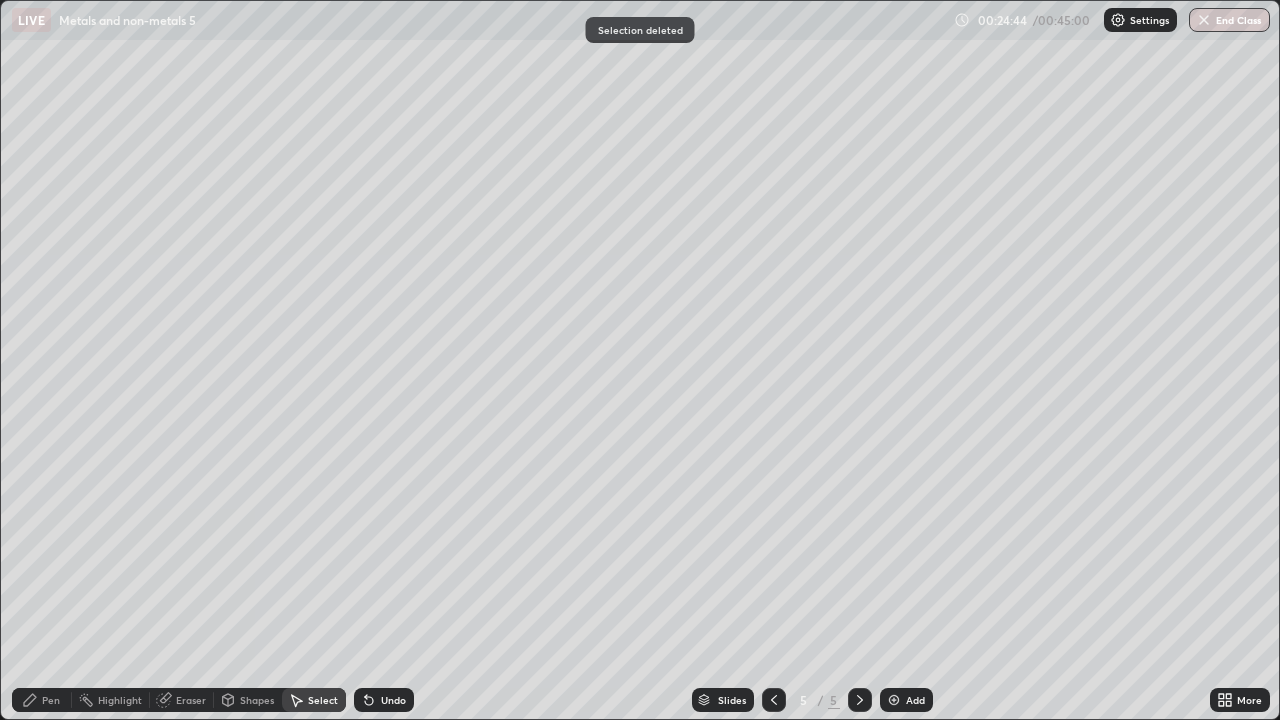 click on "Pen" at bounding box center (51, 700) 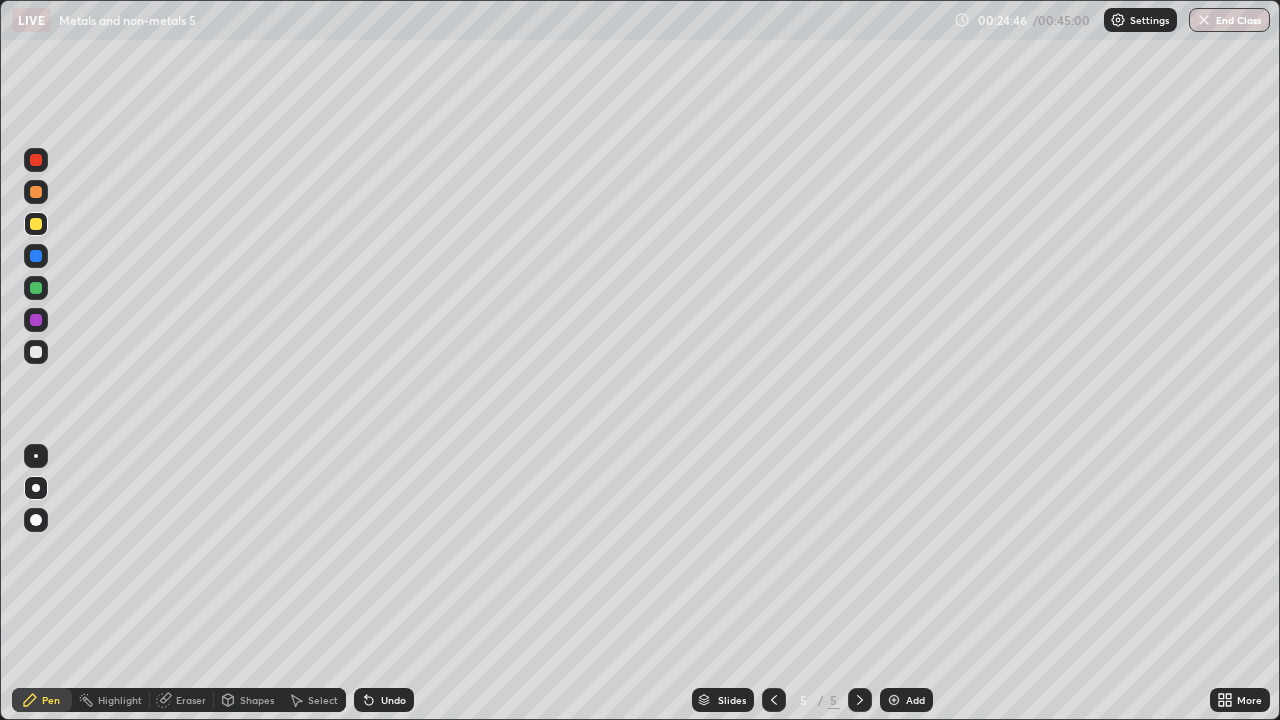 click at bounding box center [36, 320] 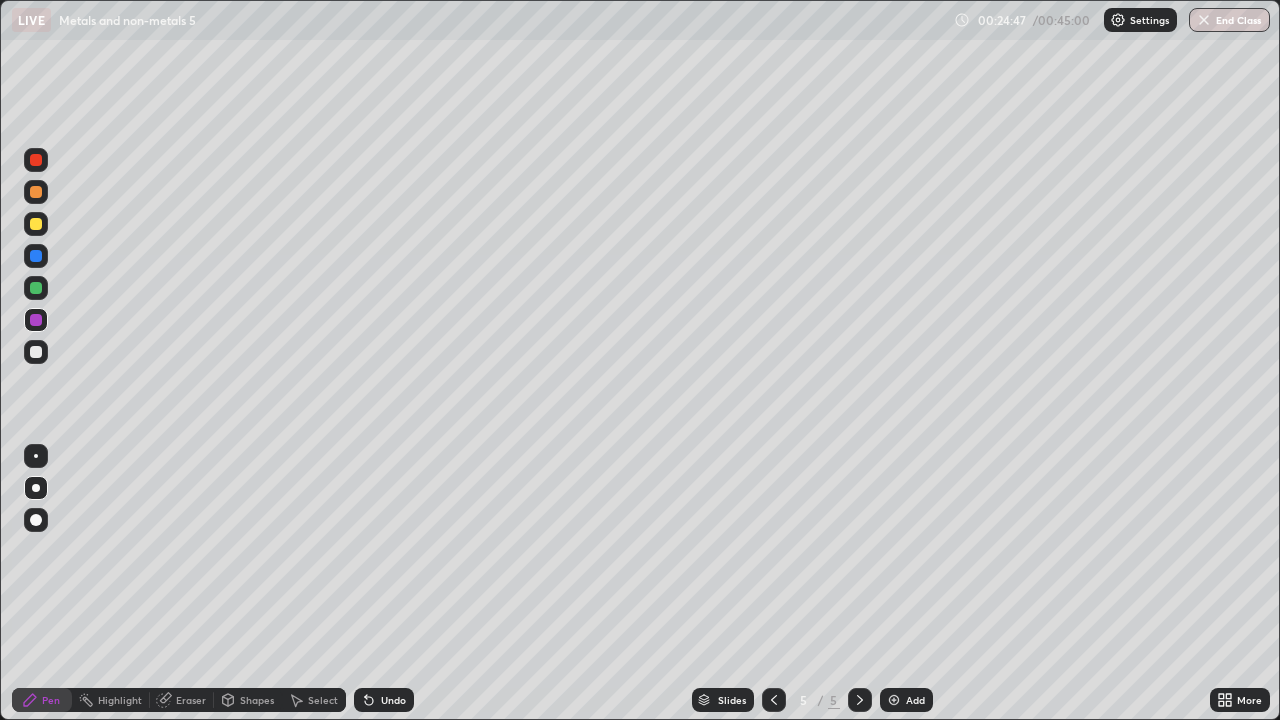 click at bounding box center (36, 352) 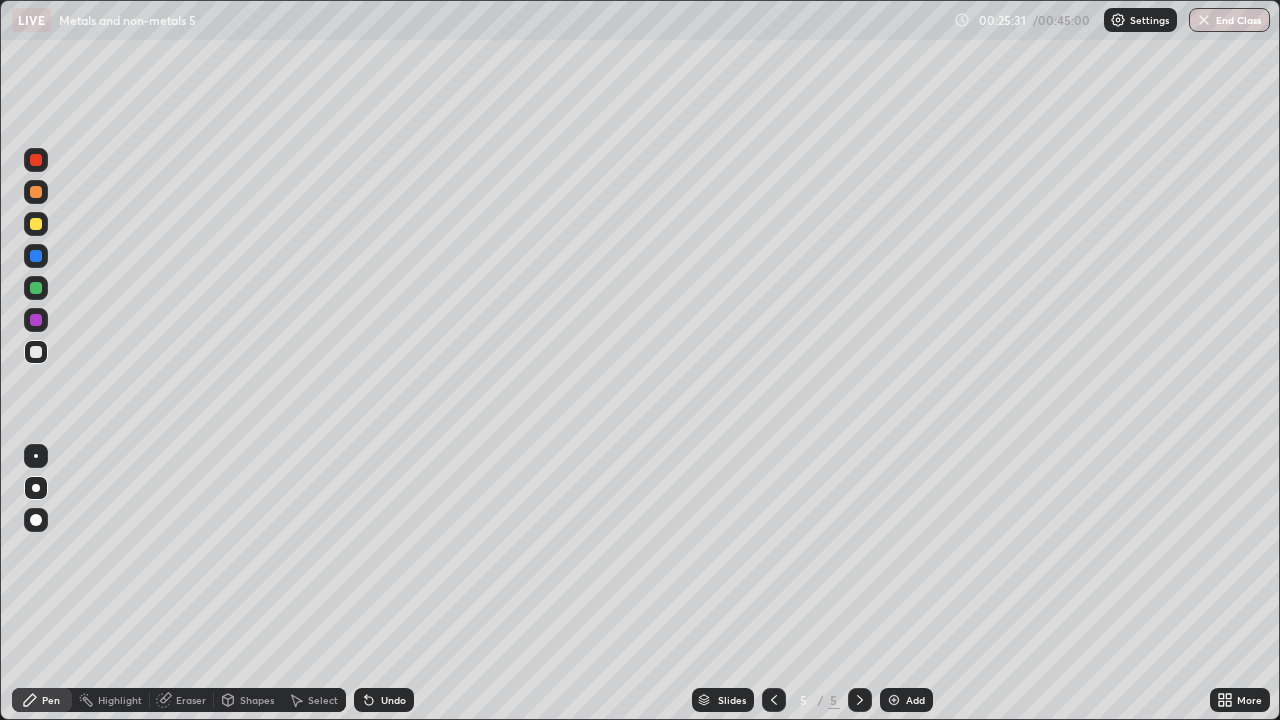 click at bounding box center [36, 320] 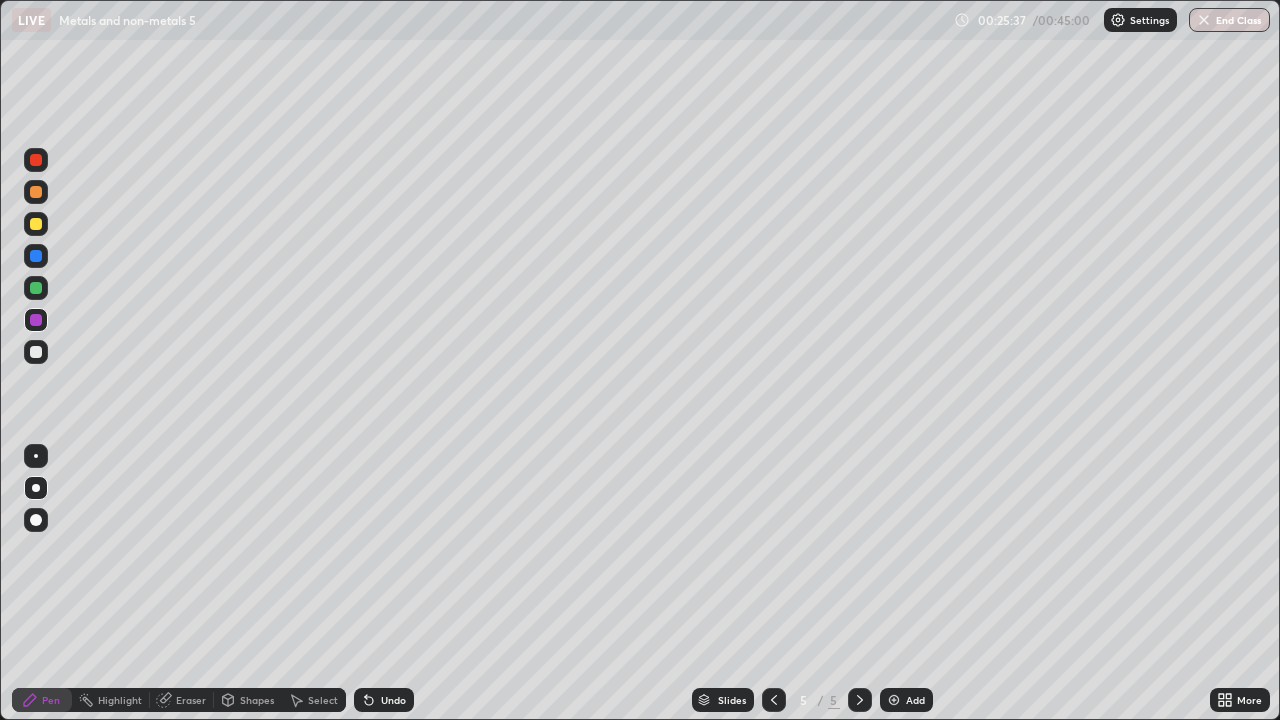 click at bounding box center [36, 352] 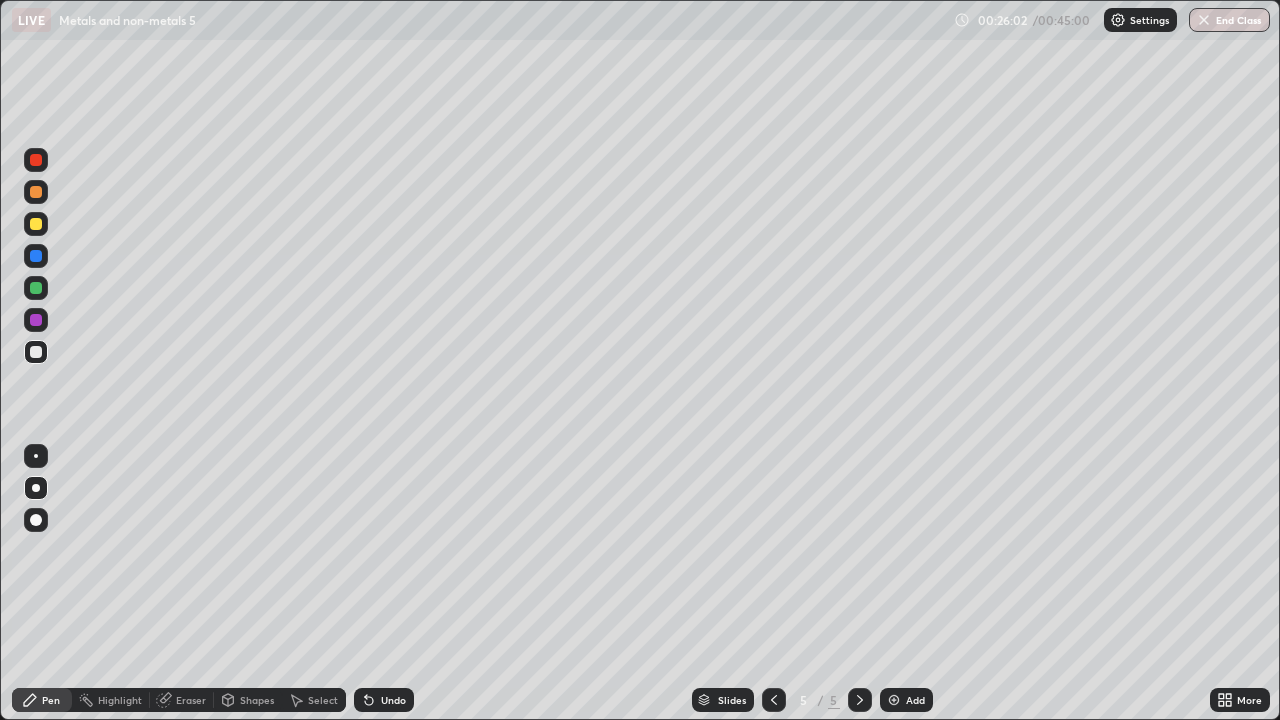 click on "Eraser" at bounding box center (182, 700) 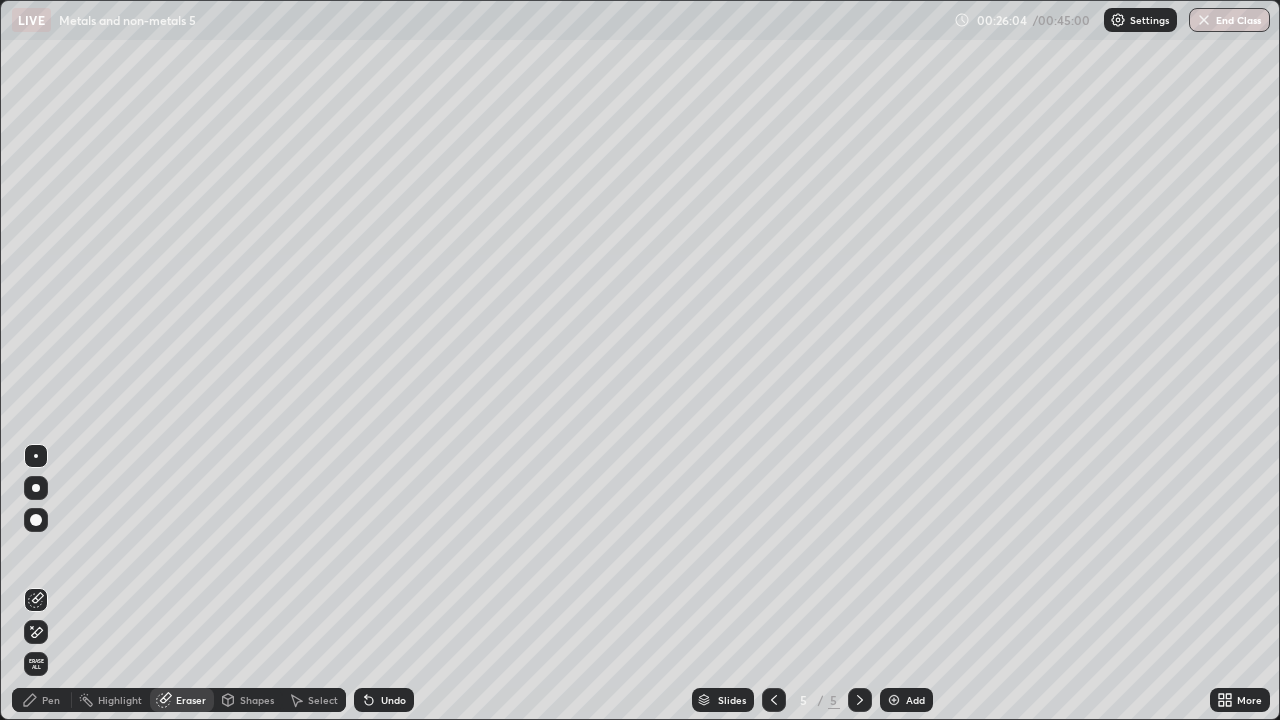 click on "Pen" at bounding box center [51, 700] 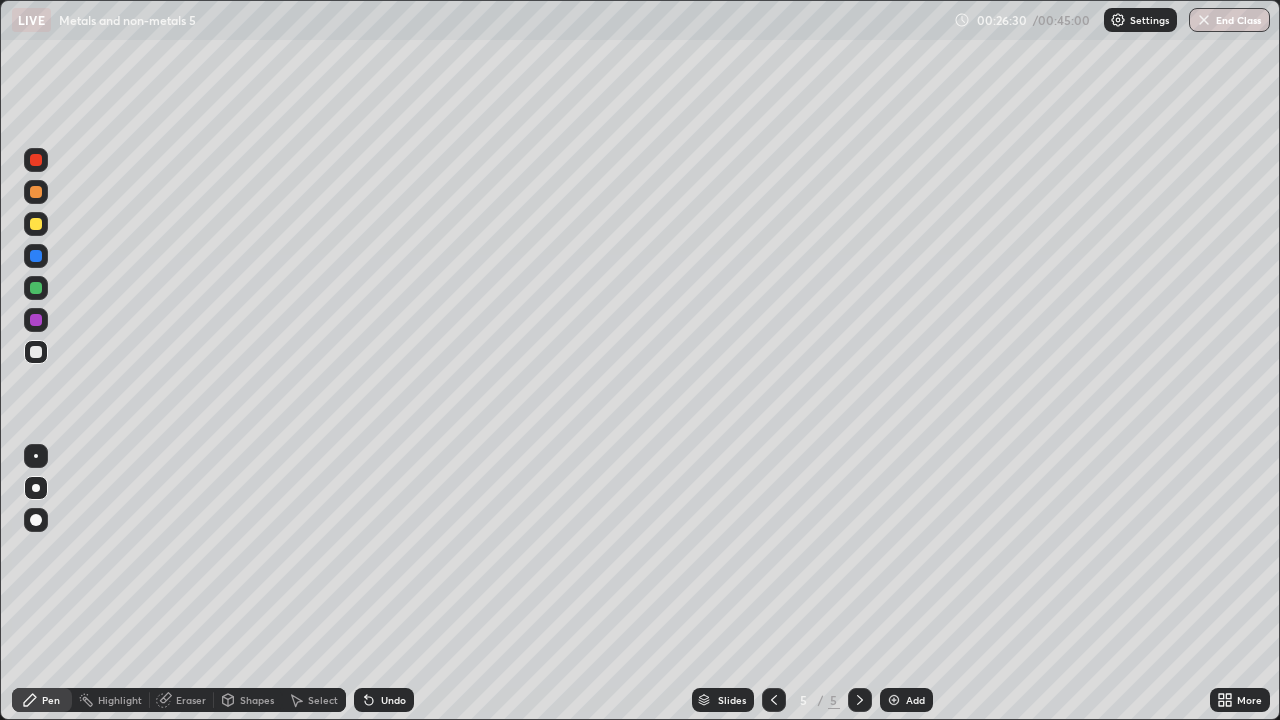 click on "Shapes" at bounding box center (257, 700) 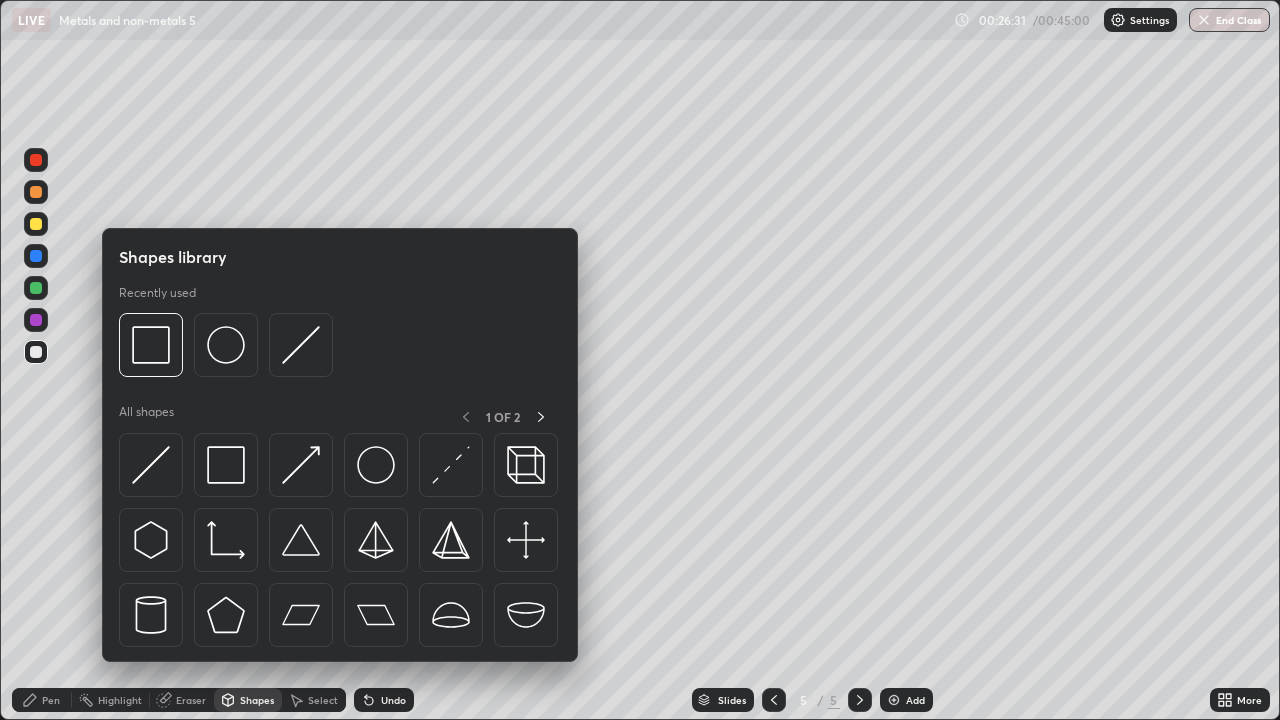 click on "Eraser" at bounding box center (191, 700) 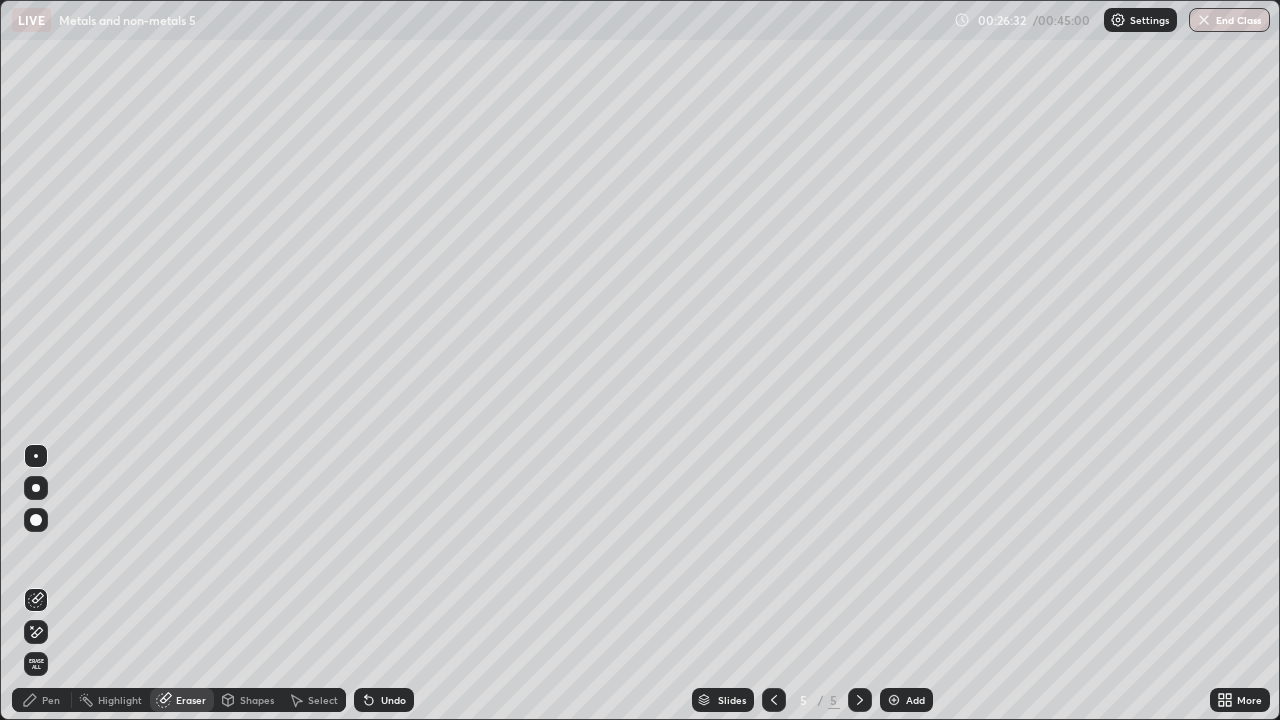 click on "Pen" at bounding box center [42, 700] 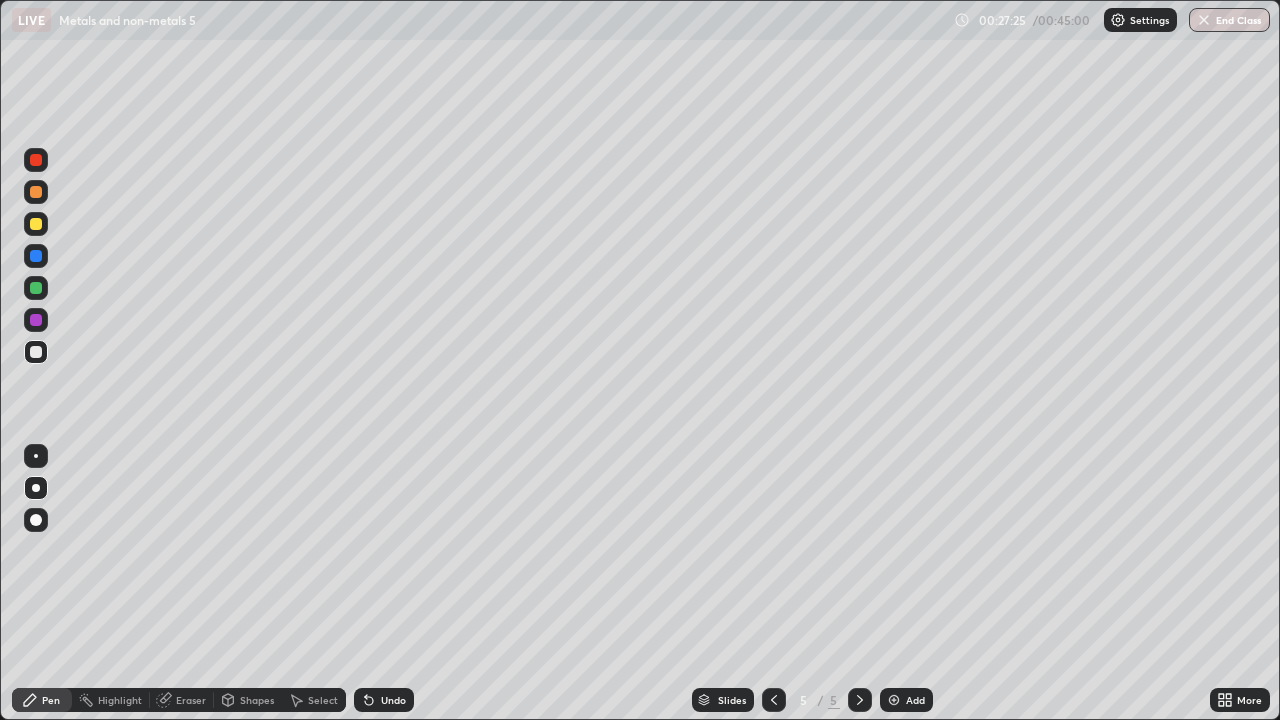 click at bounding box center (36, 320) 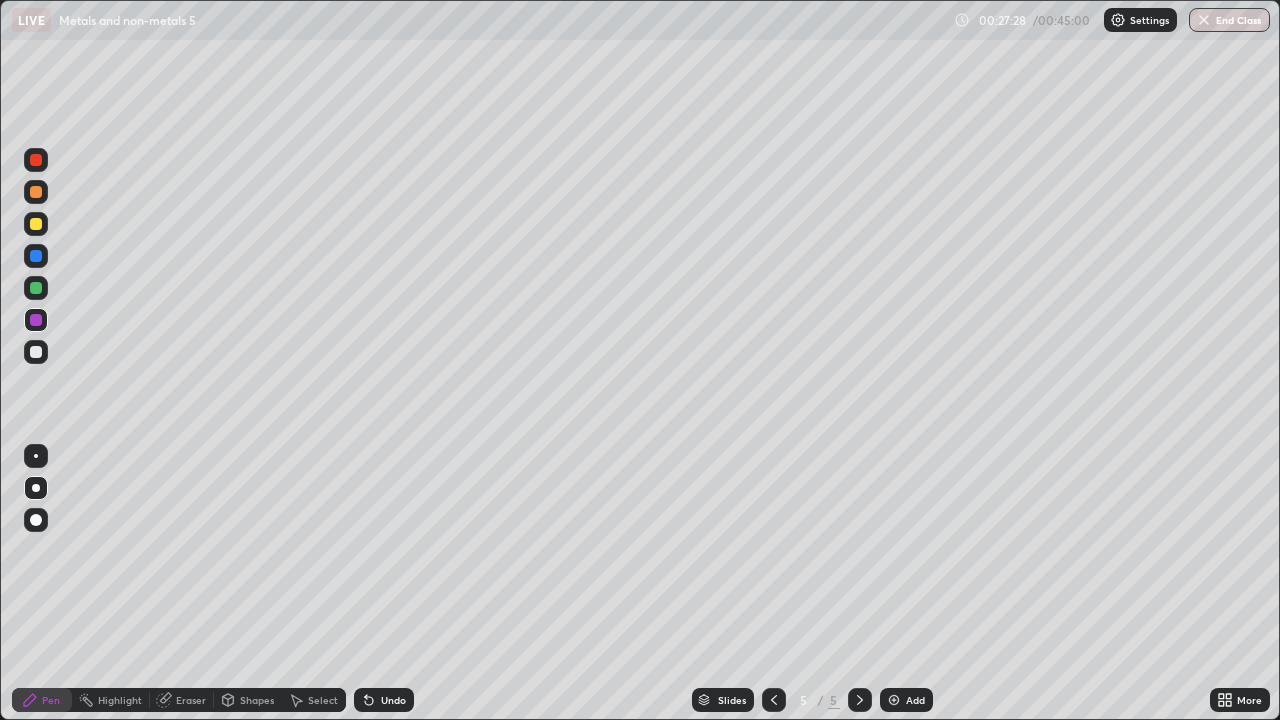 click at bounding box center [36, 256] 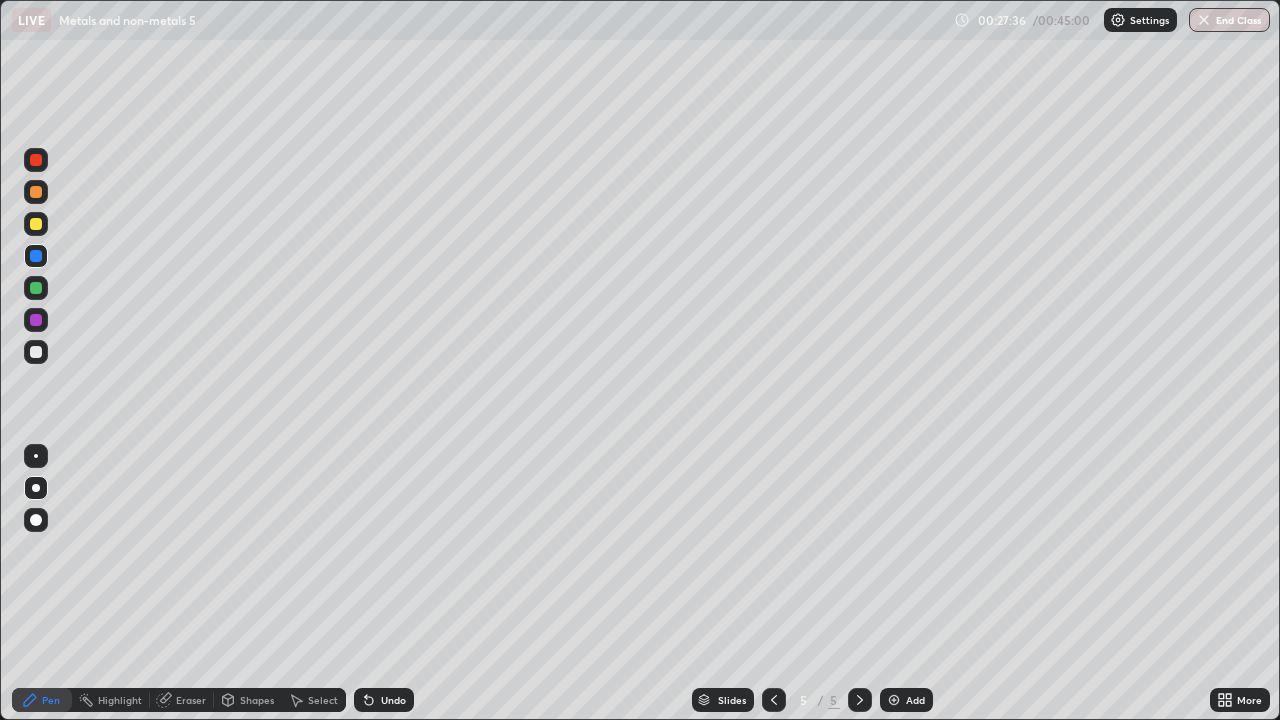 click at bounding box center (36, 352) 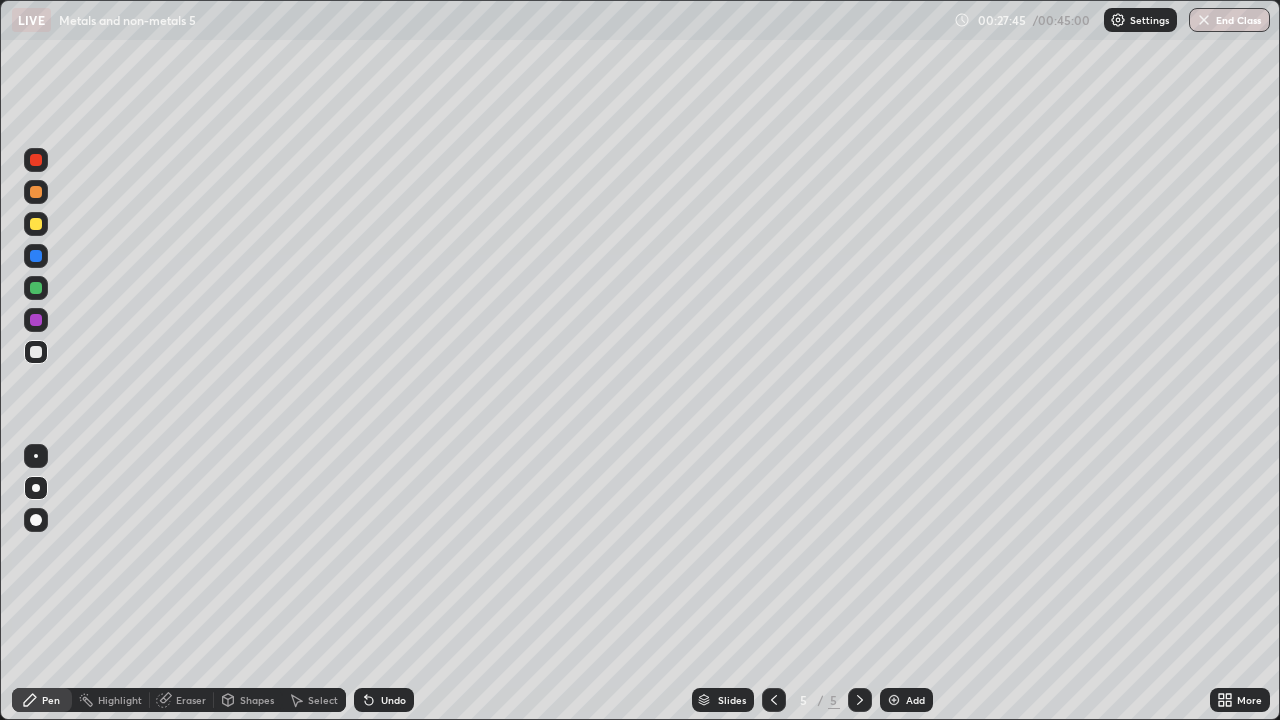 click on "Eraser" at bounding box center (191, 700) 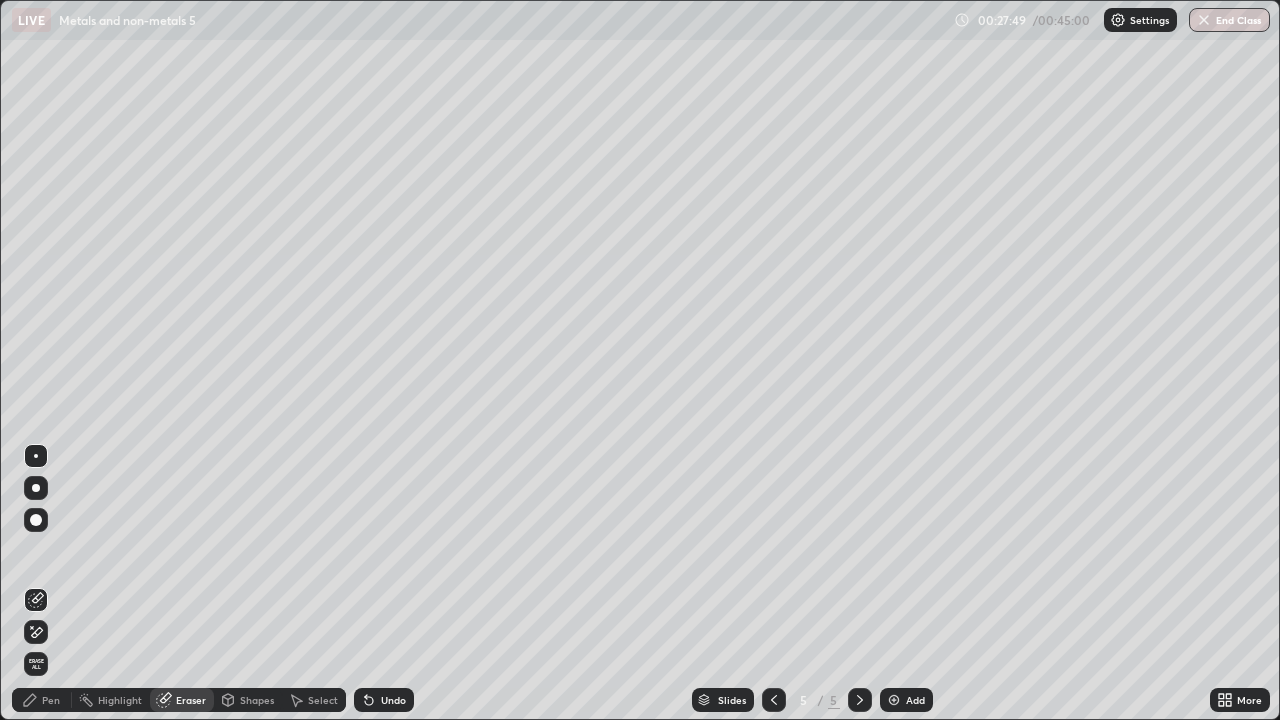 click on "Pen" at bounding box center (51, 700) 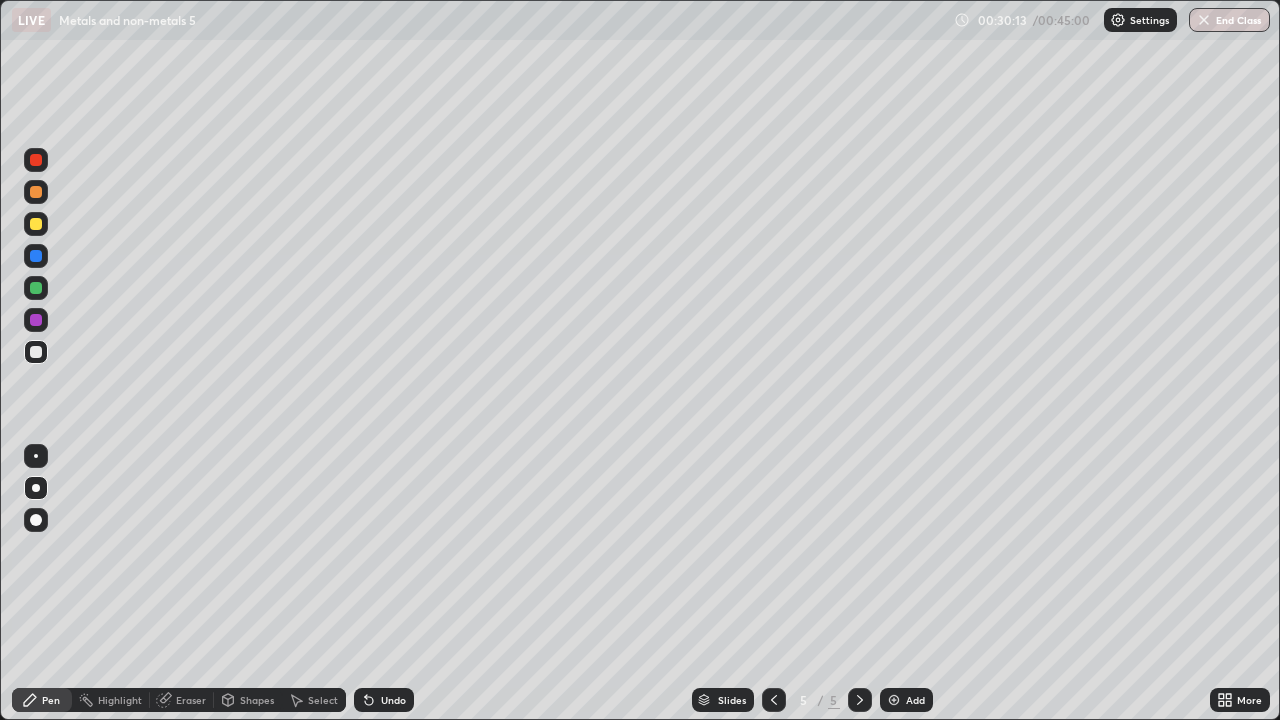 click on "Add" at bounding box center (915, 700) 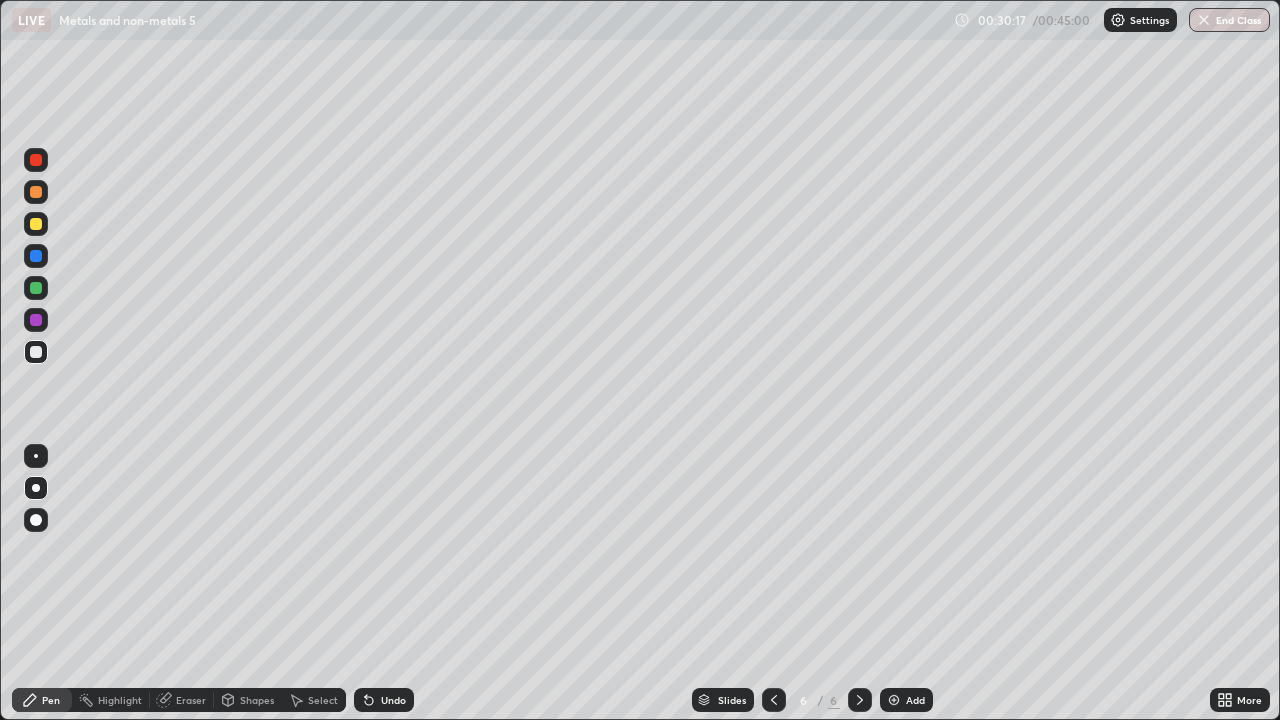click 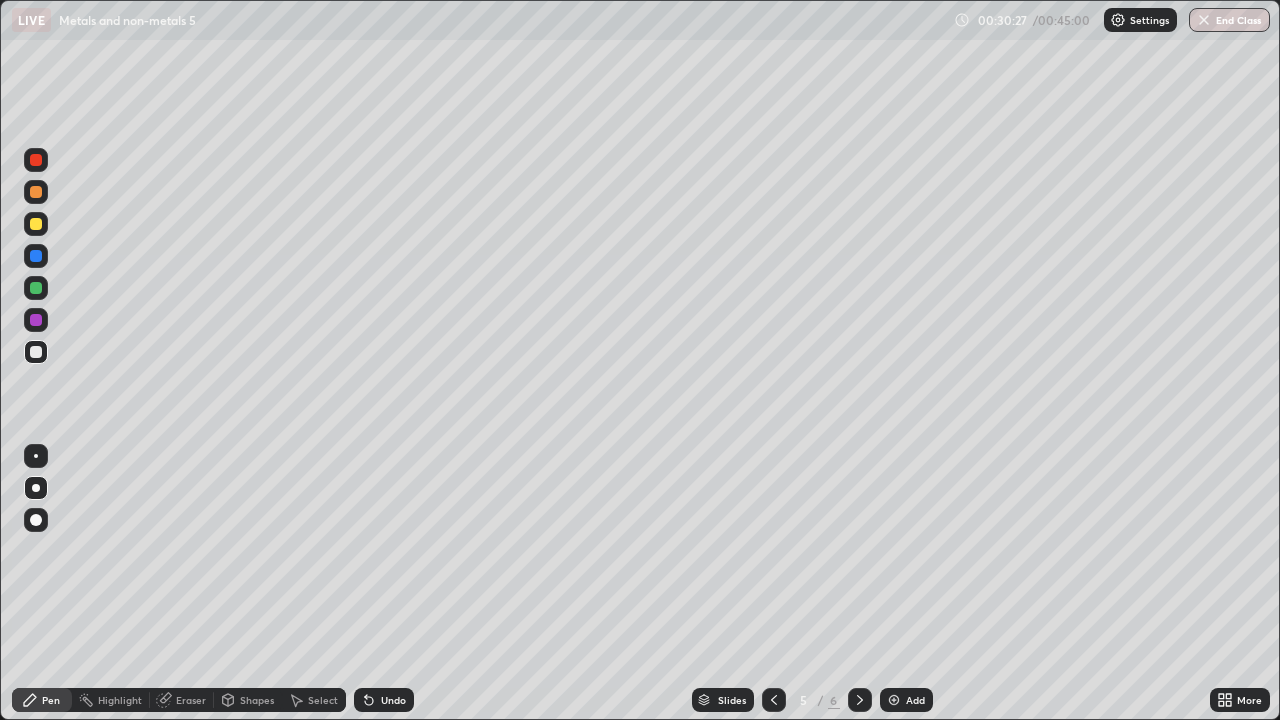 click 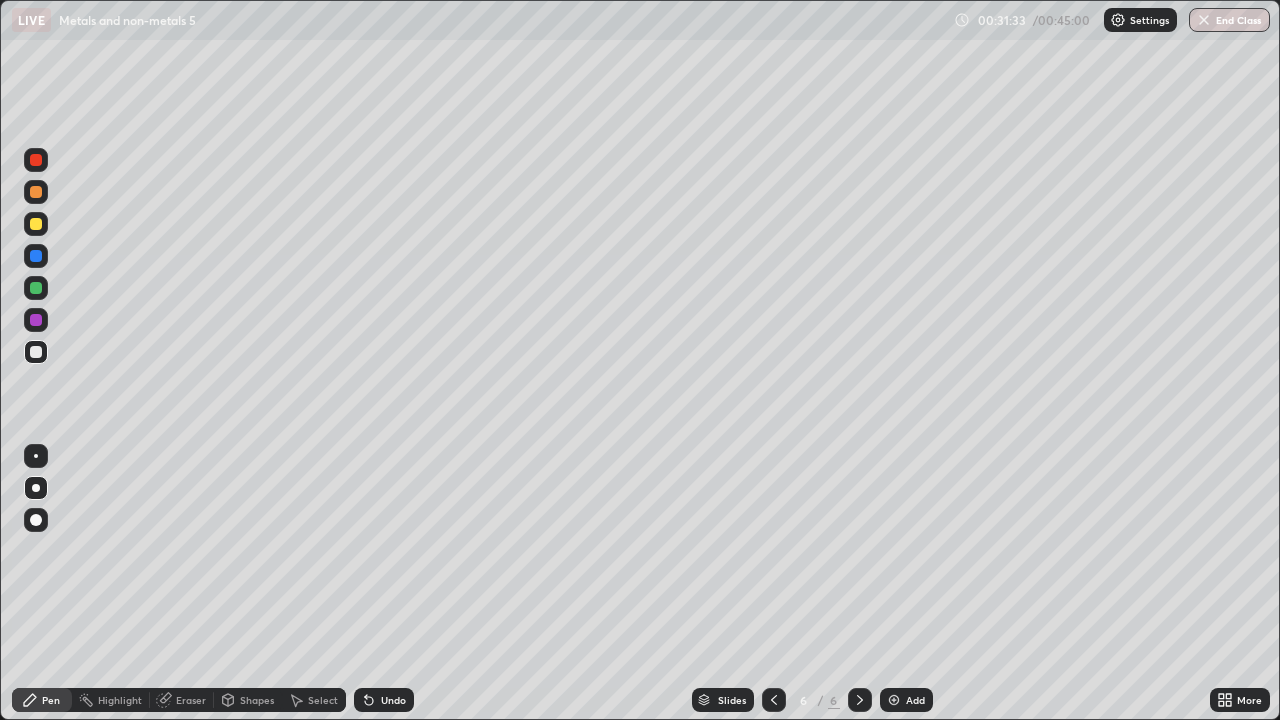 click at bounding box center [36, 224] 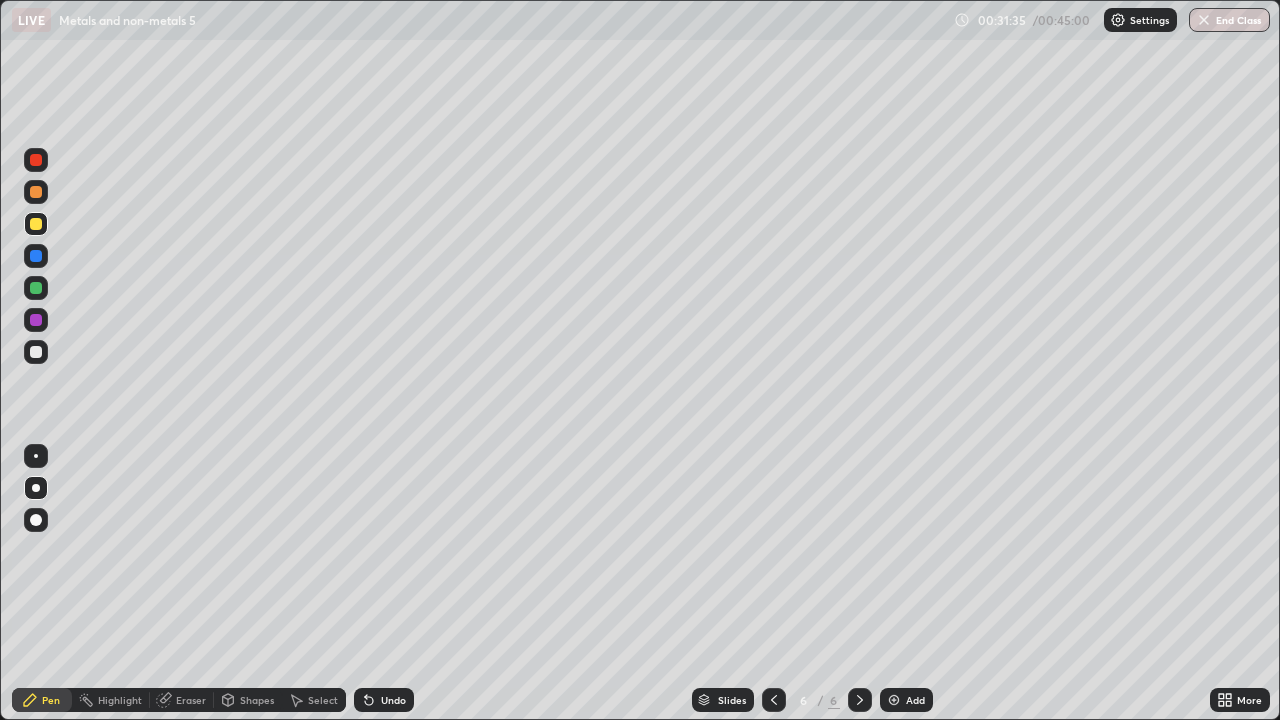 click on "Eraser" at bounding box center [191, 700] 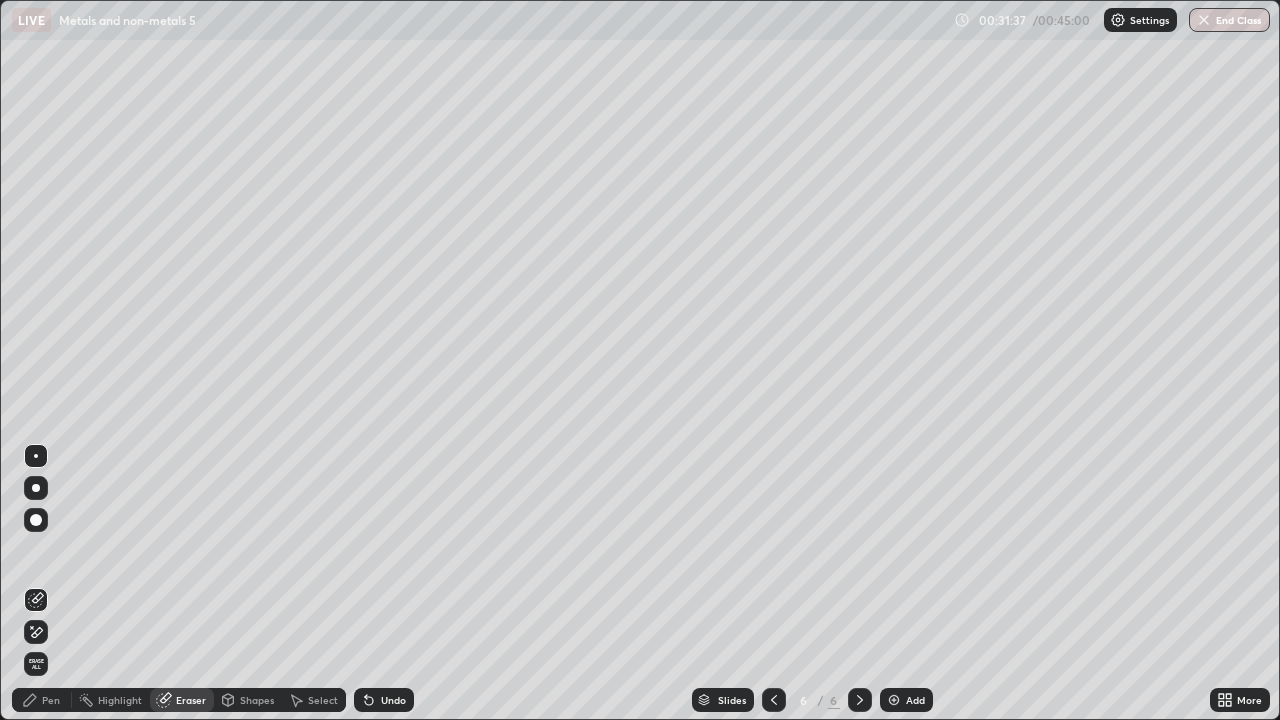 click on "Pen" at bounding box center [42, 700] 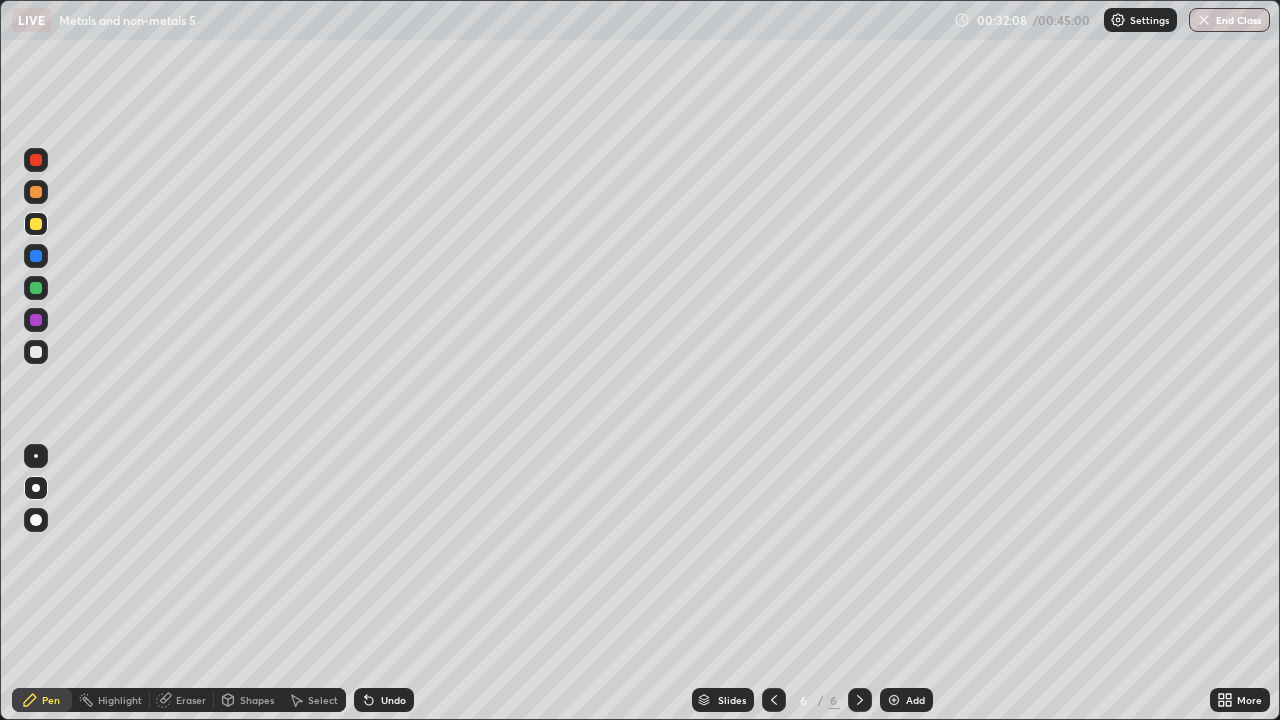 click on "Eraser" at bounding box center [191, 700] 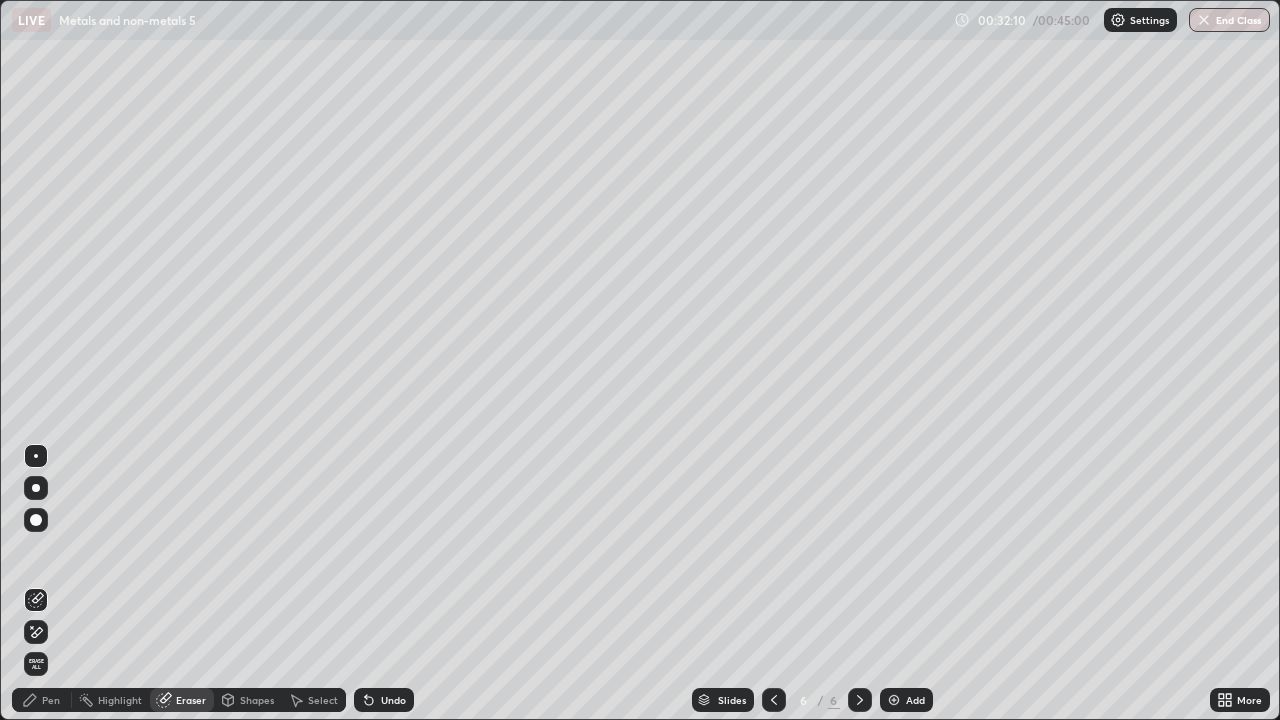 click on "Pen" at bounding box center [51, 700] 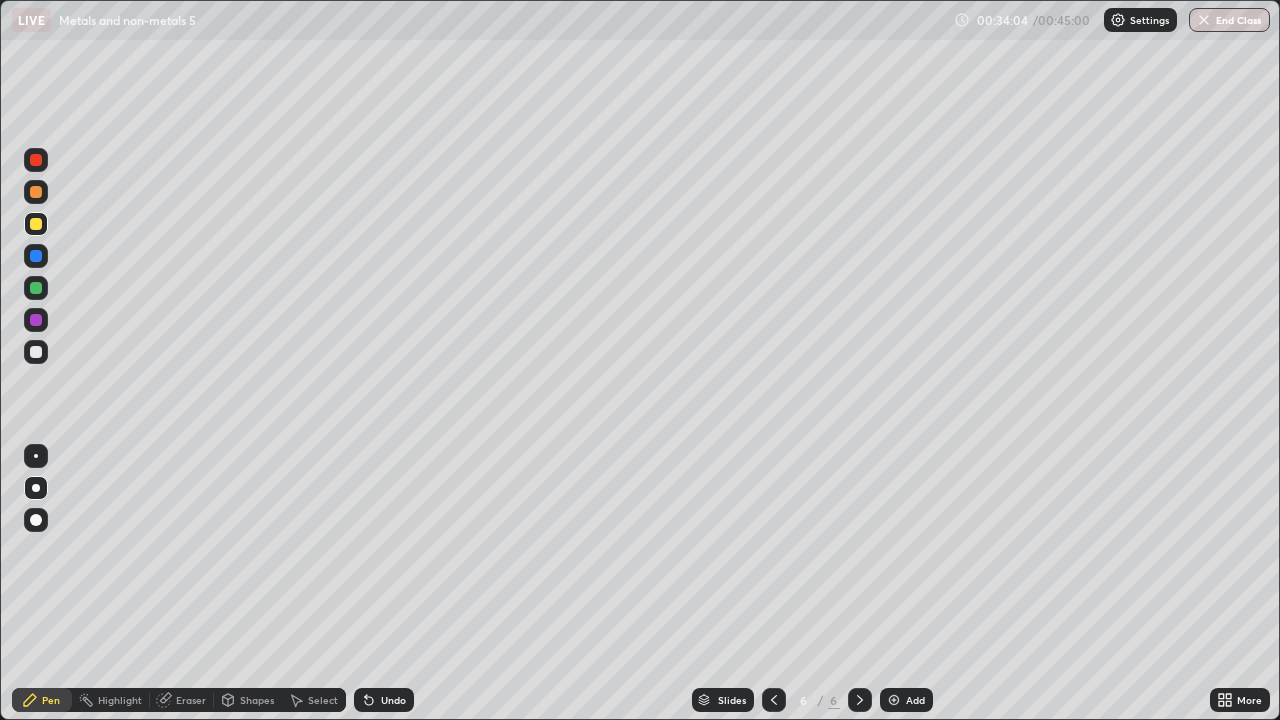 click at bounding box center [36, 352] 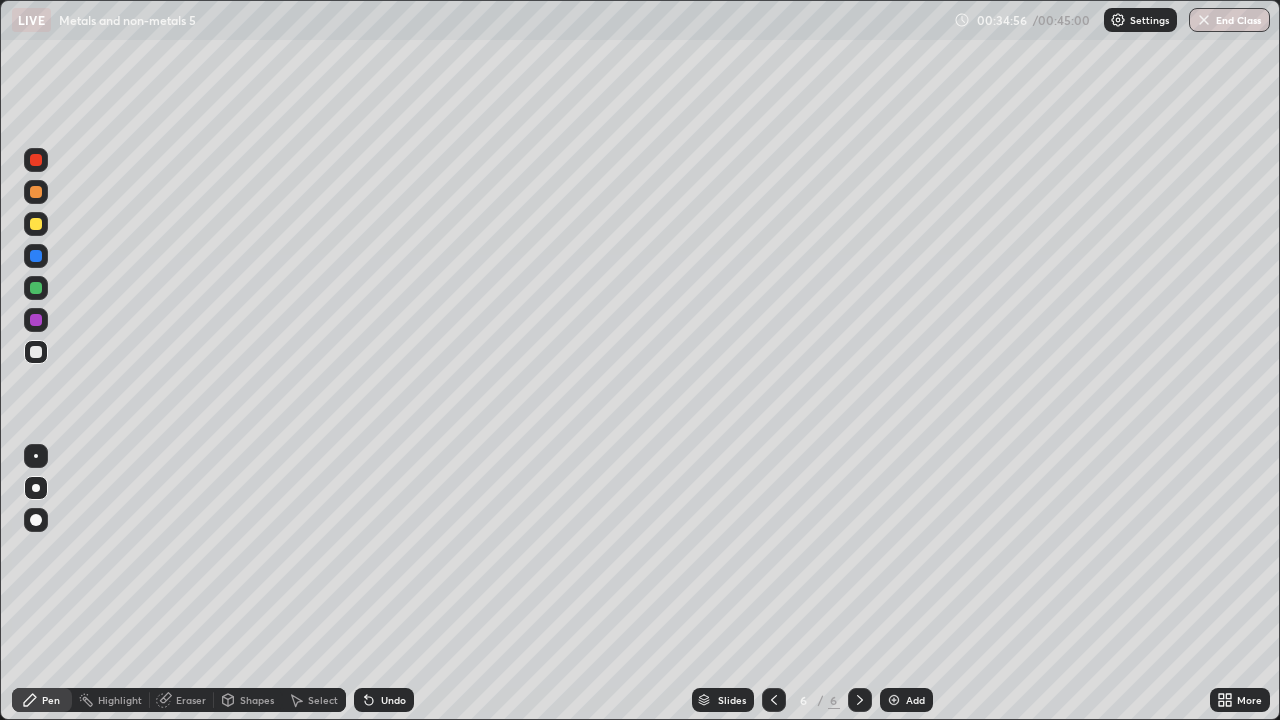 click on "Eraser" at bounding box center [182, 700] 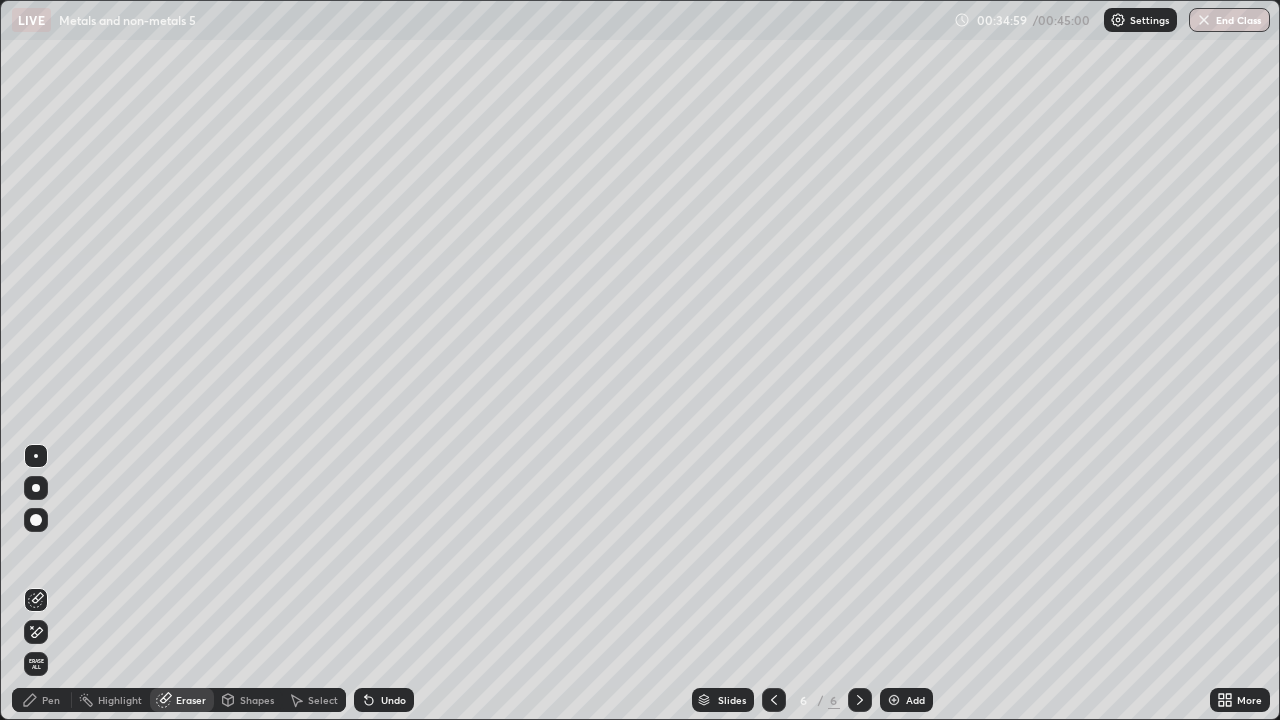 click on "Pen" at bounding box center [42, 700] 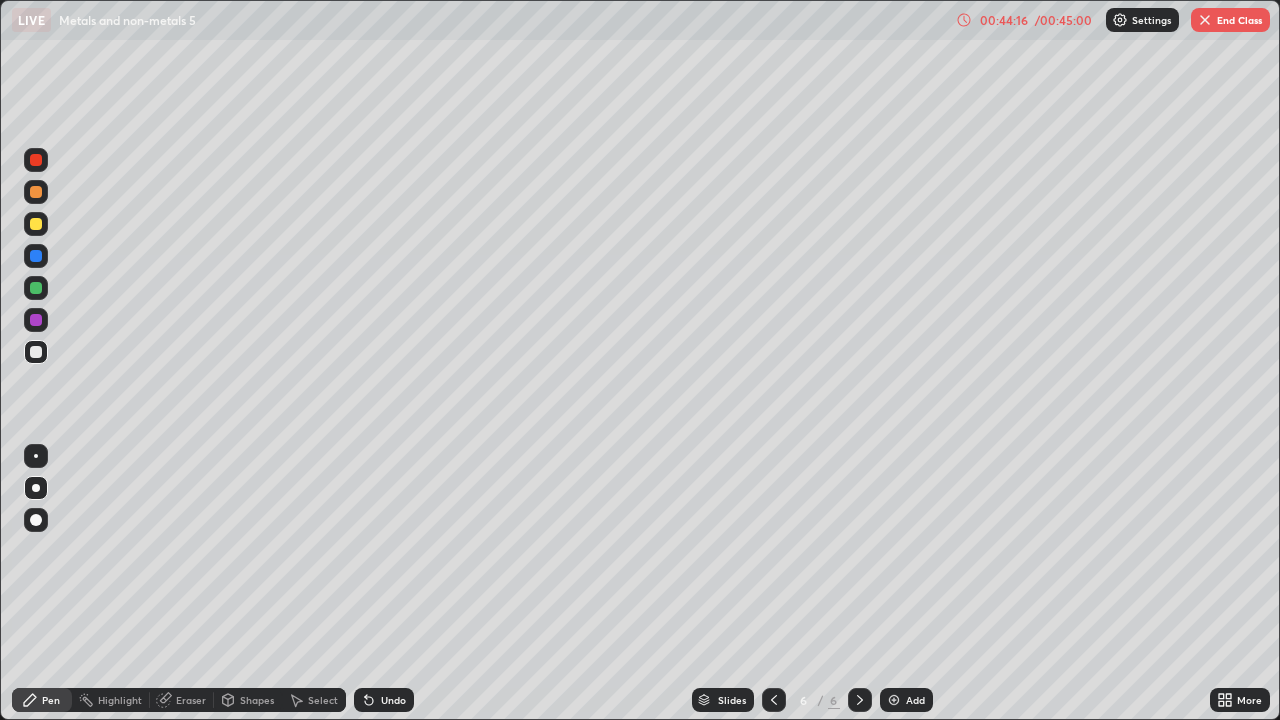 click on "End Class" at bounding box center (1230, 20) 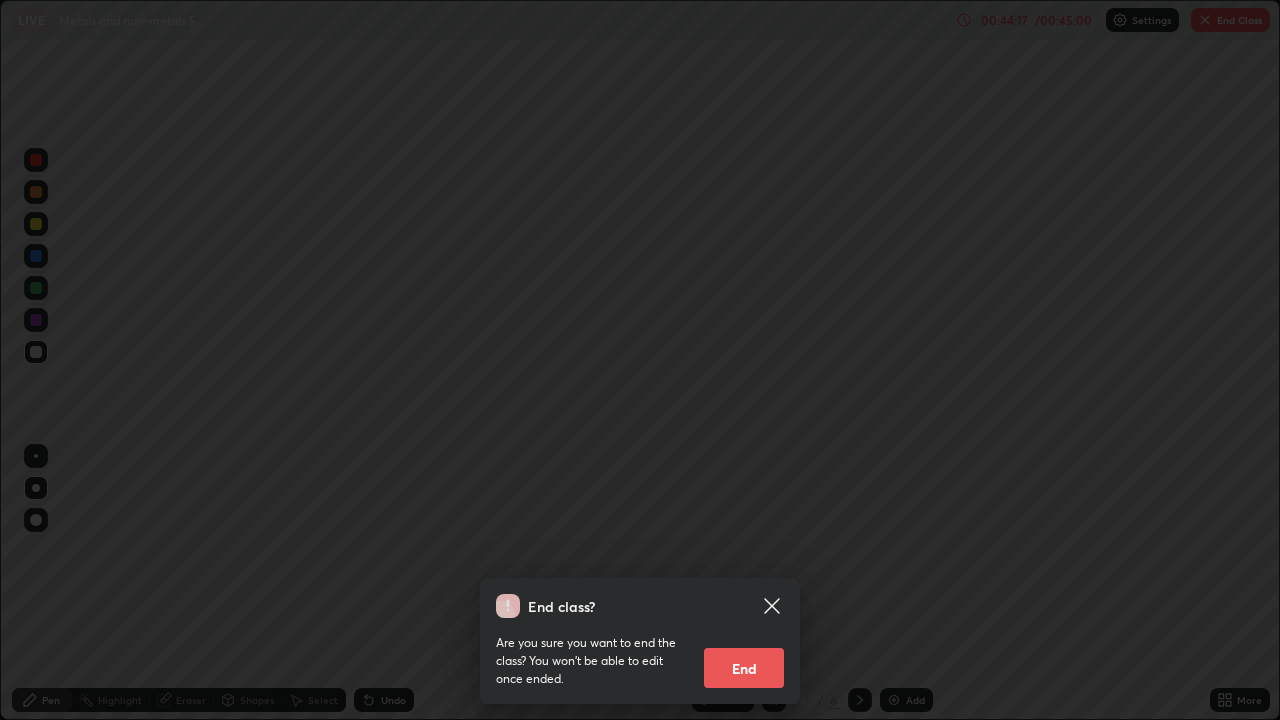 click on "End" at bounding box center (744, 668) 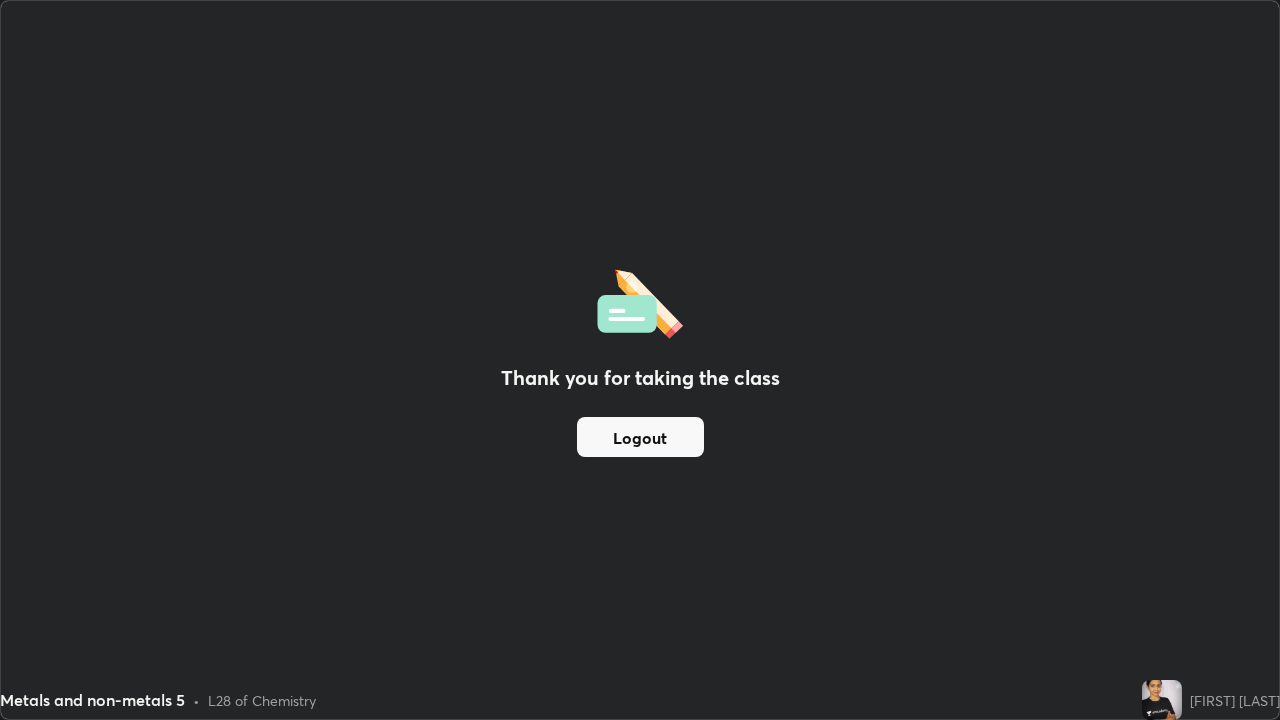 click on "Logout" at bounding box center (640, 437) 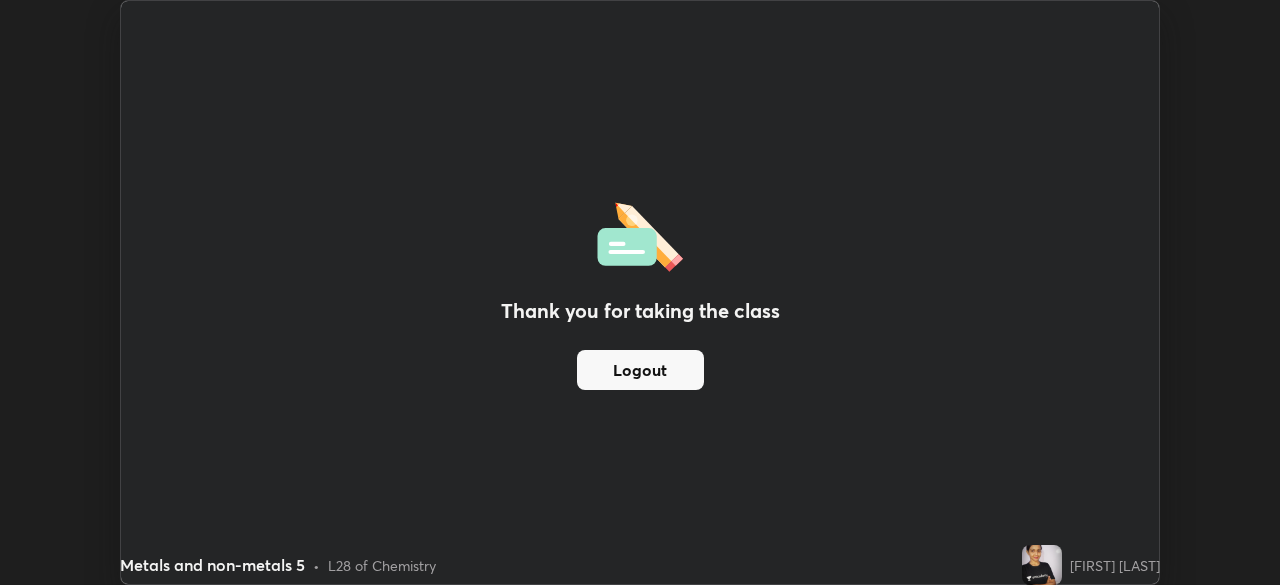 scroll, scrollTop: 585, scrollLeft: 1280, axis: both 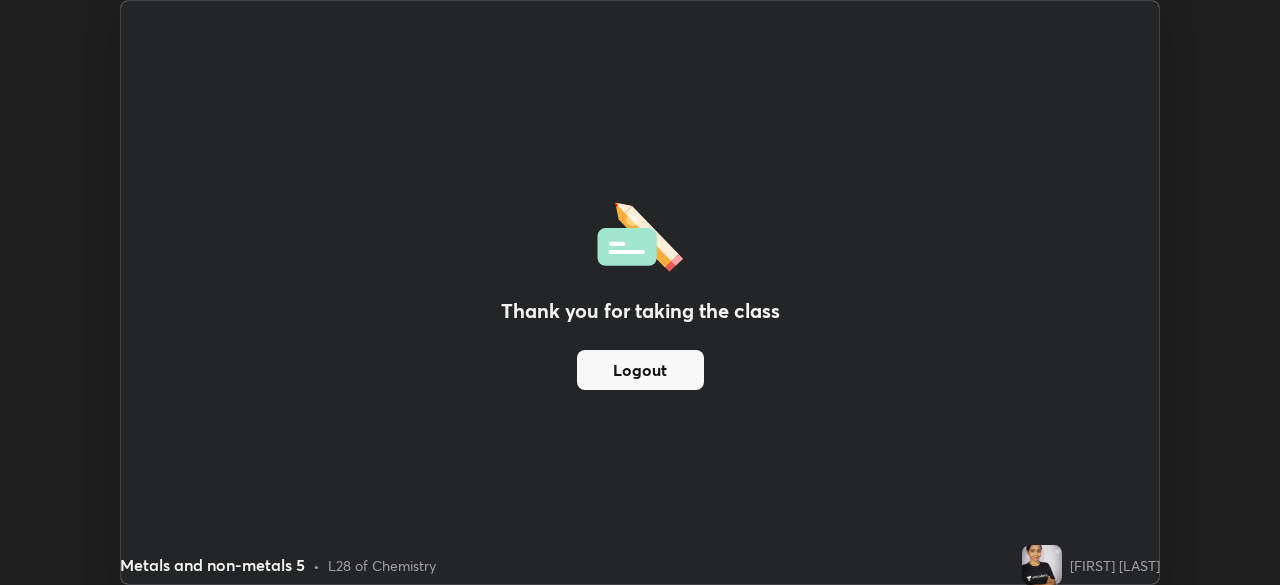 click on "Logout" at bounding box center (640, 370) 